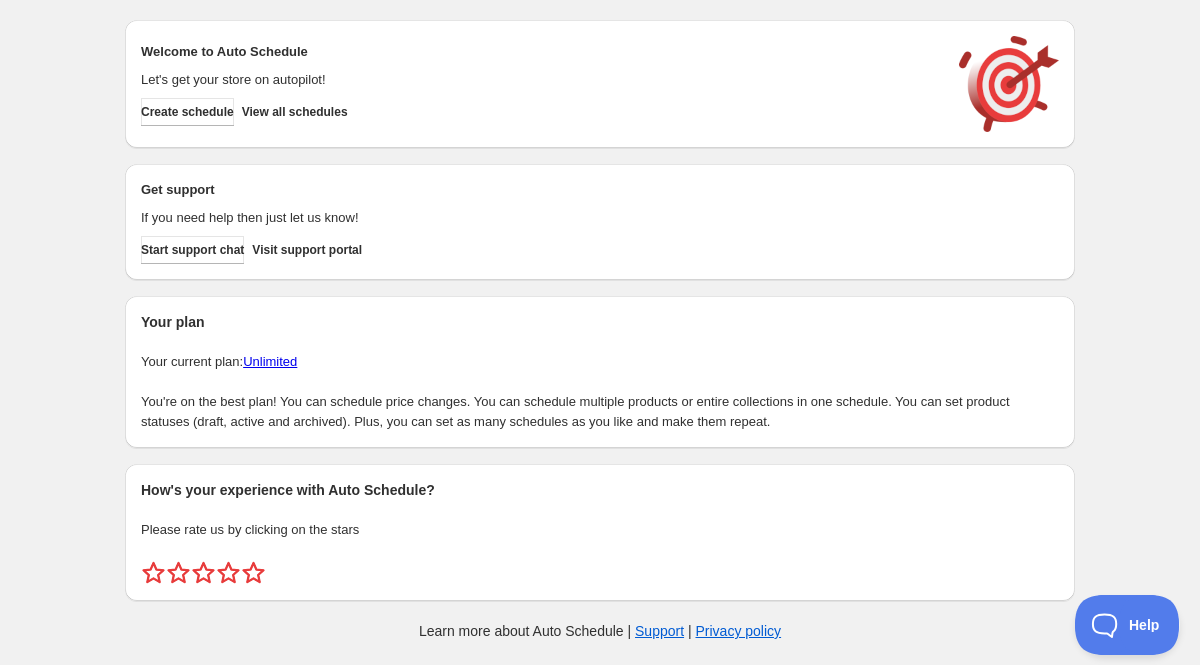 scroll, scrollTop: 0, scrollLeft: 0, axis: both 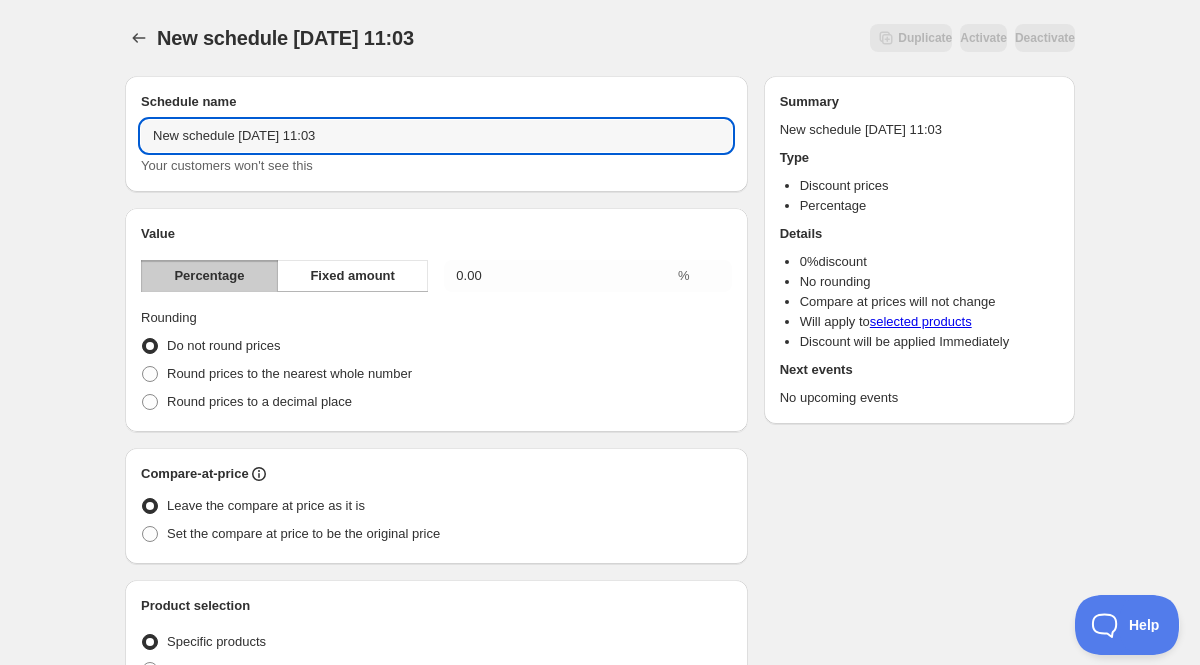 drag, startPoint x: 376, startPoint y: 133, endPoint x: 127, endPoint y: 131, distance: 249.00803 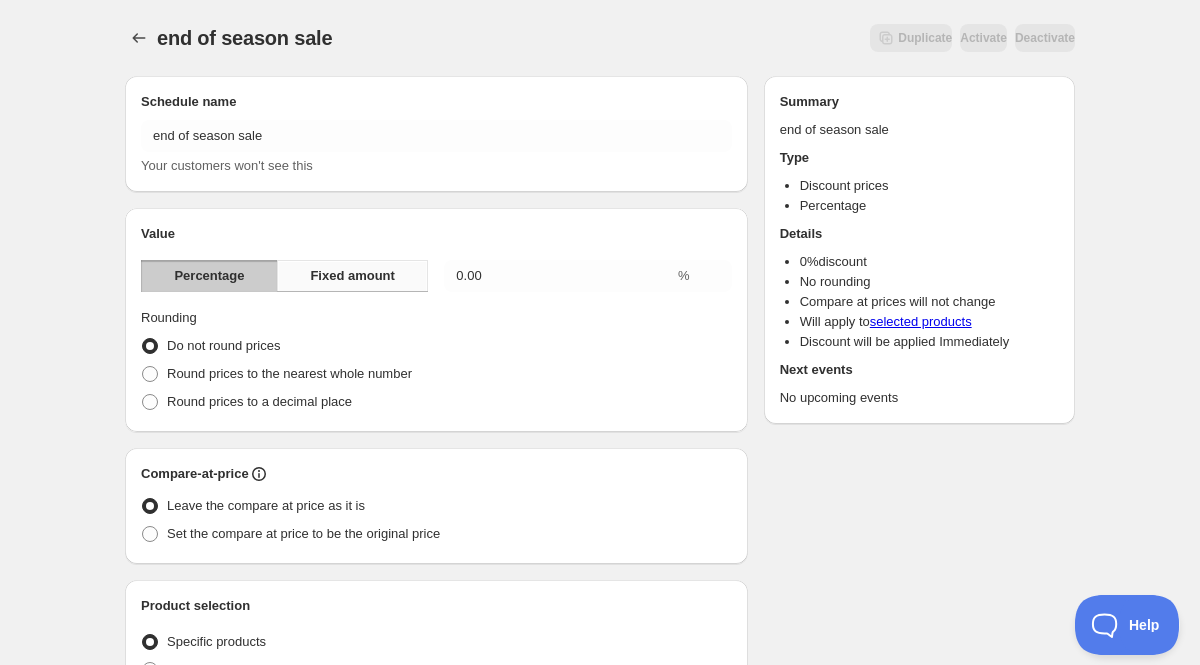 click on "Fixed amount" at bounding box center (352, 276) 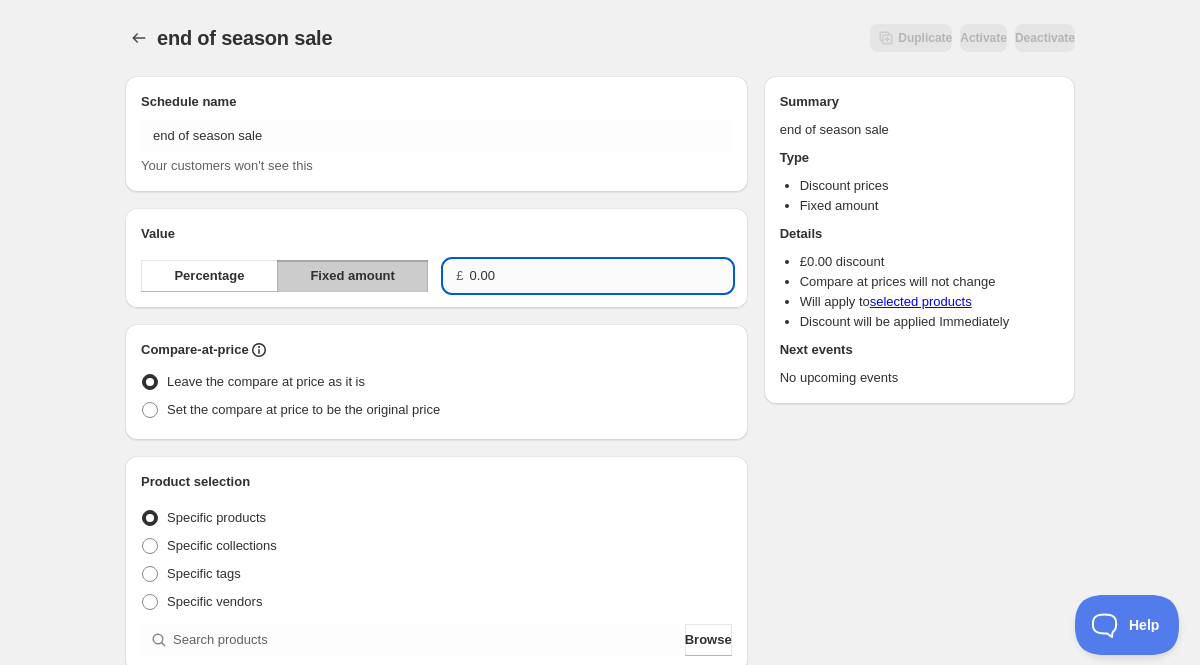 click on "0.00" at bounding box center (601, 276) 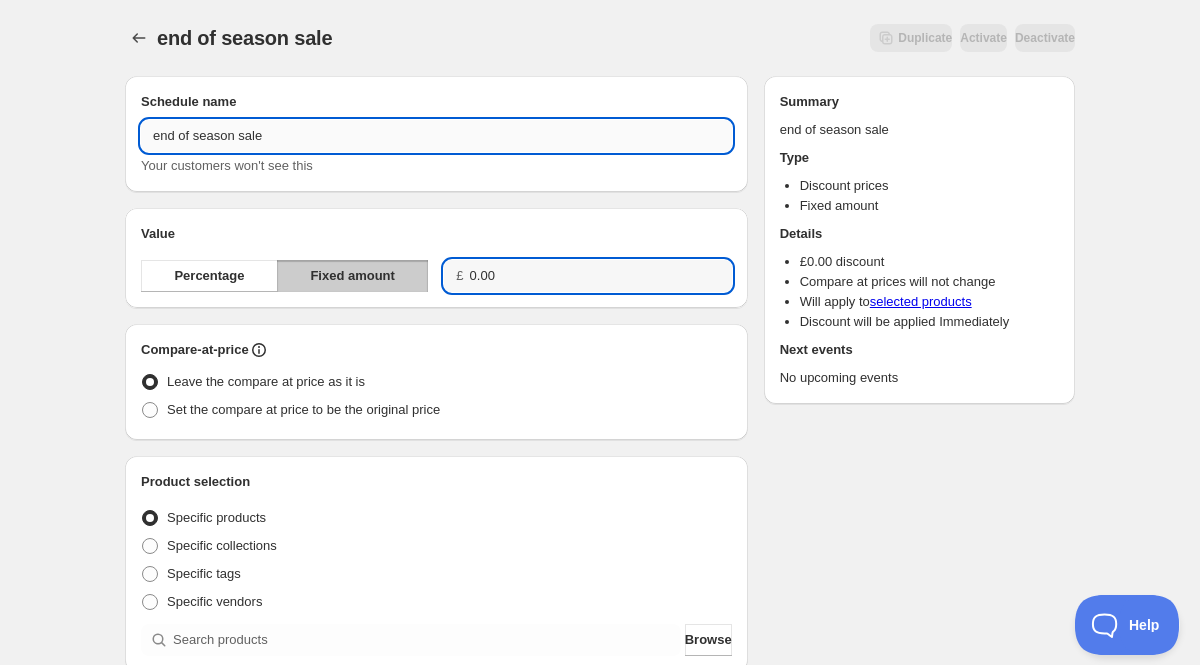 click on "end of season sale" at bounding box center [436, 136] 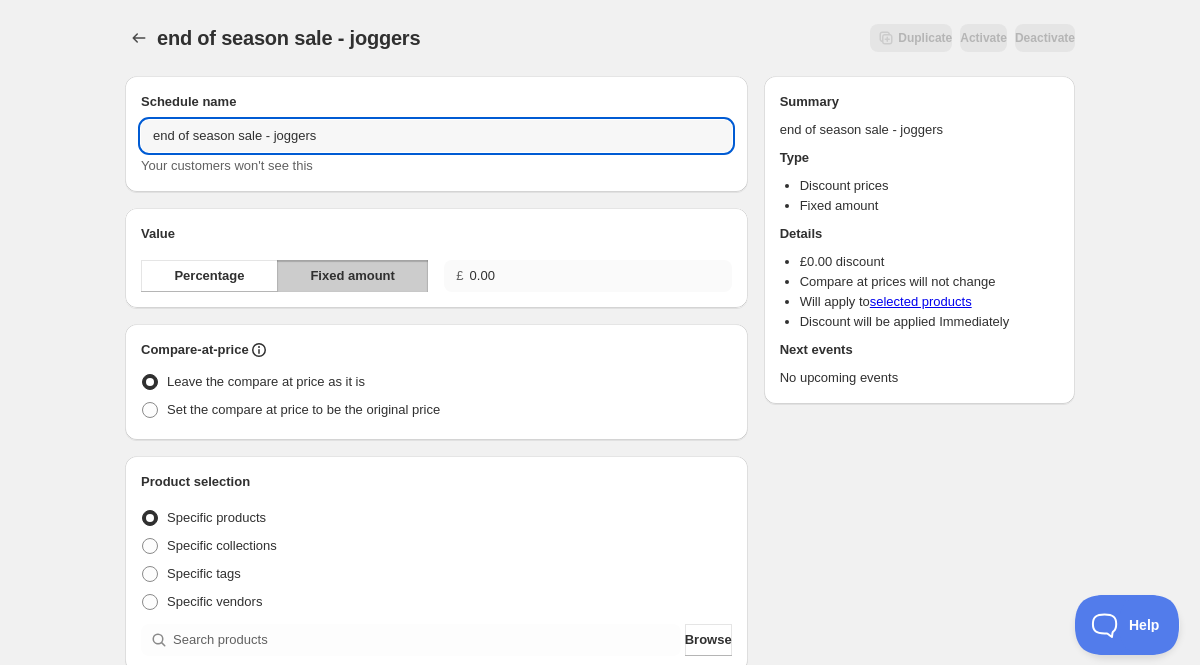 type on "end of season sale - joggers" 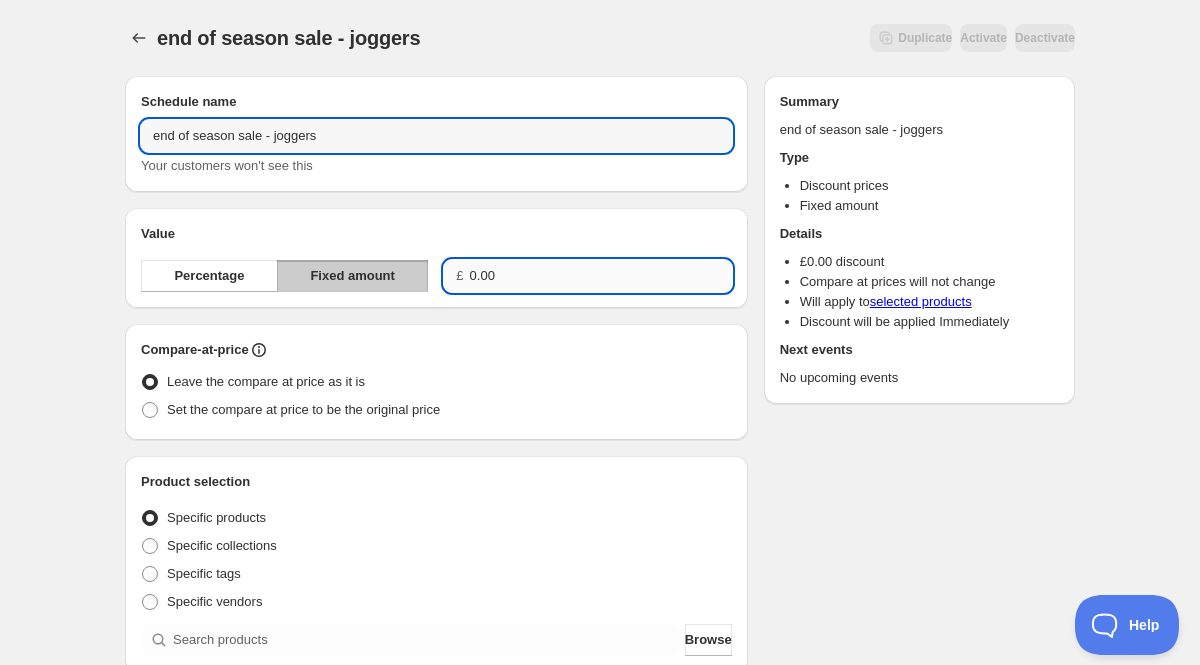 click on "0.00" at bounding box center (601, 276) 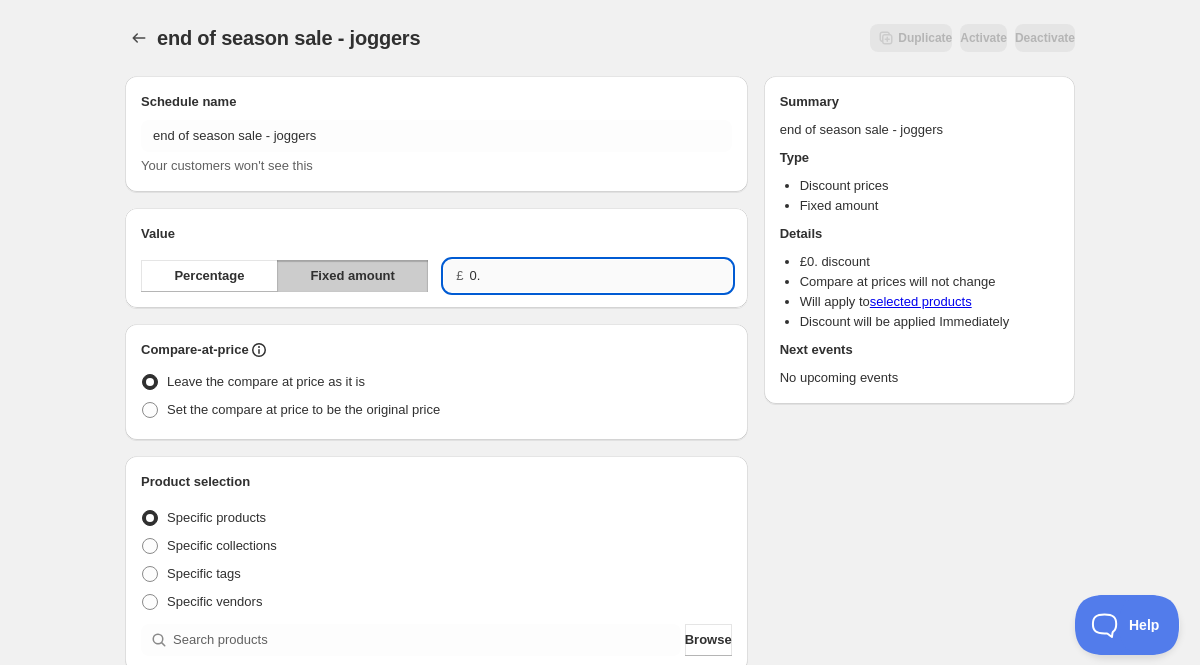 type on "0" 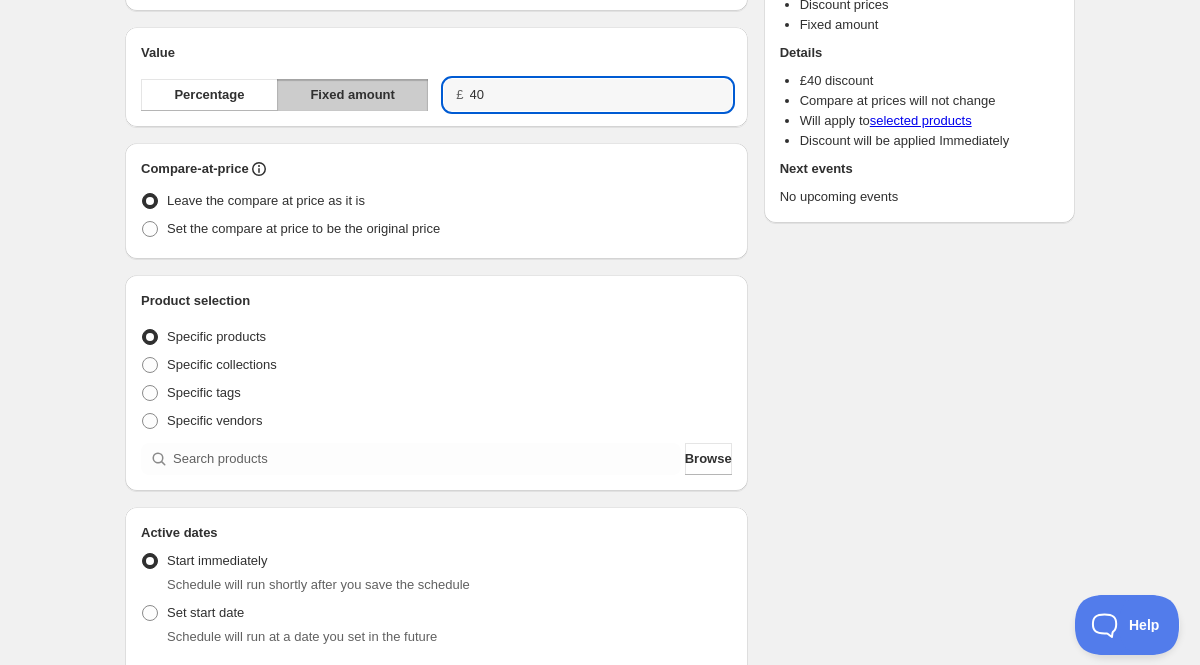 scroll, scrollTop: 182, scrollLeft: 0, axis: vertical 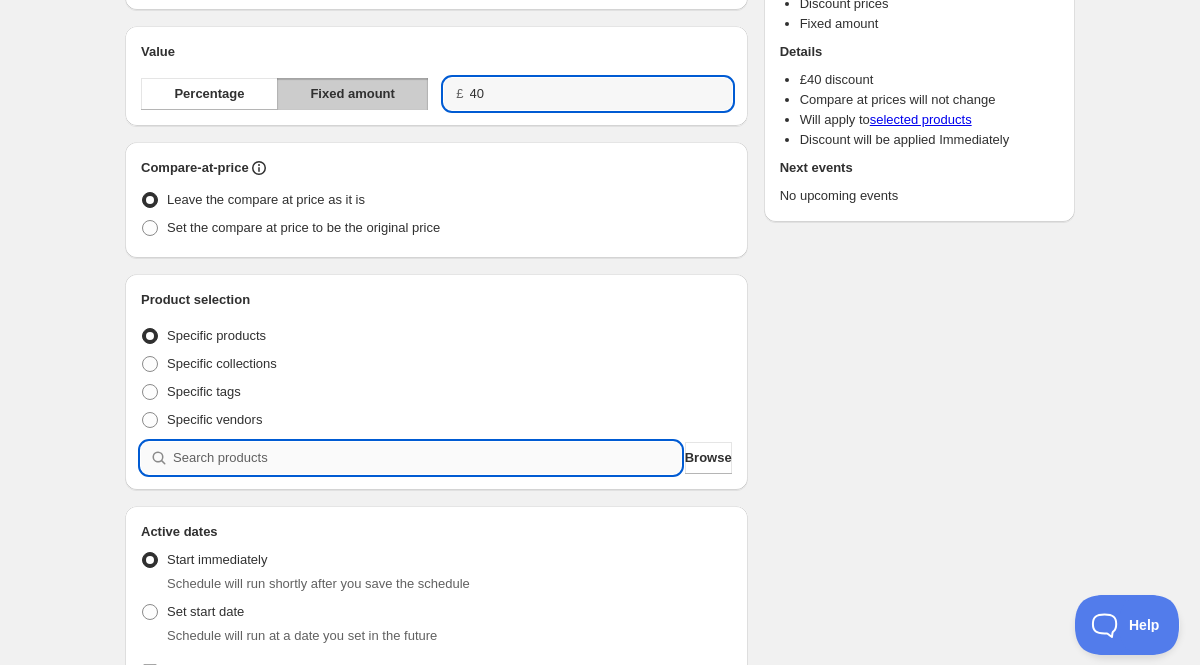 type on "40.00" 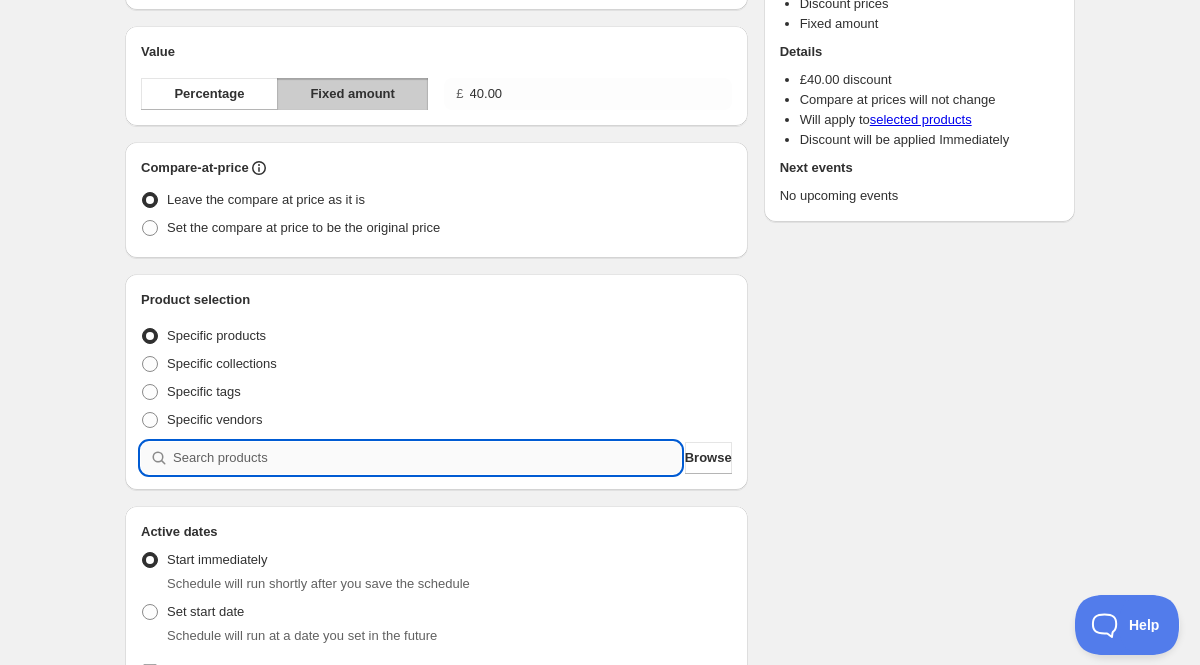 click at bounding box center (427, 458) 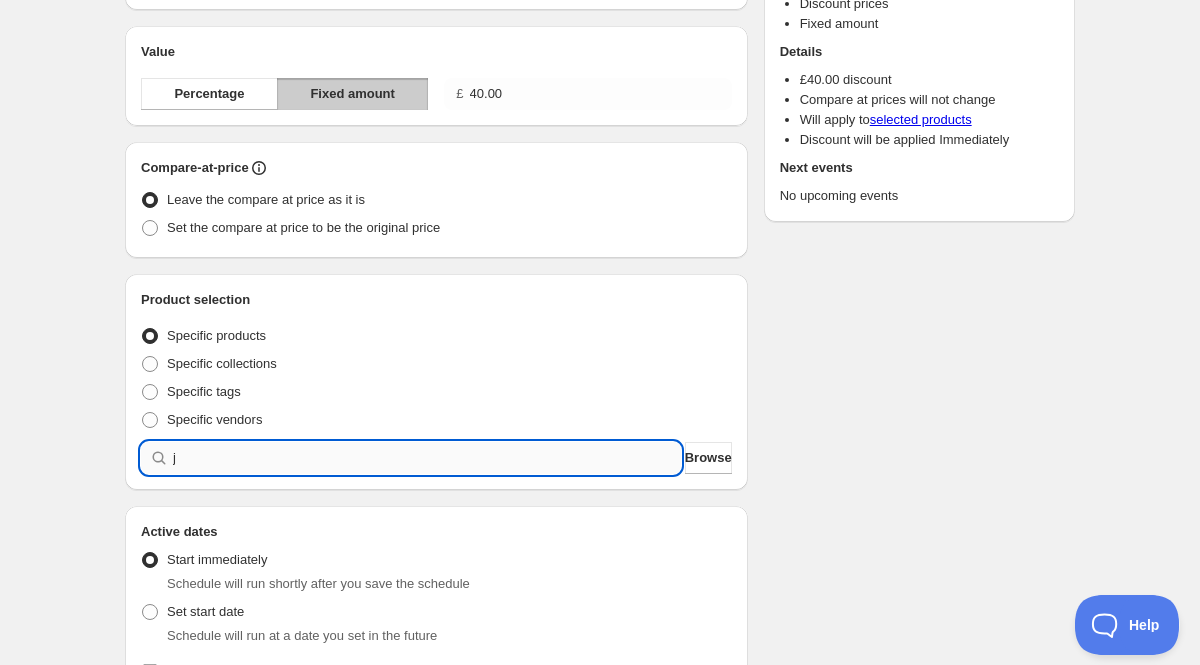 type 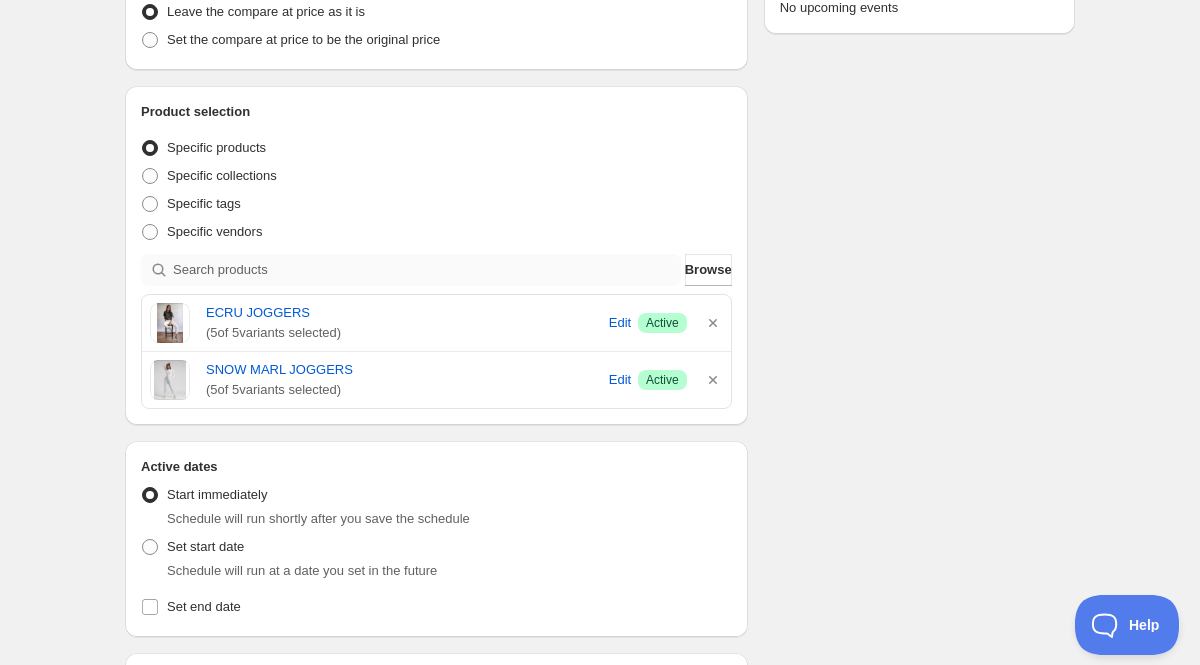 scroll, scrollTop: 445, scrollLeft: 0, axis: vertical 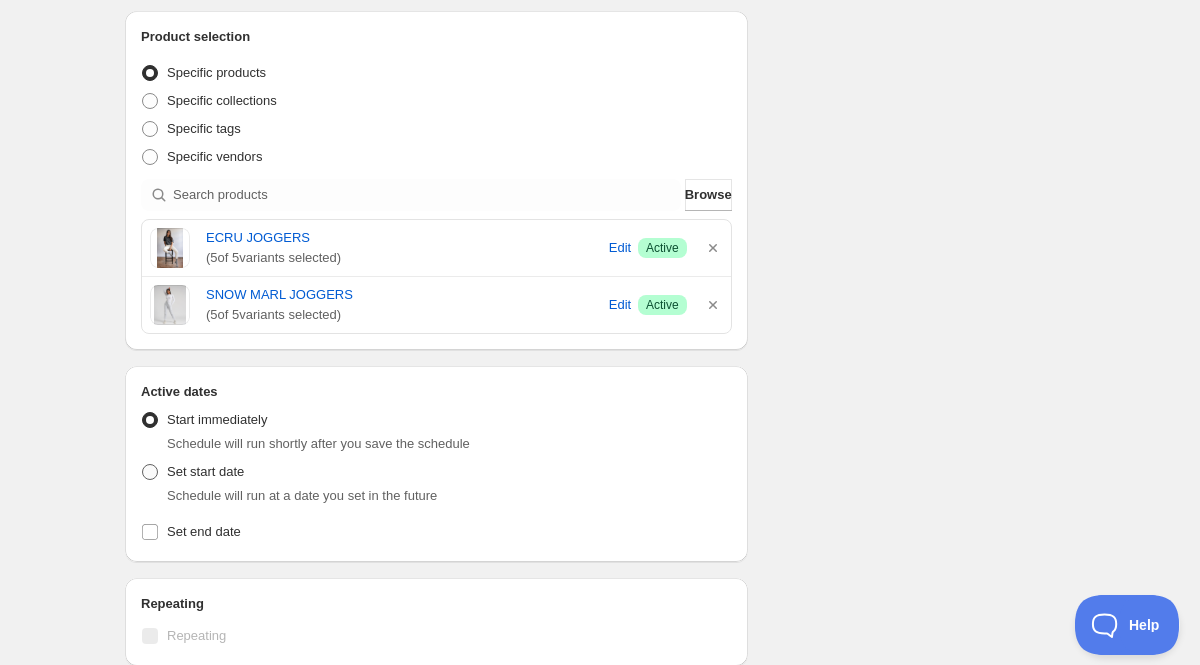 click at bounding box center [150, 472] 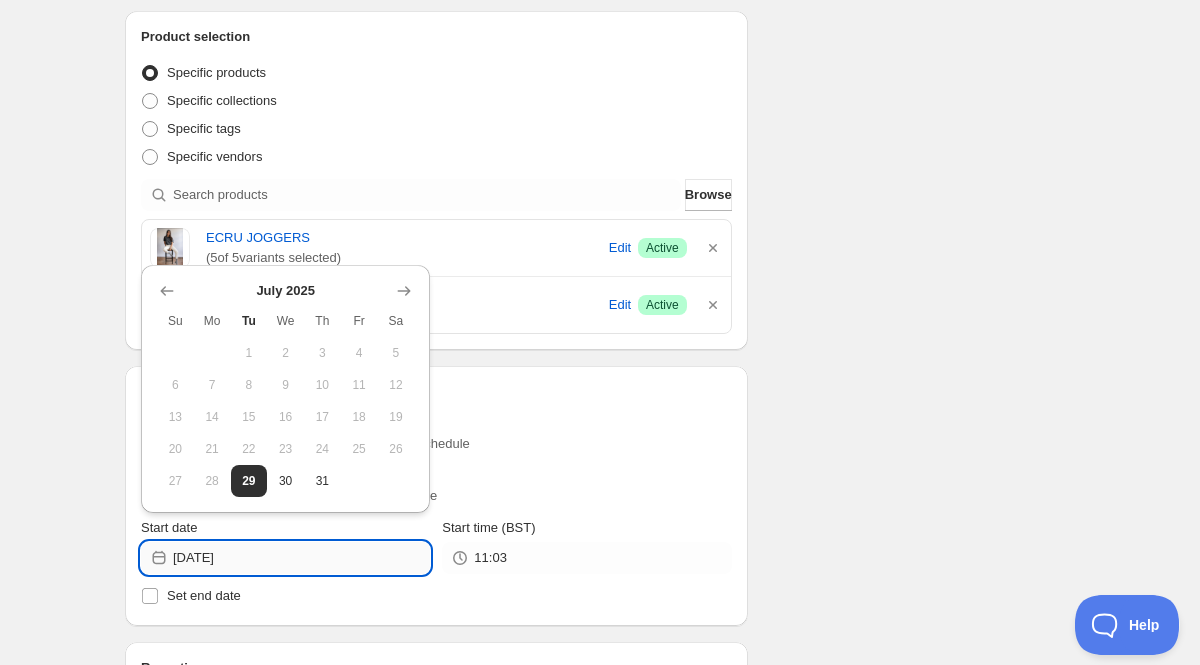 click on "[DATE]" at bounding box center (301, 558) 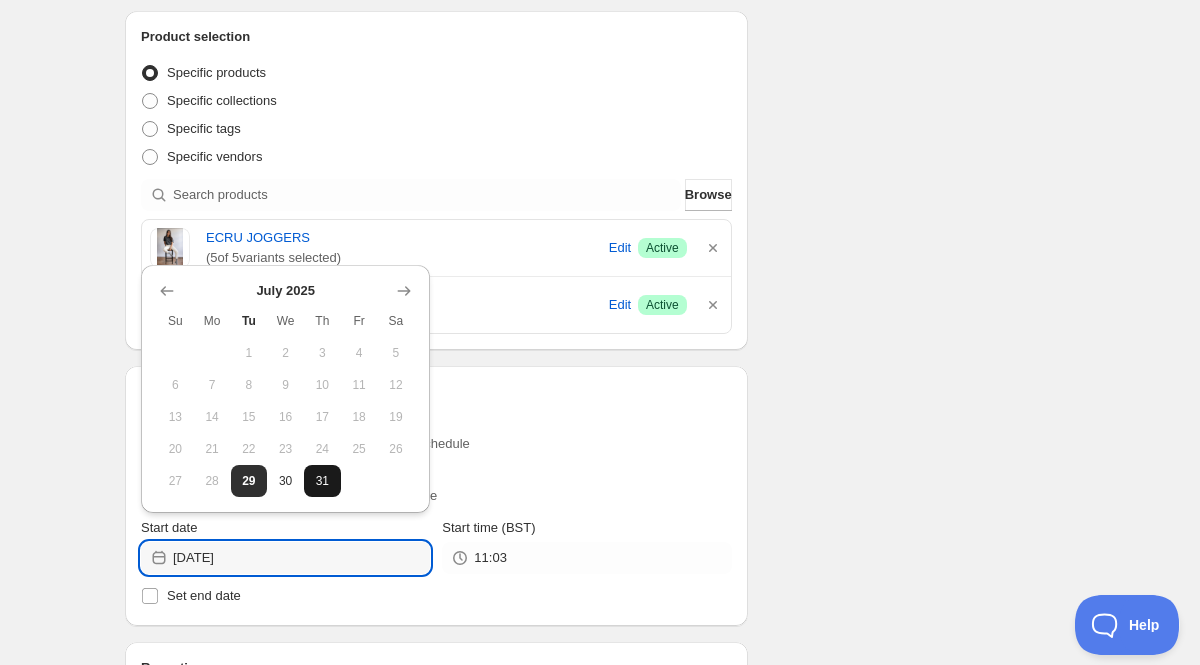 click on "31" at bounding box center (322, 481) 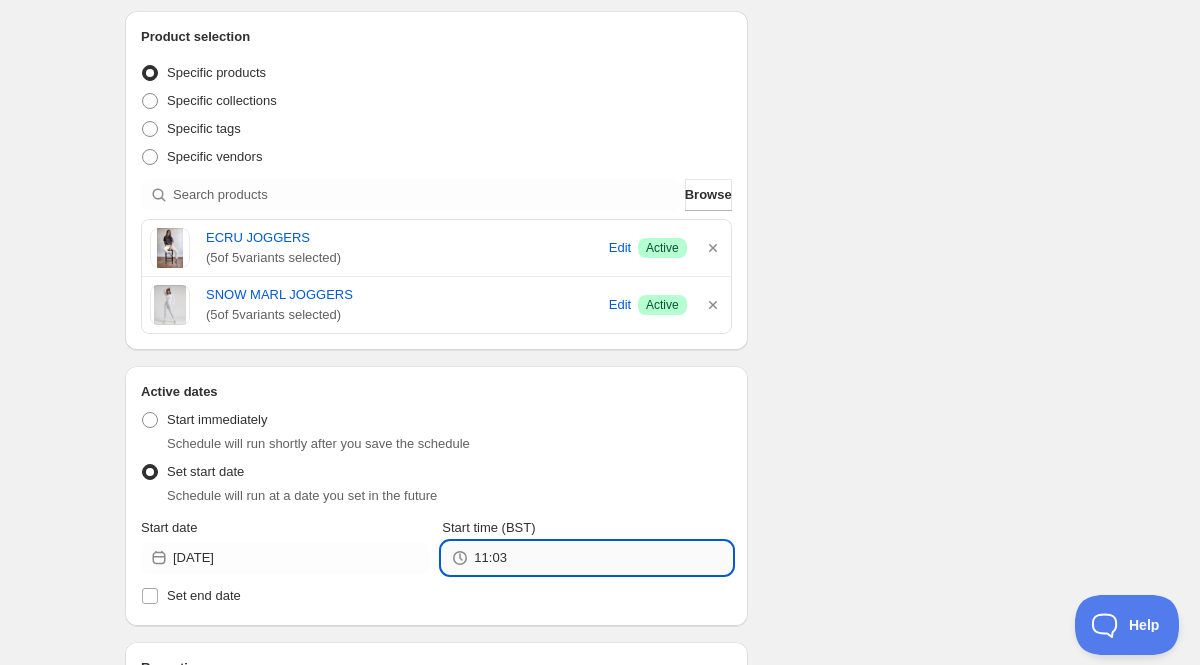 click on "11:03" at bounding box center [602, 558] 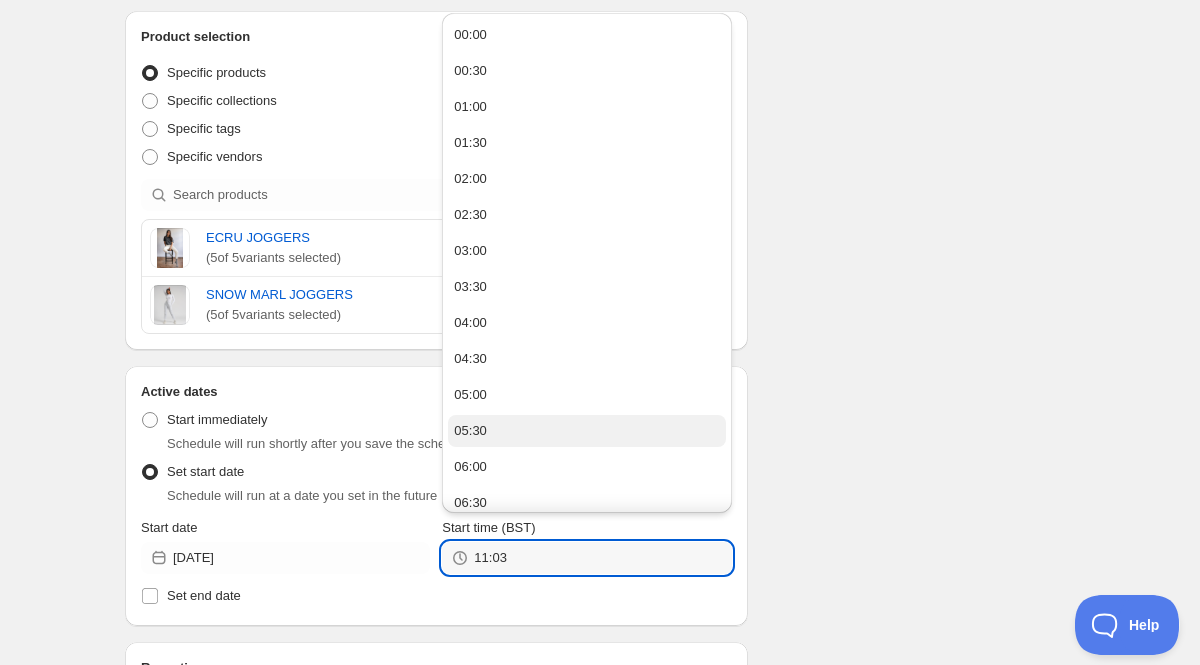 click on "05:30" at bounding box center (586, 431) 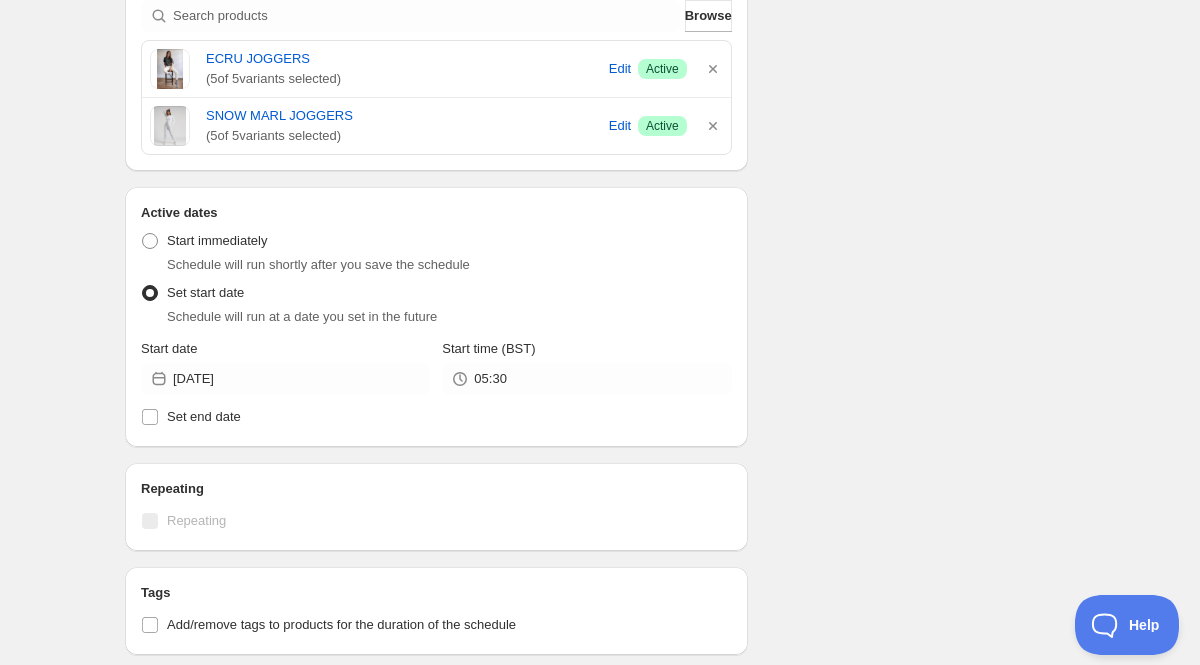 scroll, scrollTop: 654, scrollLeft: 0, axis: vertical 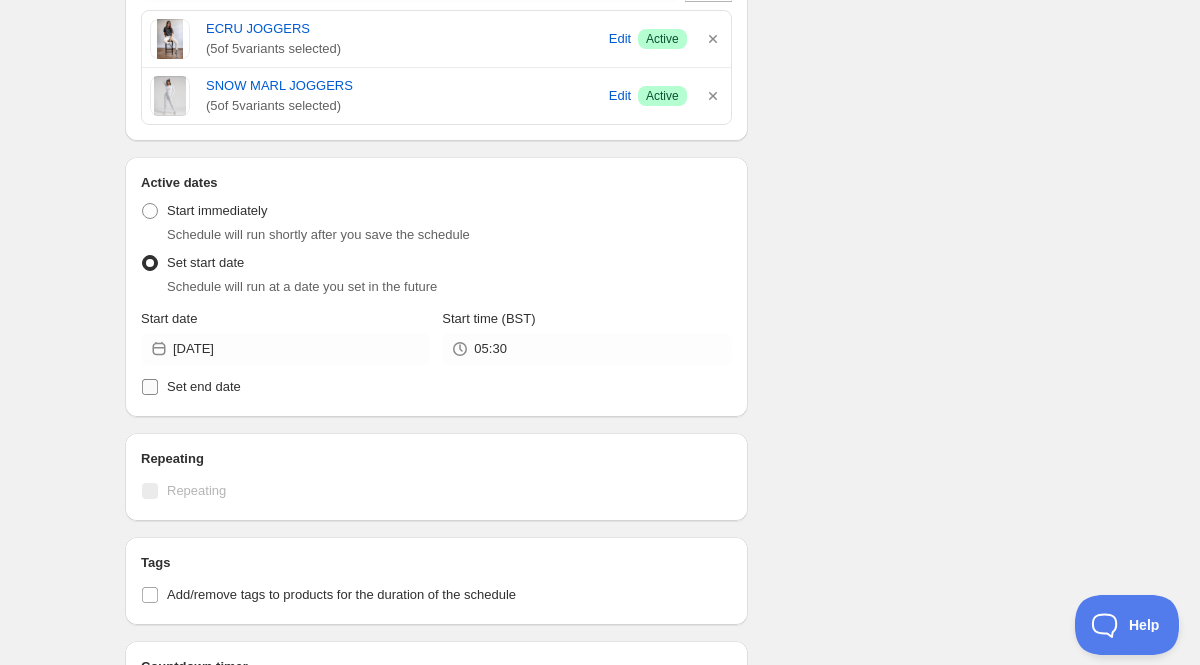 click on "Set end date" at bounding box center (436, 387) 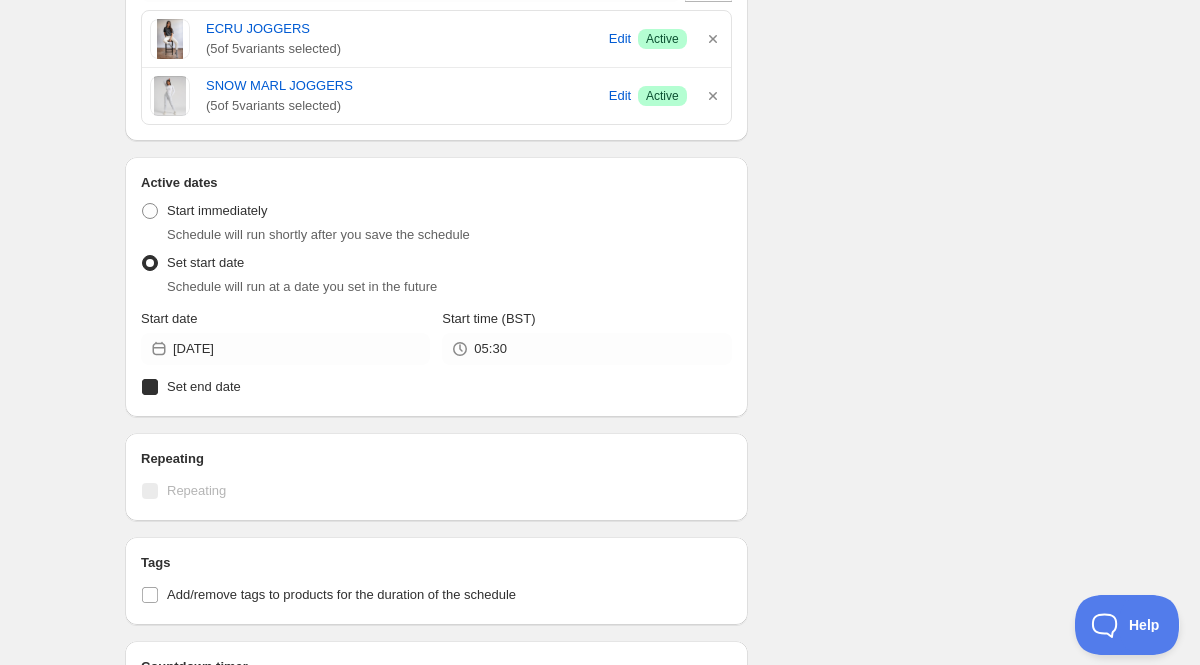 checkbox on "true" 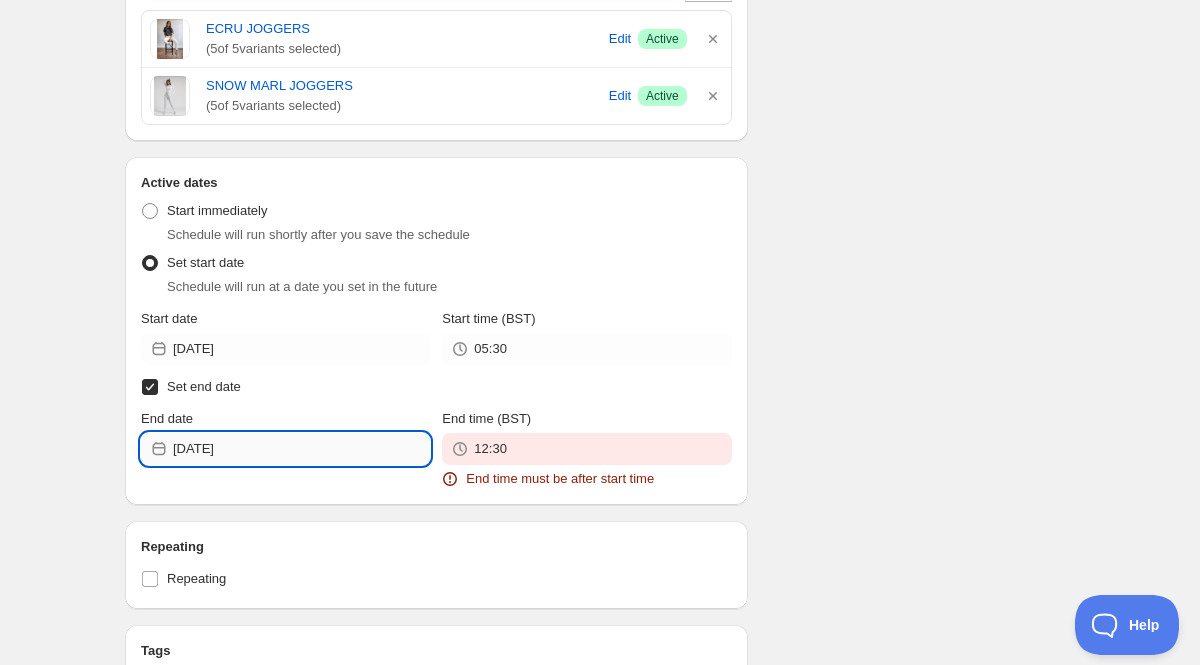 click on "[DATE]" at bounding box center (301, 449) 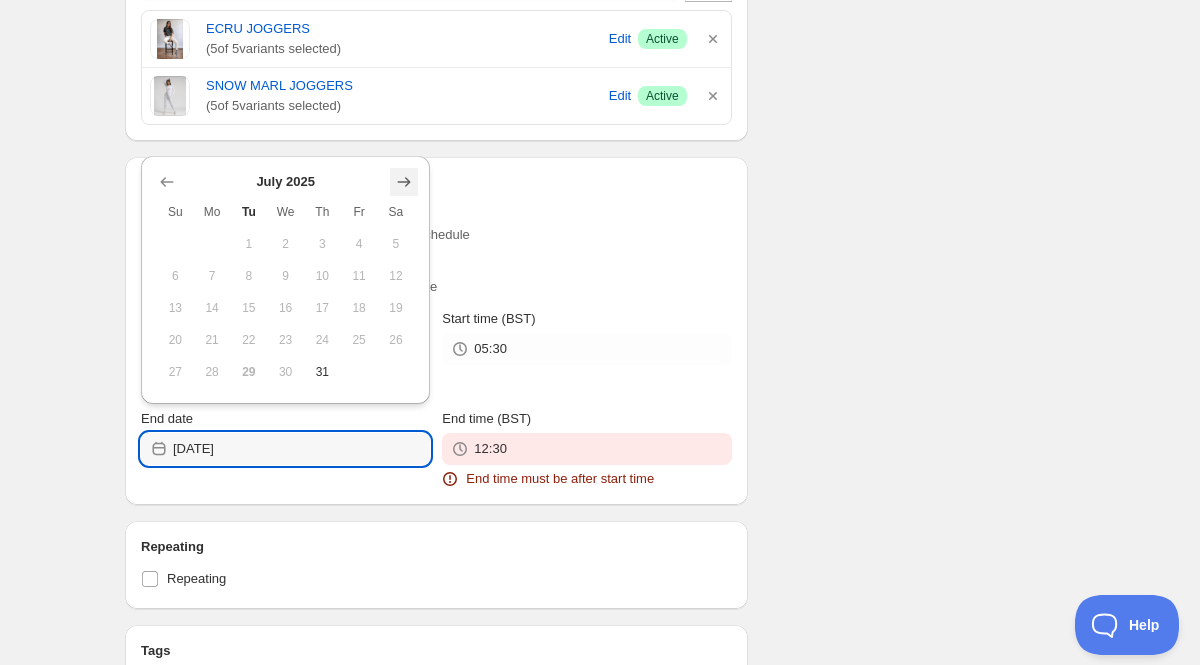 click 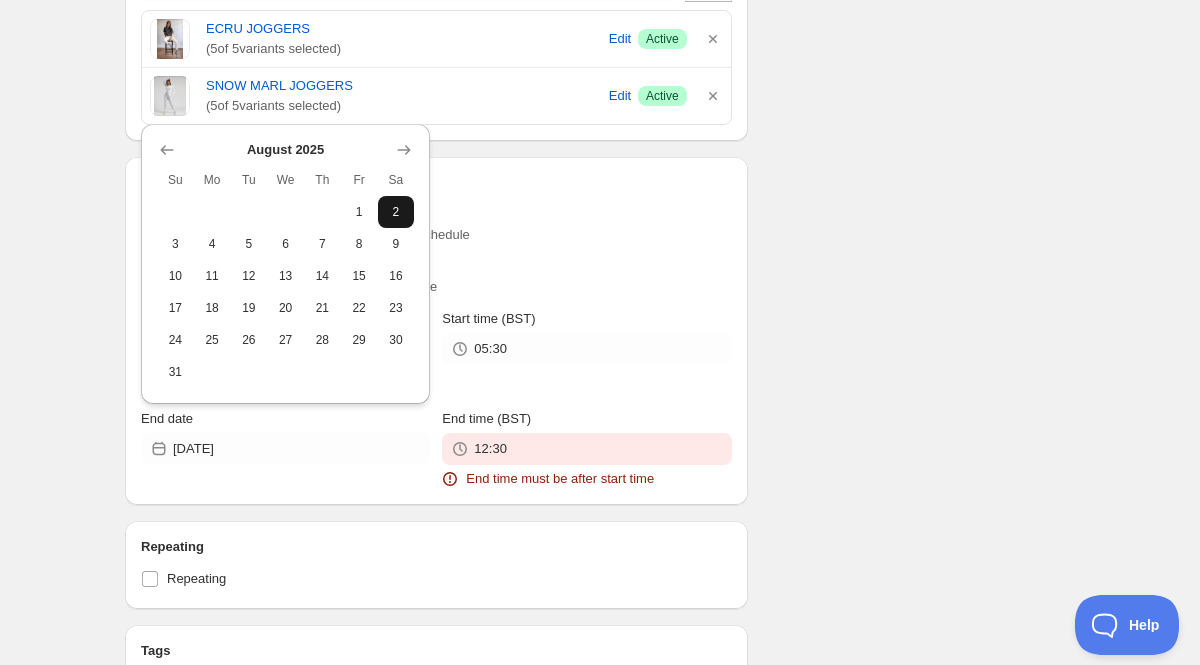 click on "2" at bounding box center (396, 212) 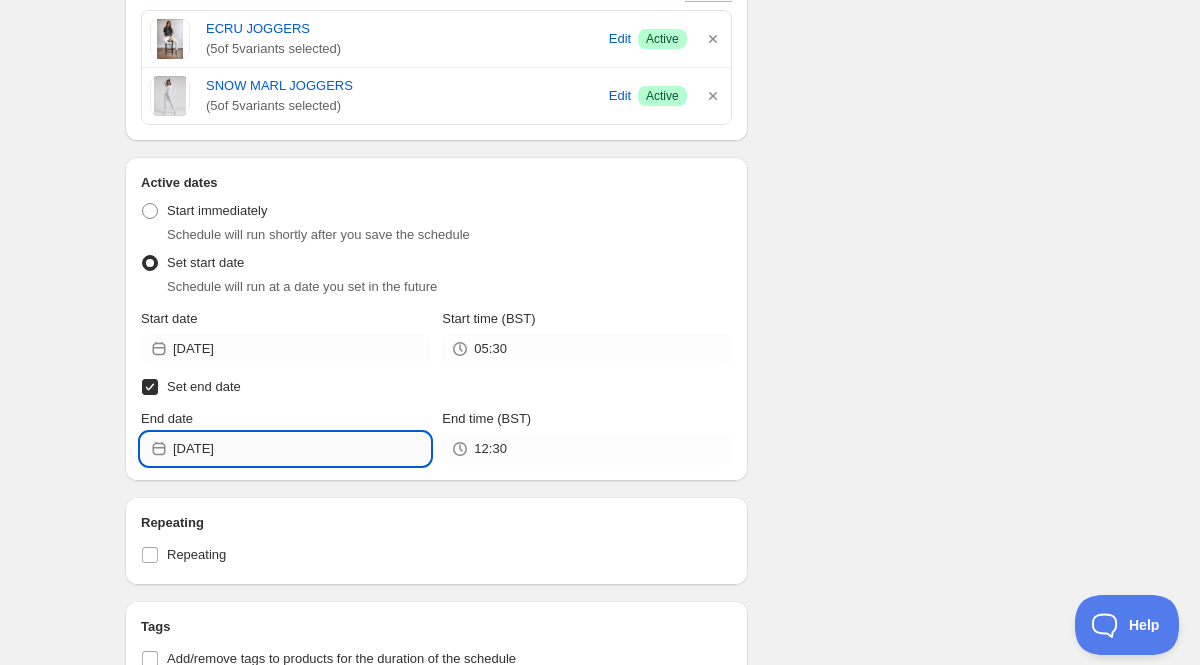 click on "[DATE]" at bounding box center (301, 449) 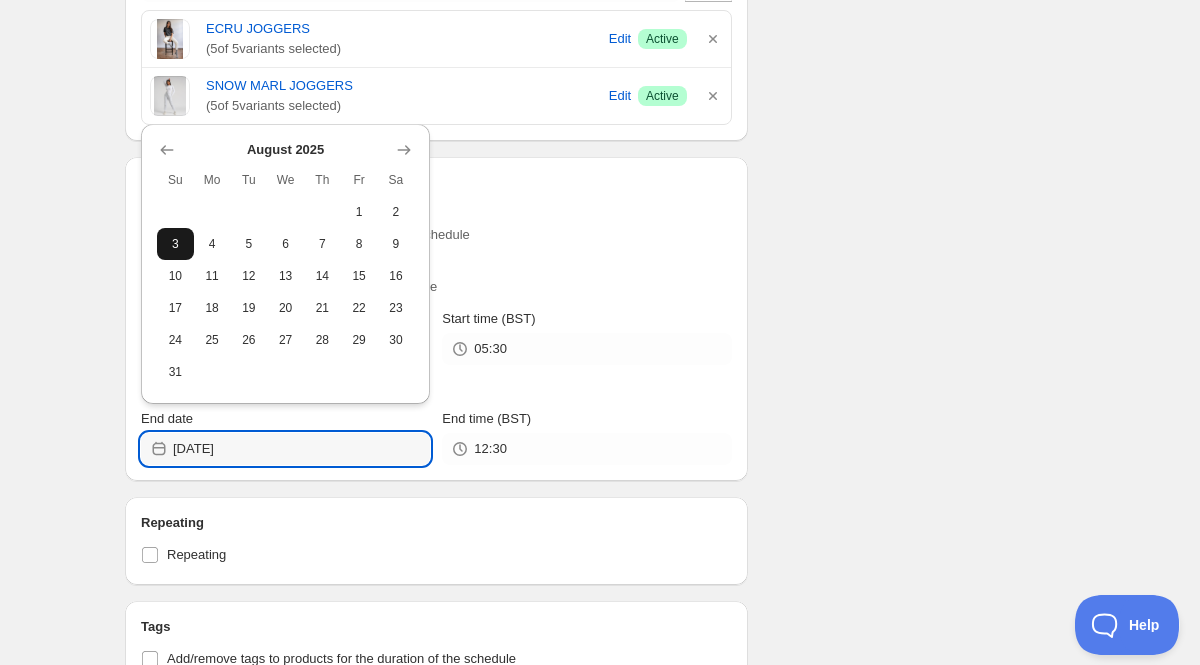 click on "3" at bounding box center [175, 244] 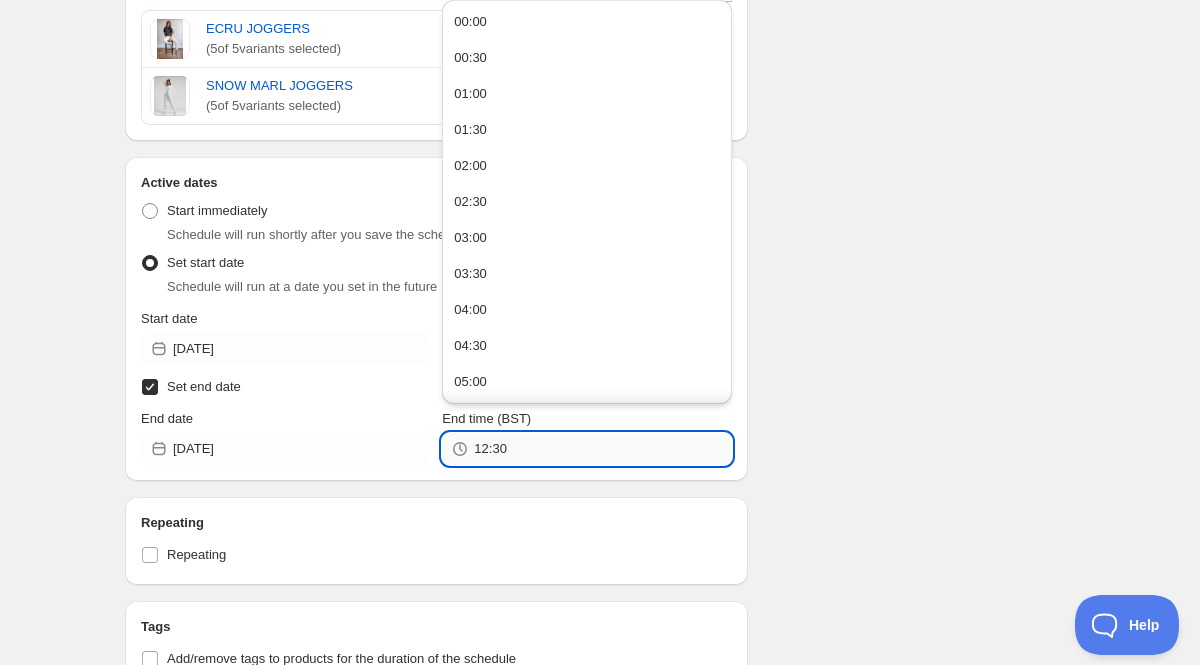 click on "12:30" at bounding box center (602, 449) 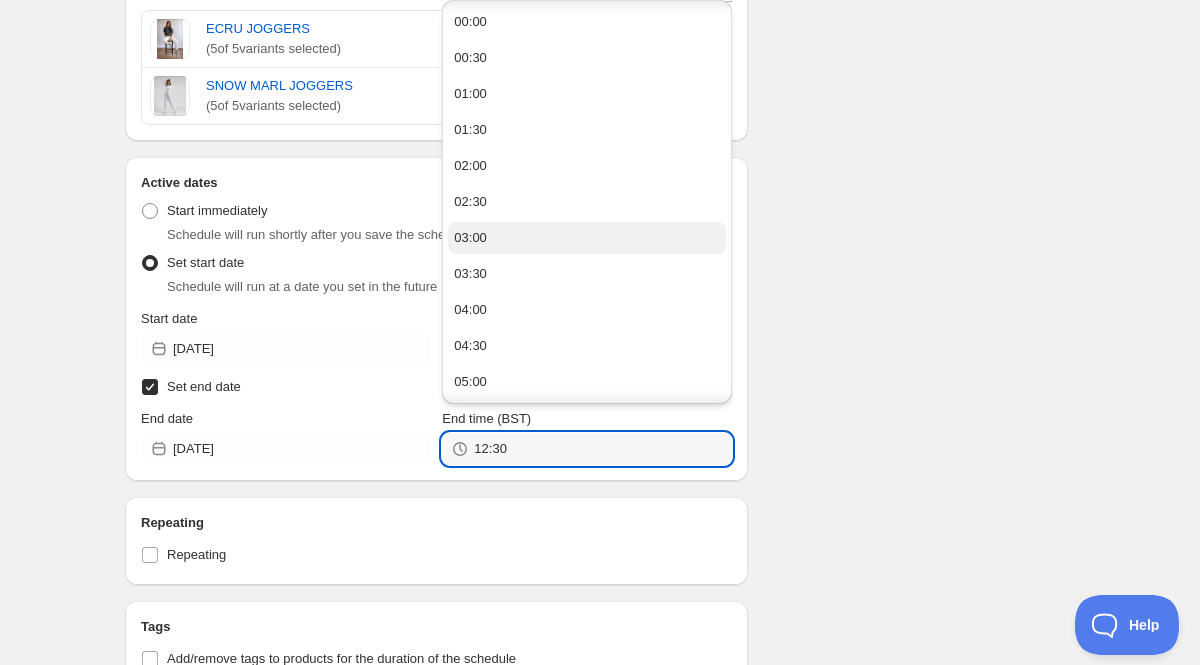 scroll, scrollTop: 1332, scrollLeft: 0, axis: vertical 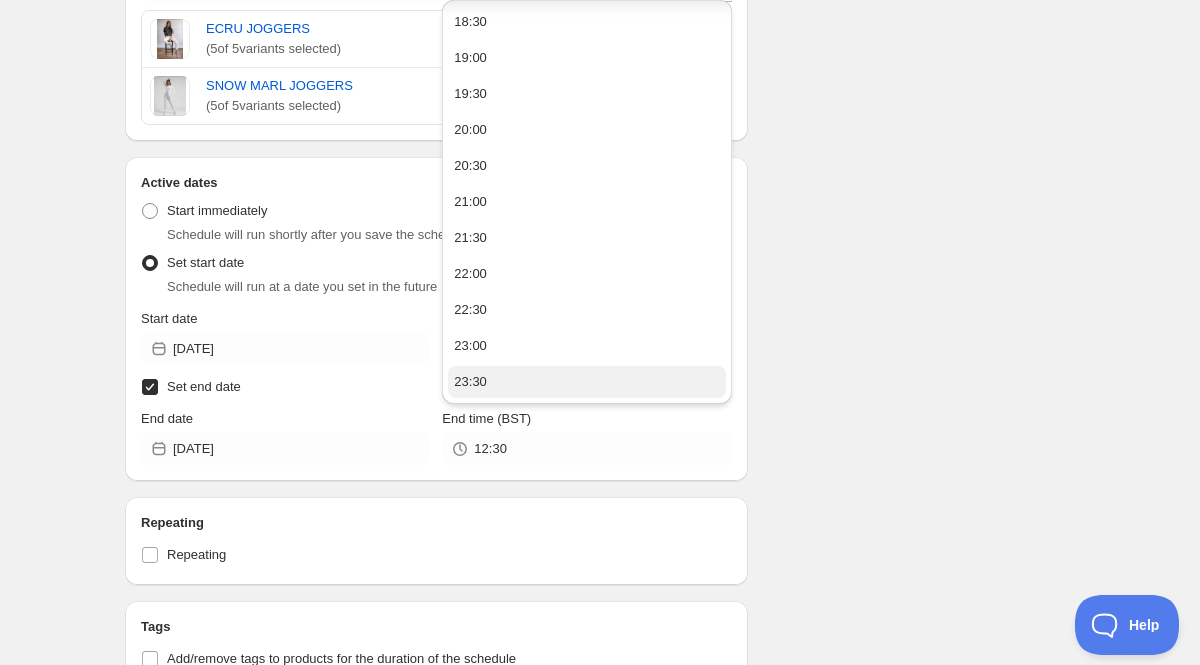 click on "23:30" at bounding box center [586, 382] 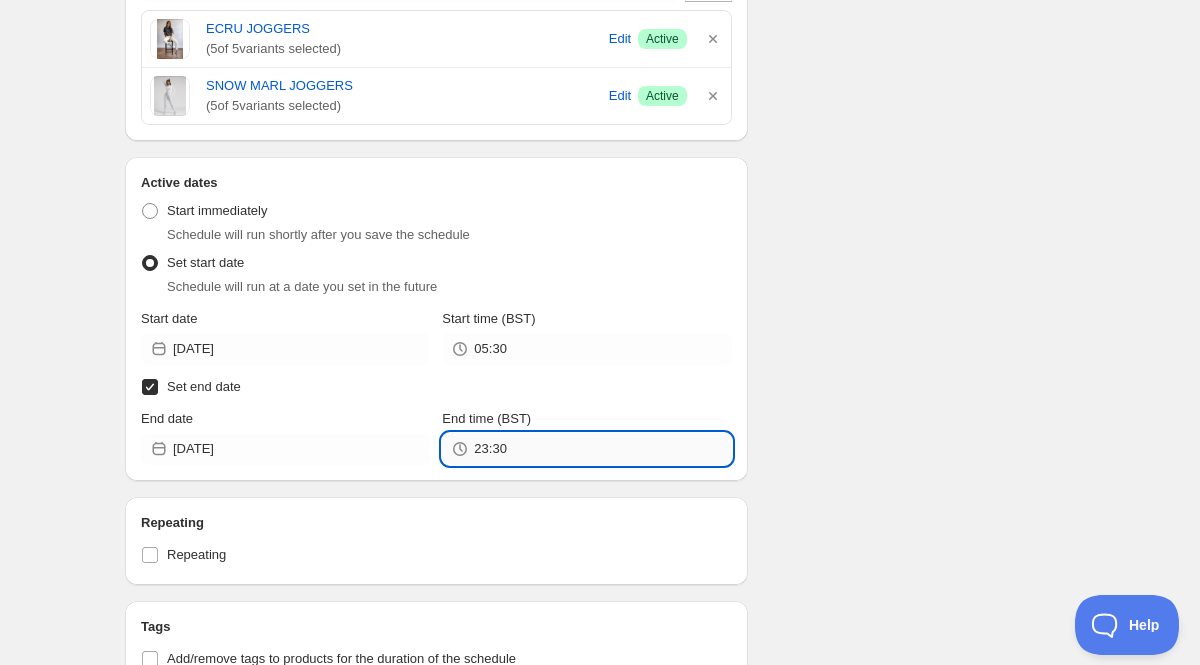 click on "23:30" at bounding box center (602, 449) 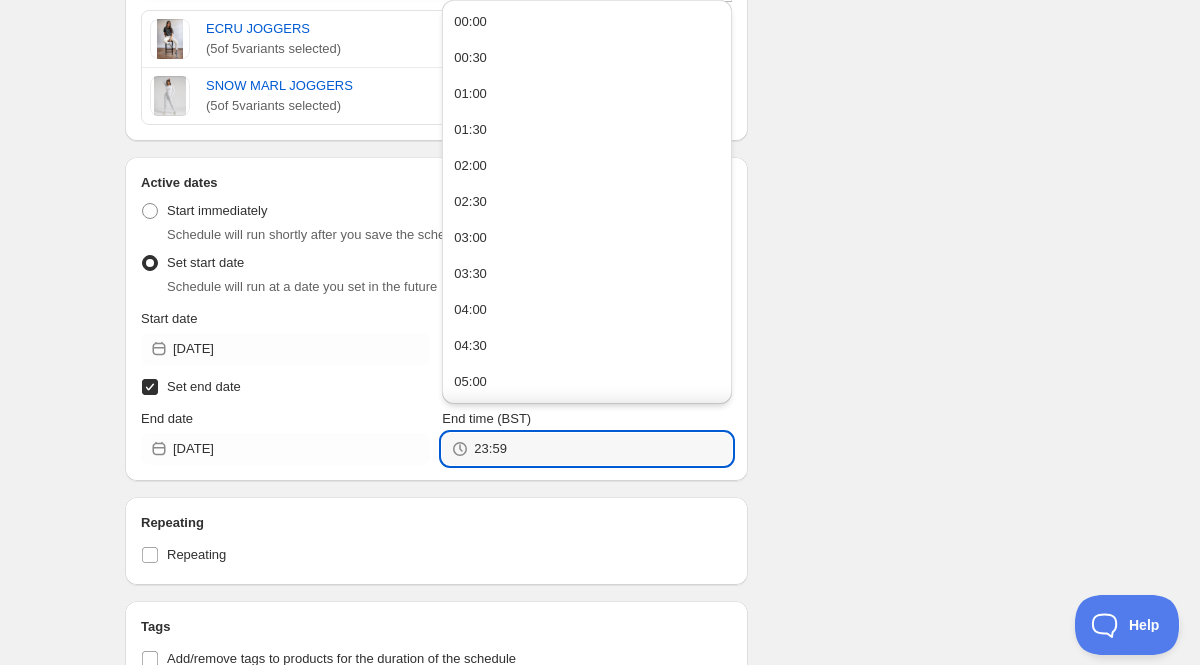 type on "23:59" 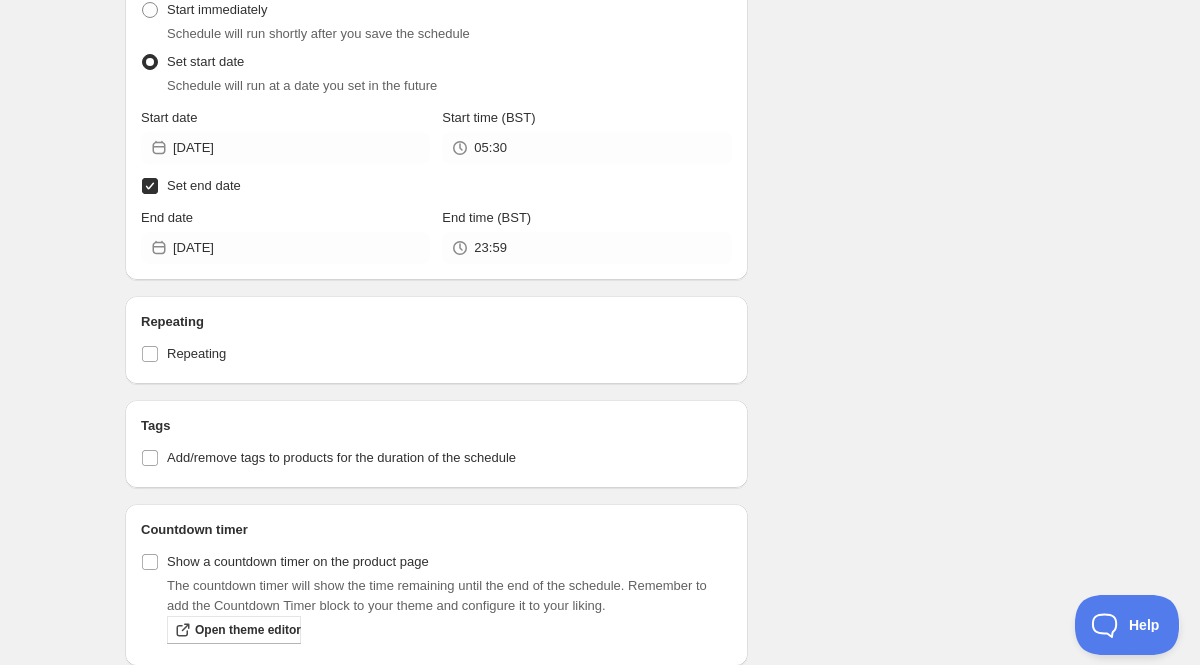 scroll, scrollTop: 941, scrollLeft: 0, axis: vertical 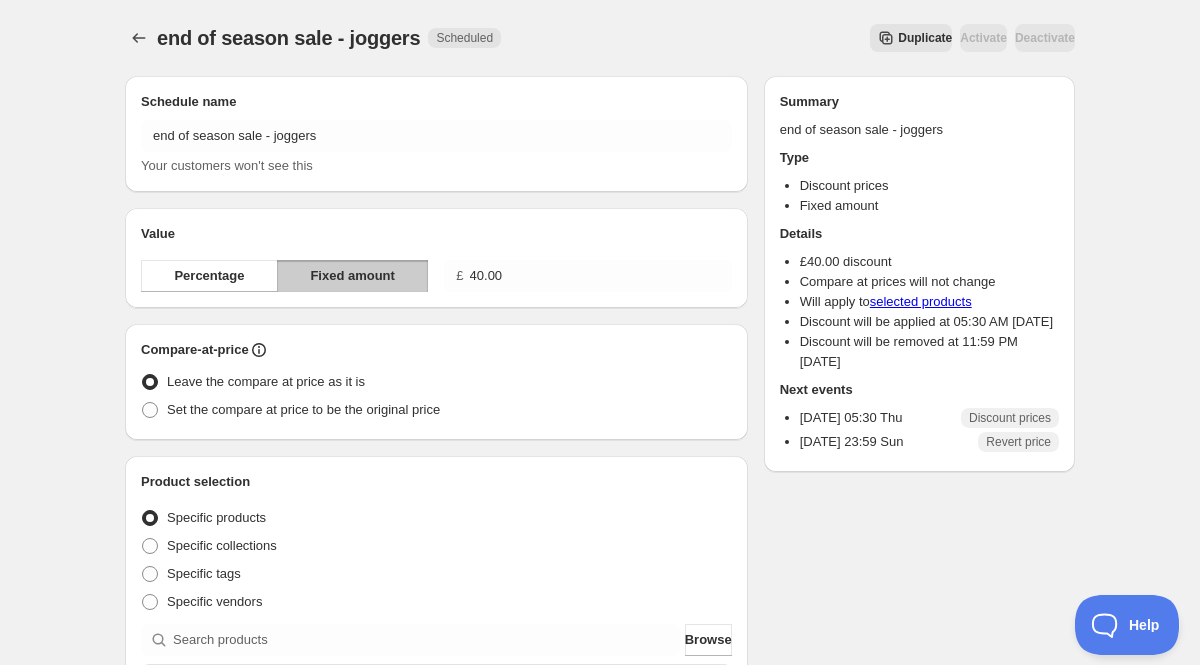 click on "Duplicate" at bounding box center [925, 38] 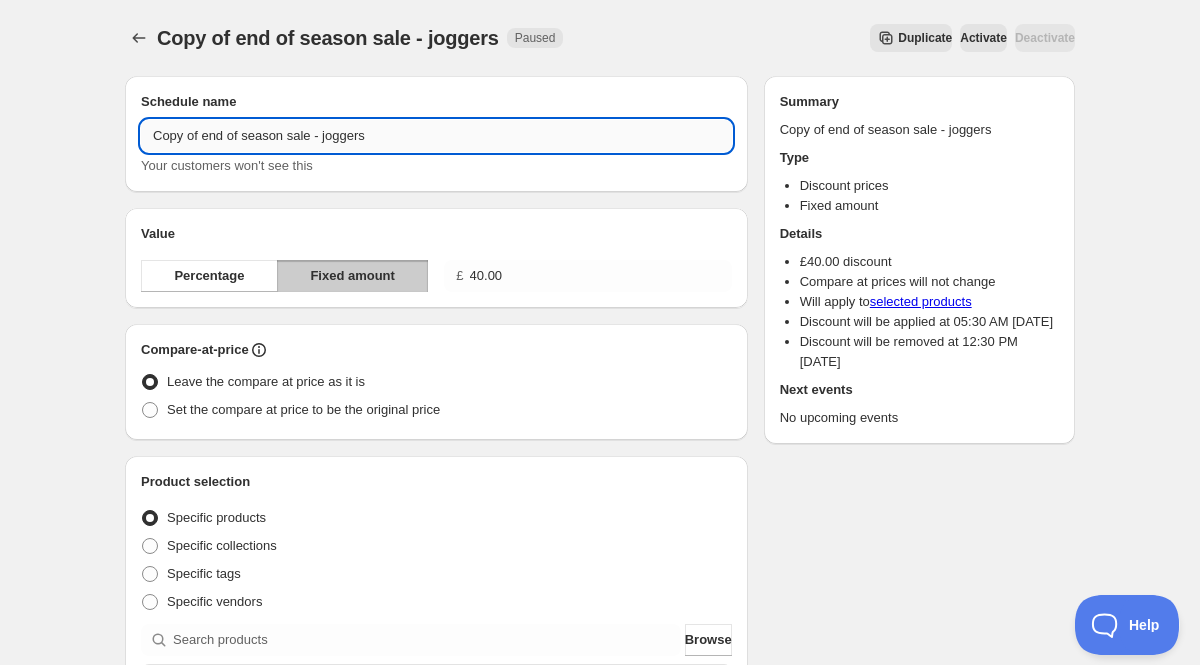click on "Copy of end of season sale - joggers" at bounding box center [436, 136] 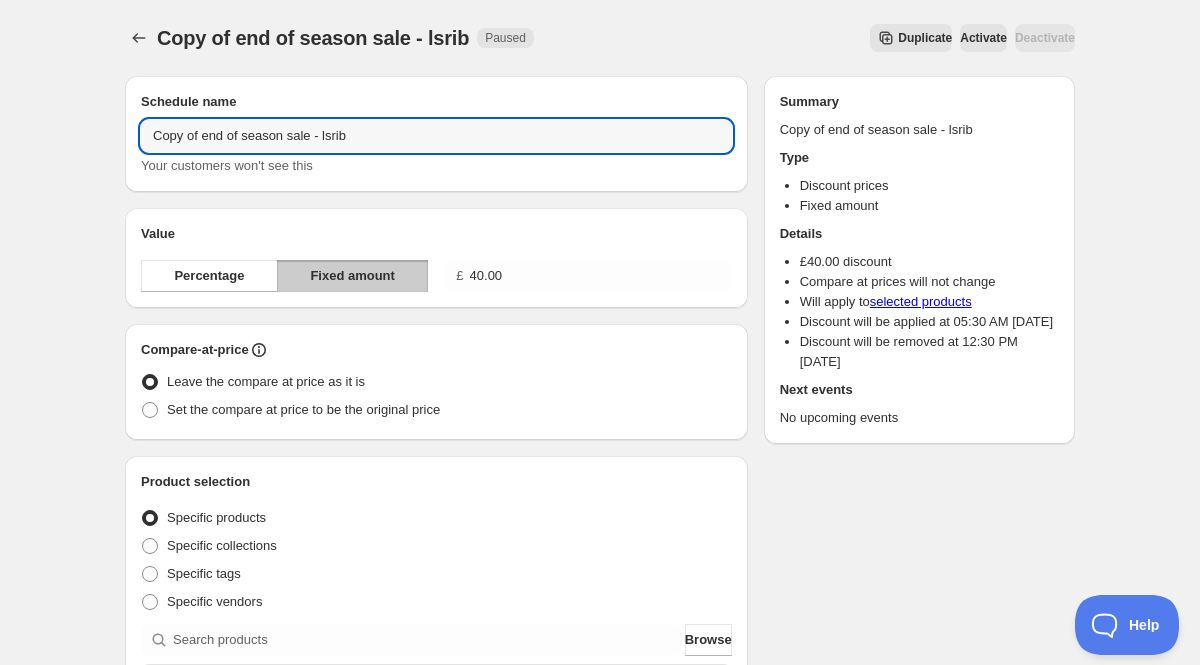 drag, startPoint x: 206, startPoint y: 136, endPoint x: -59, endPoint y: 103, distance: 267.0468 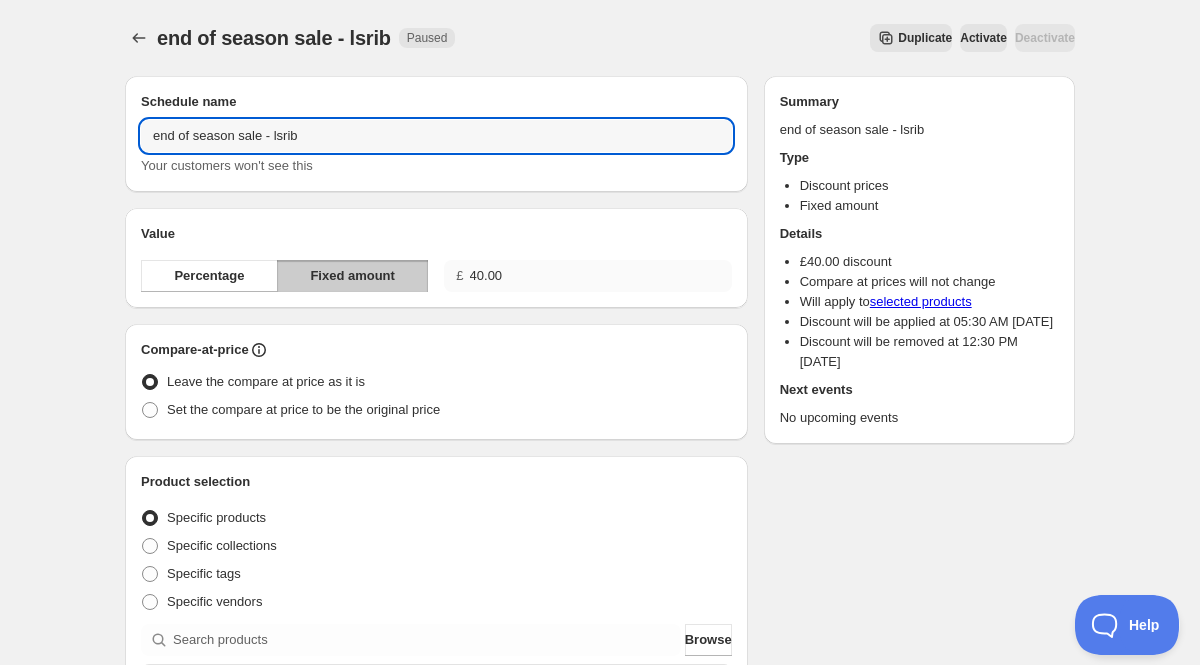 type on "end of season sale - lsrib" 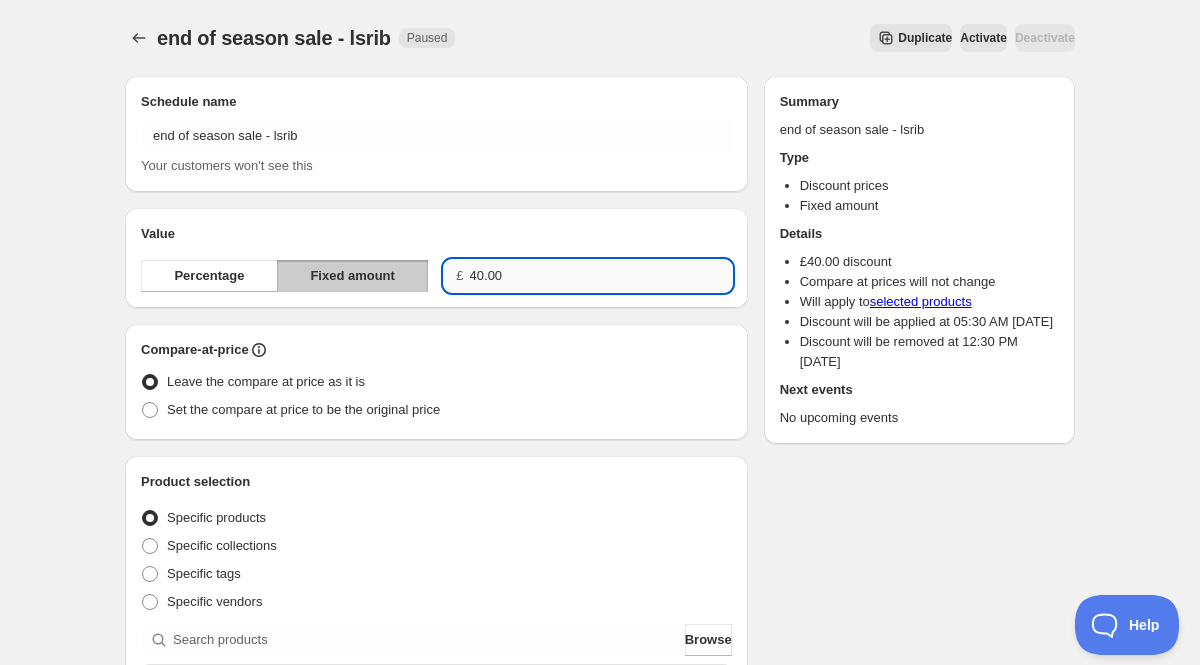 click on "40.00" at bounding box center [601, 276] 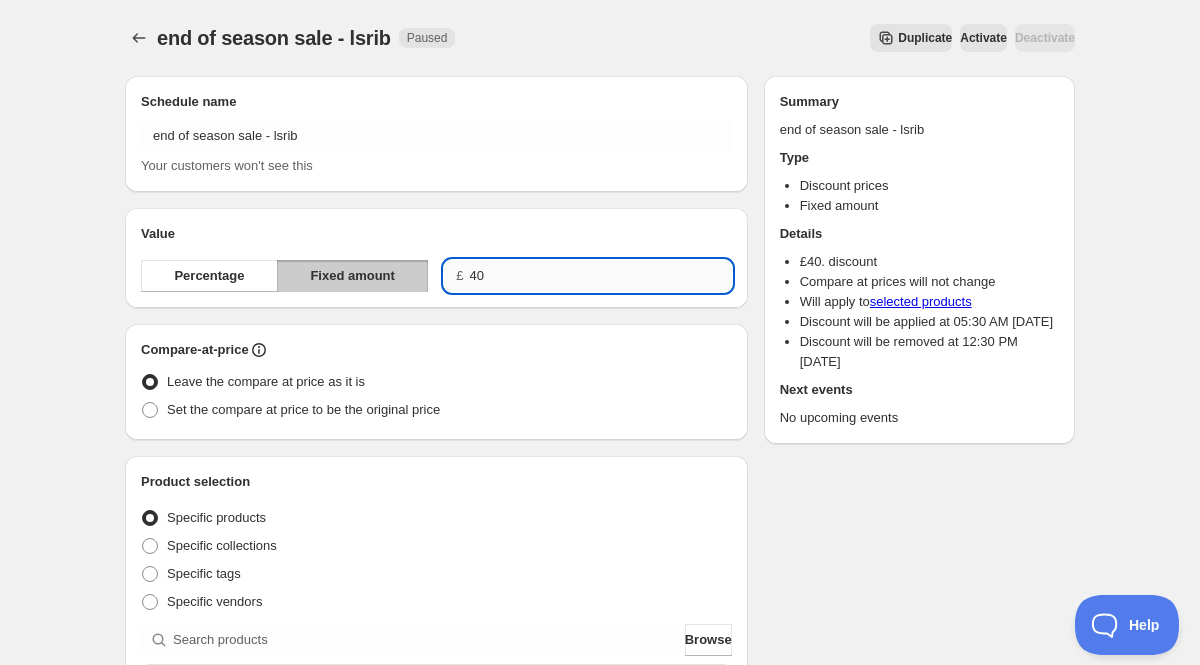 type on "4" 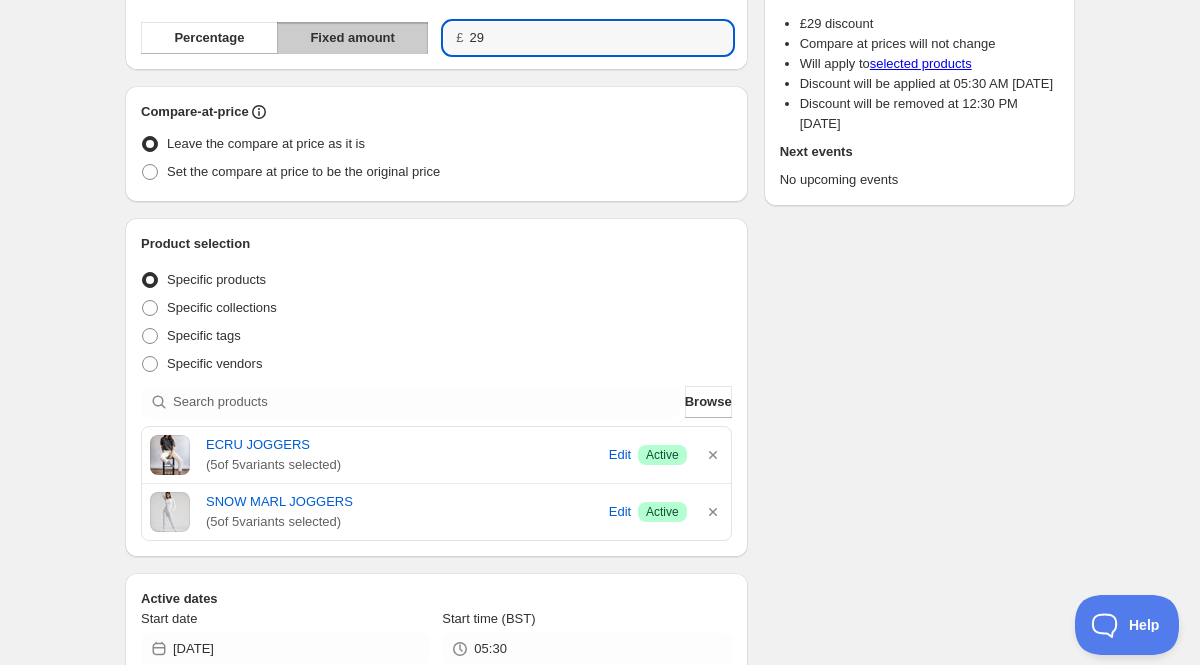 scroll, scrollTop: 246, scrollLeft: 0, axis: vertical 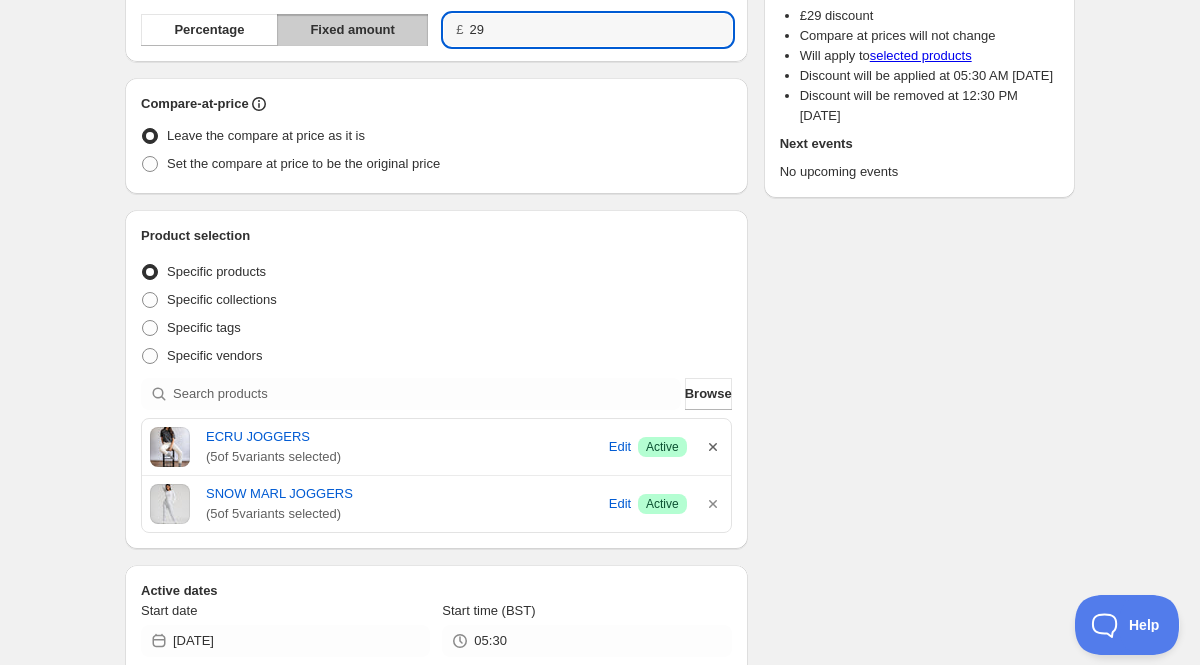 type on "29.00" 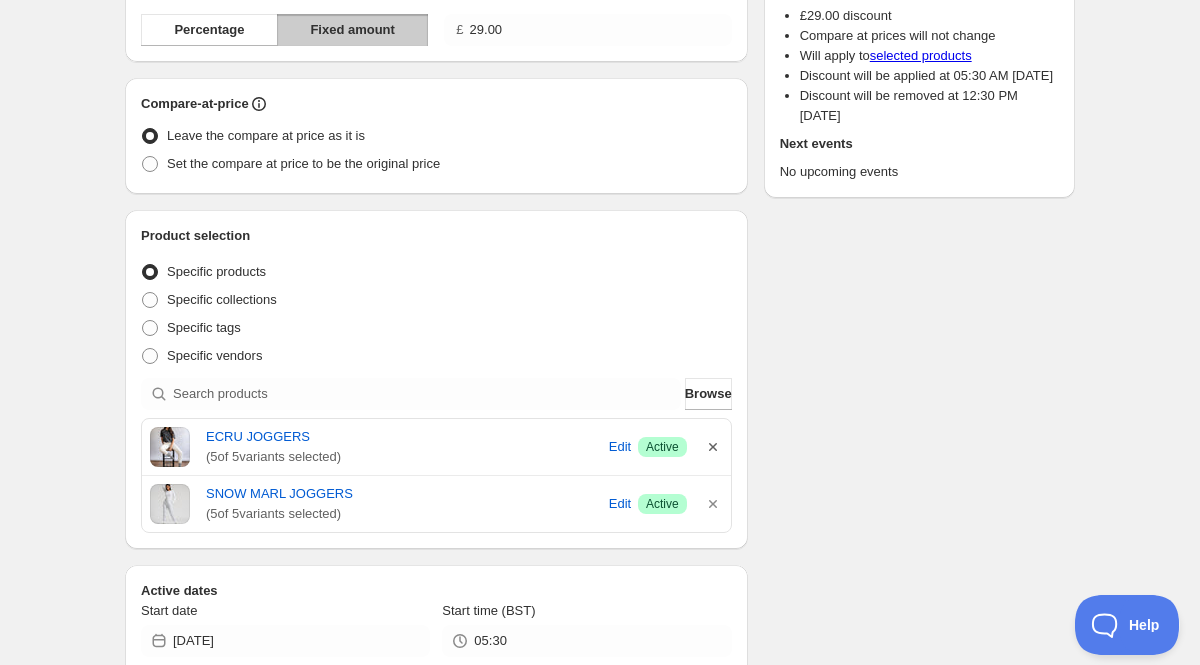 click 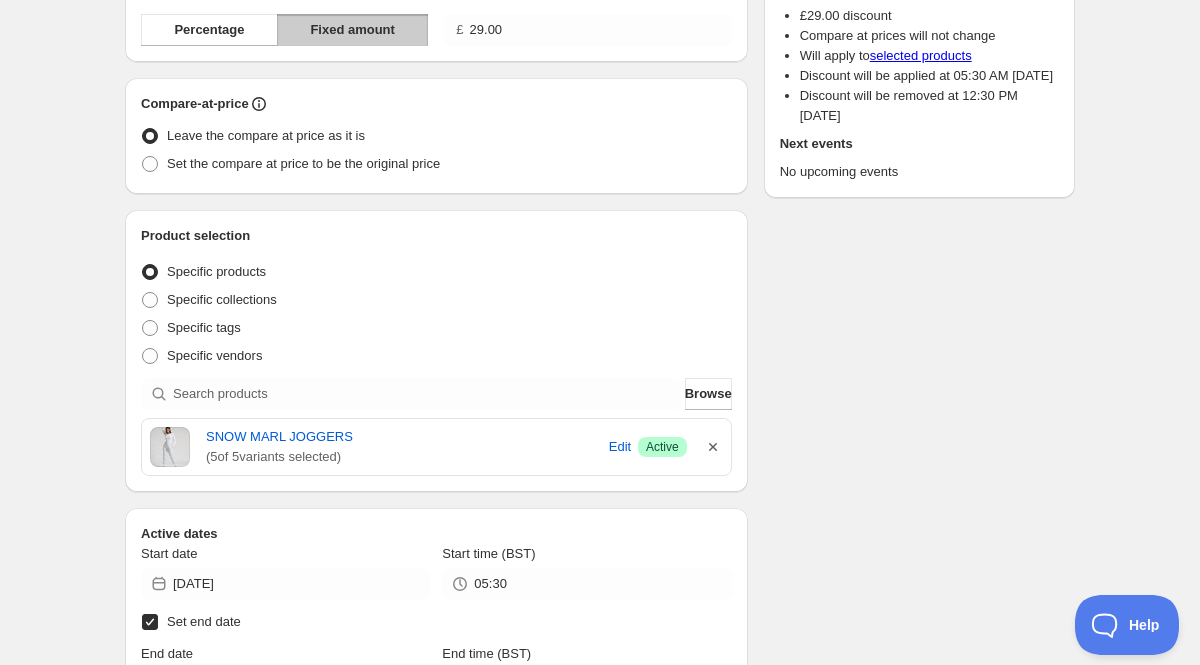 click 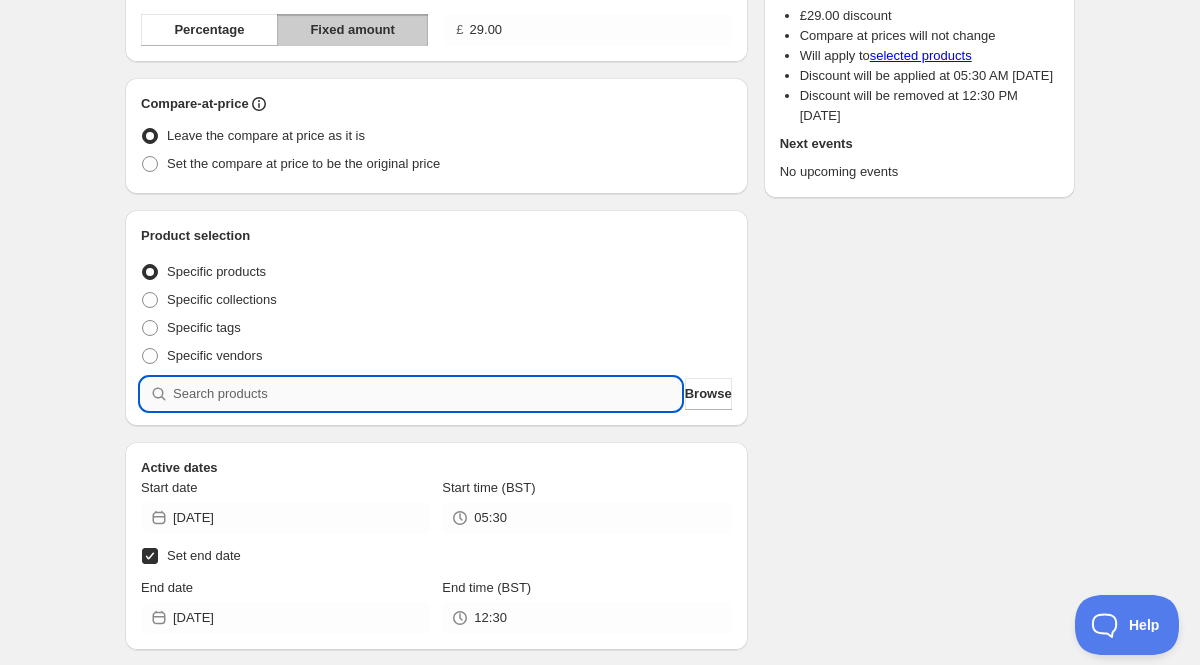 click at bounding box center [427, 394] 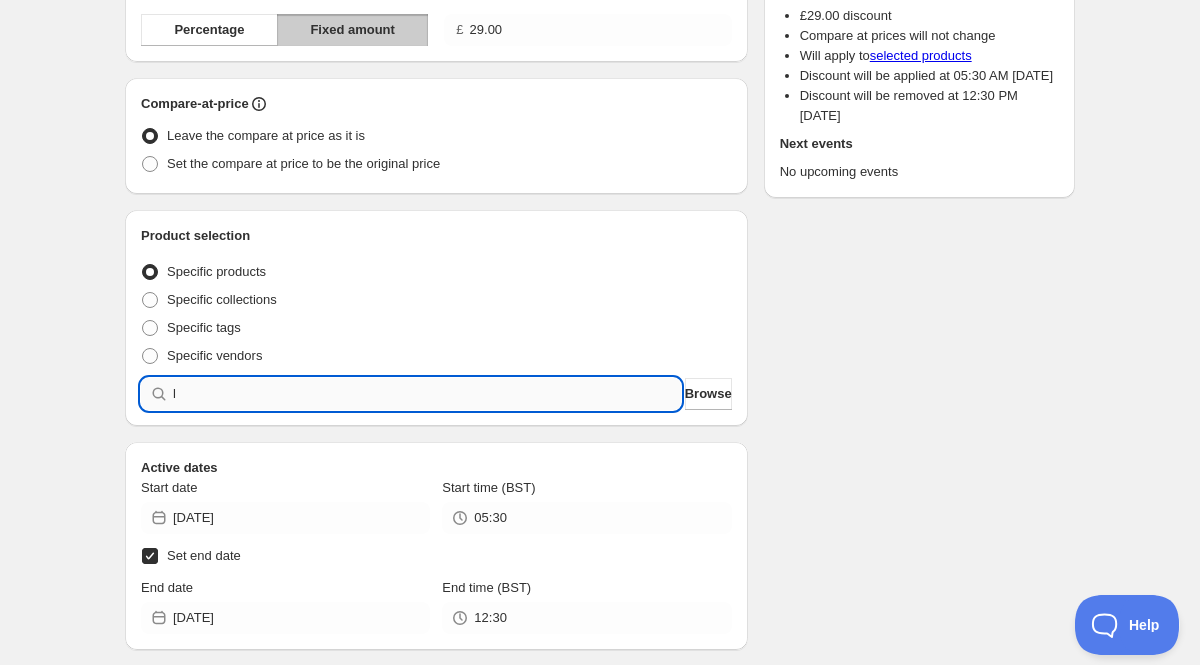 type 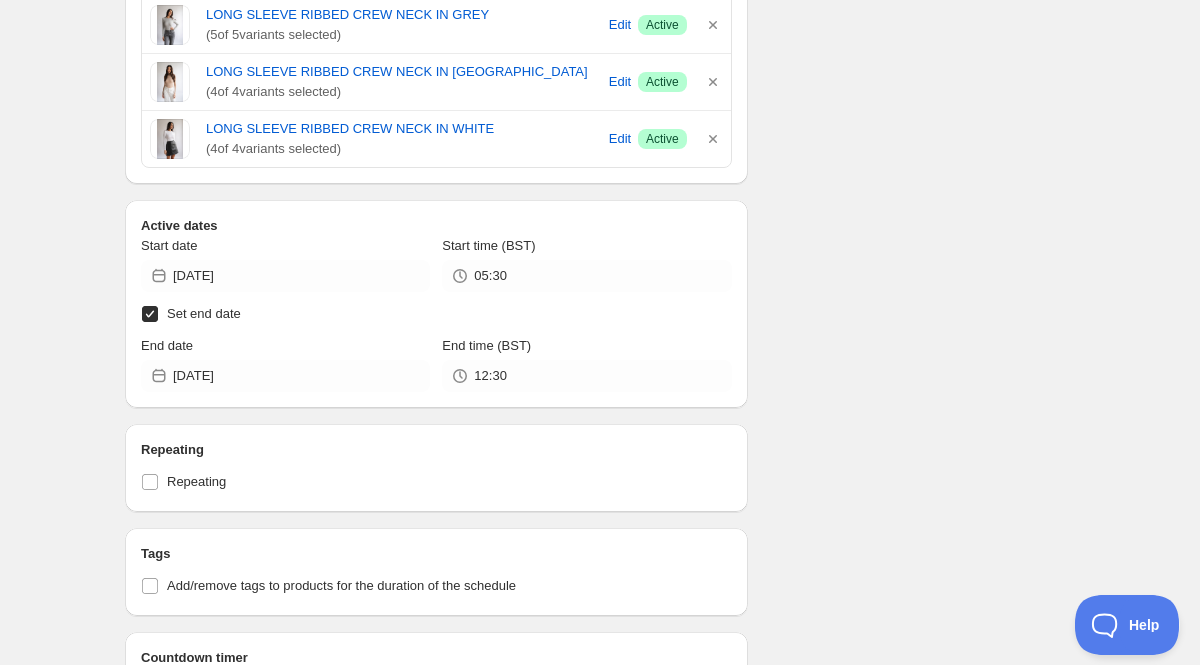 scroll, scrollTop: 729, scrollLeft: 0, axis: vertical 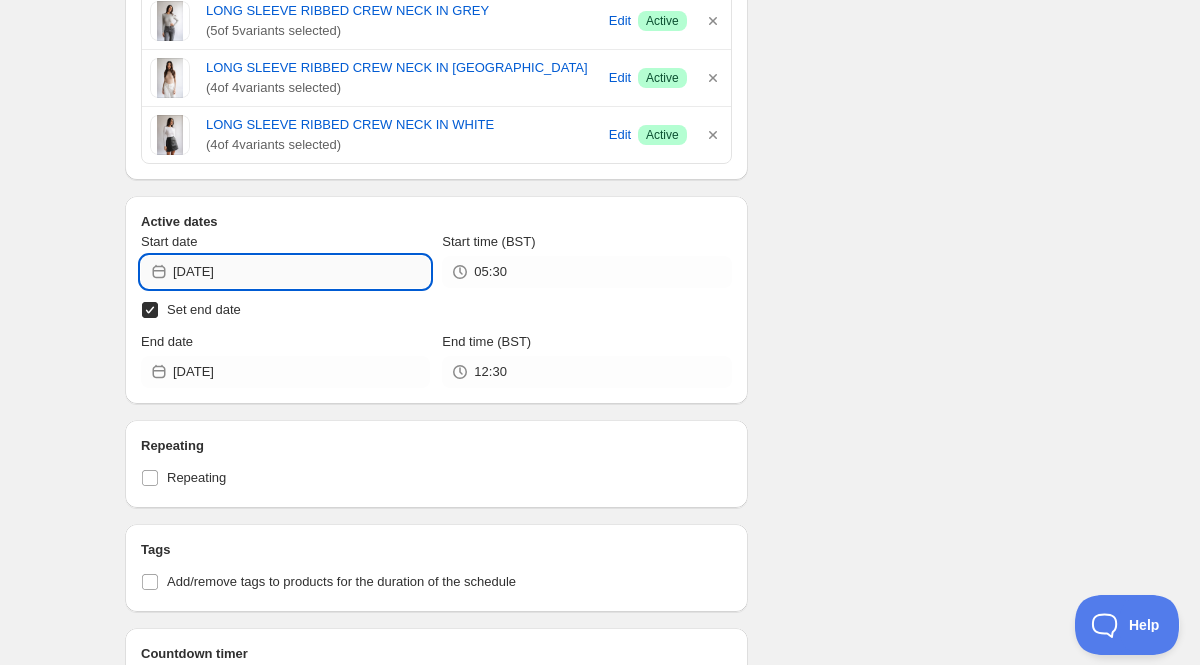 click on "[DATE]" at bounding box center [301, 272] 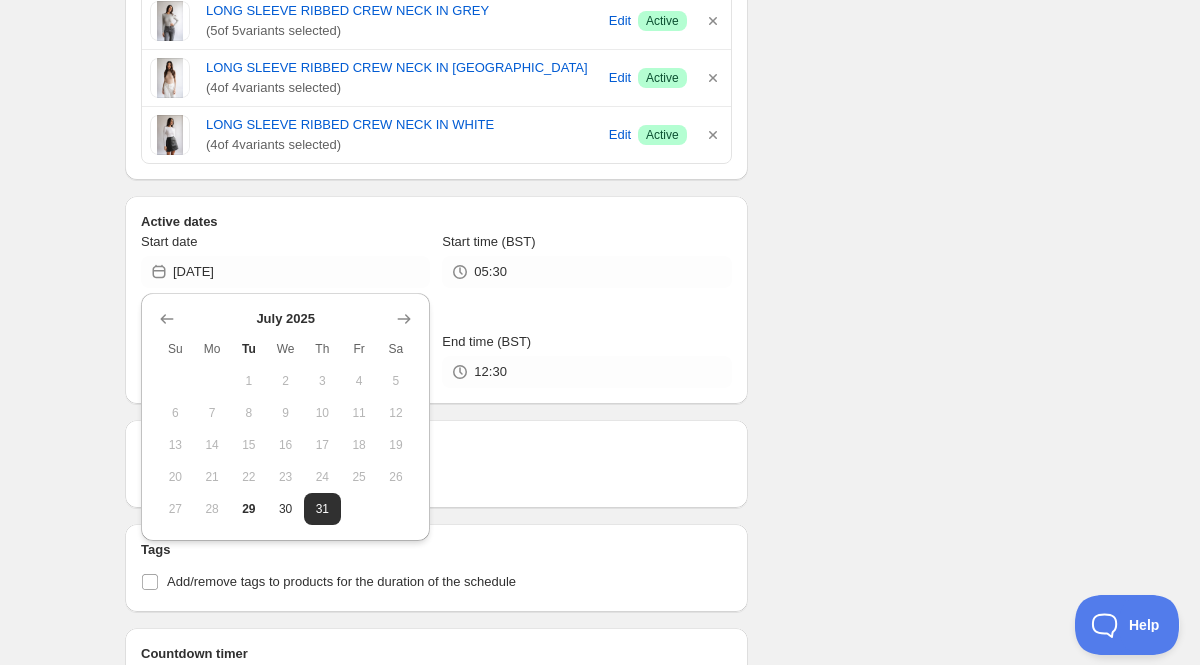 click on "Schedule name end of season sale - lsrib Your customers won't see this Value Percentage Fixed amount £ 29.00 Compare-at-price Leave the compare at price as it is Set the compare at price to be the original price Product selection Entity type Specific products Specific collections Specific tags Specific vendors Browse LONG SLEEVE RIBBED CREW NECK IN BLACK ( 5  of   5  variants selected) Edit Success Active LONG SLEEVE RIBBED CREW NECK IN GREY ( 5  of   5  variants selected) Edit Success Active LONG SLEEVE RIBBED CREW NECK IN MOCHA ( 4  of   4  variants selected) Edit Success Active LONG SLEEVE RIBBED CREW NECK IN WHITE ( 4  of   4  variants selected) Edit Success Active Active dates Start date [DATE] Start time (BST) 05:30 Set end date End date [DATE] End time (BST) 12:30 Repeating Repeating Ok Cancel Every 1 Date range Days Weeks Months Years Days Ends Never On specific date After a number of occurances Tags Add/remove tags to products for the duration of the schedule Countdown timer" at bounding box center [436, 68] 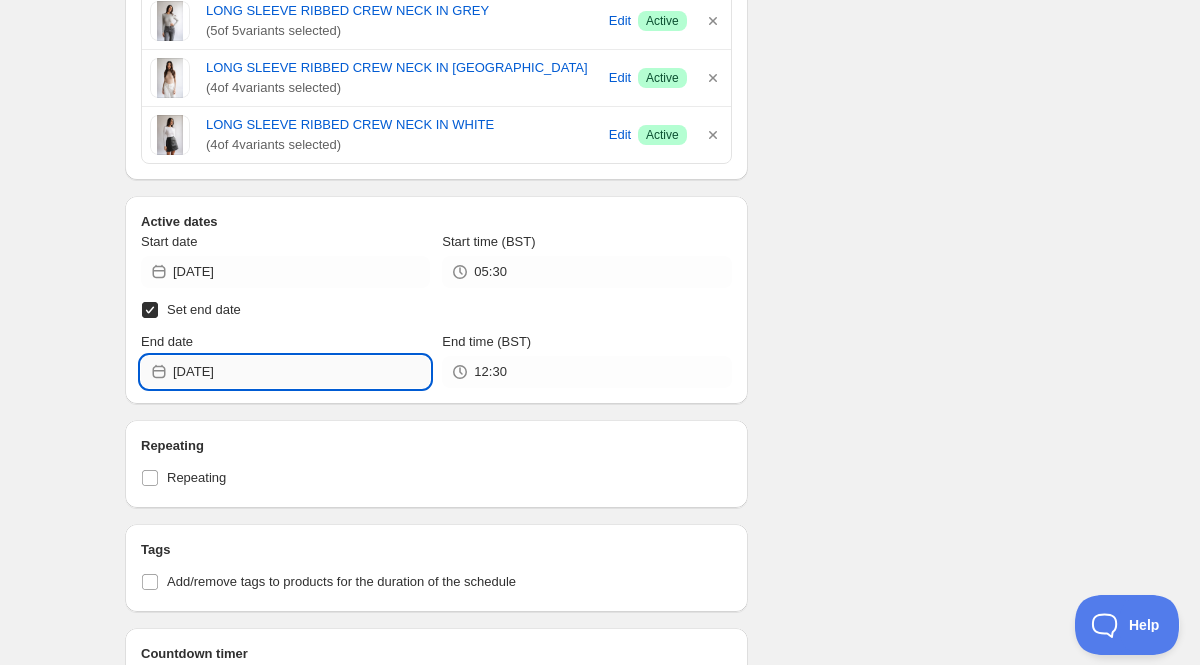 click on "[DATE]" at bounding box center (301, 372) 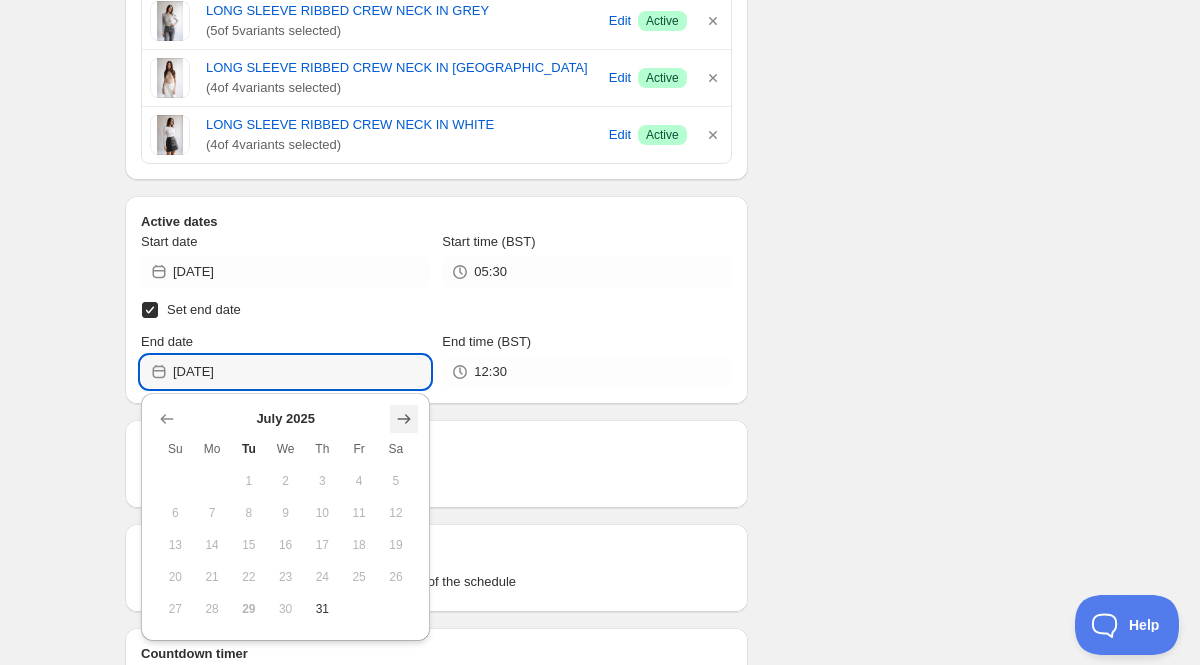 click 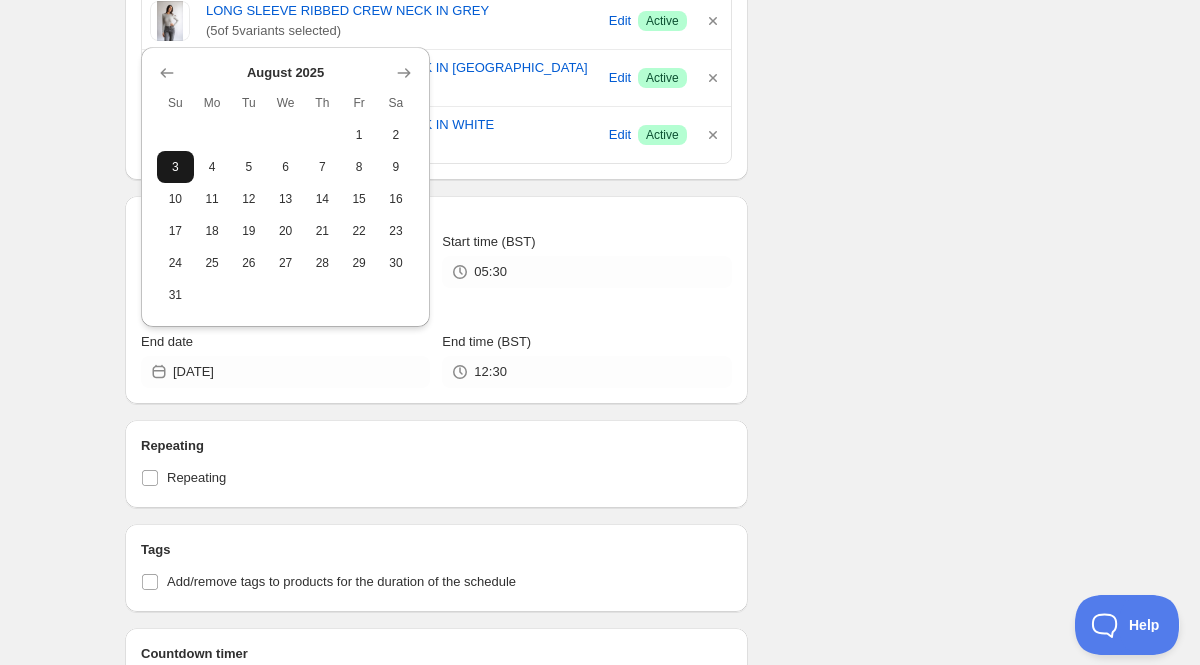 click on "3" at bounding box center (175, 167) 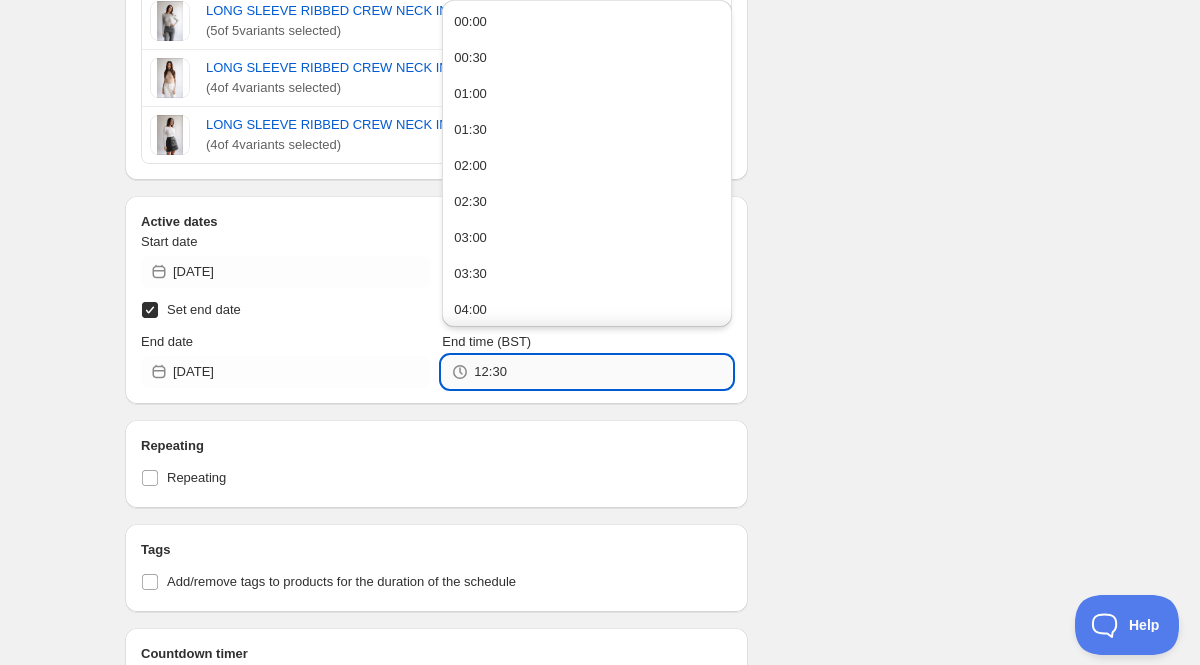click on "12:30" at bounding box center (602, 372) 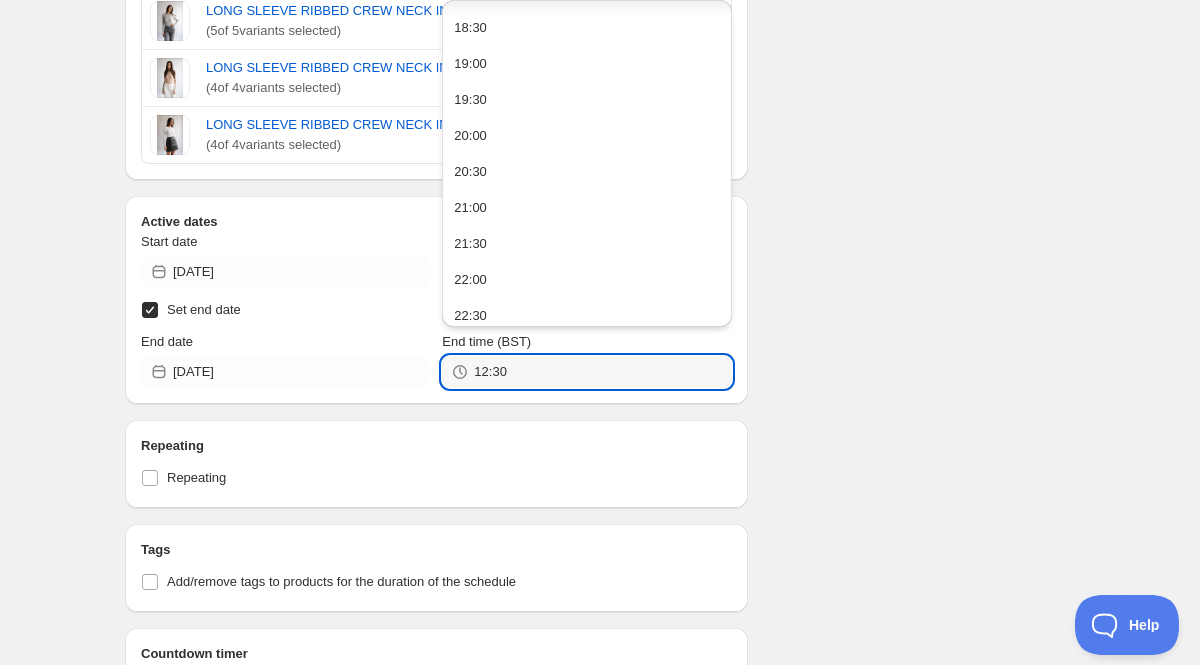 scroll, scrollTop: 1409, scrollLeft: 0, axis: vertical 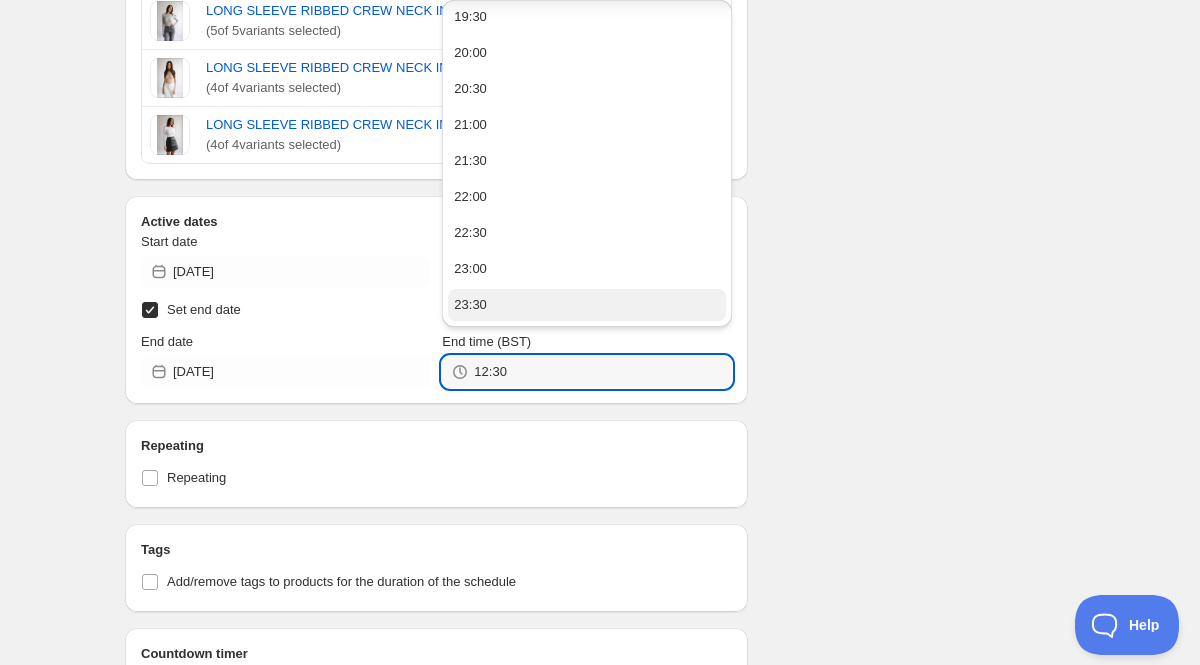 click on "23:30" at bounding box center (586, 305) 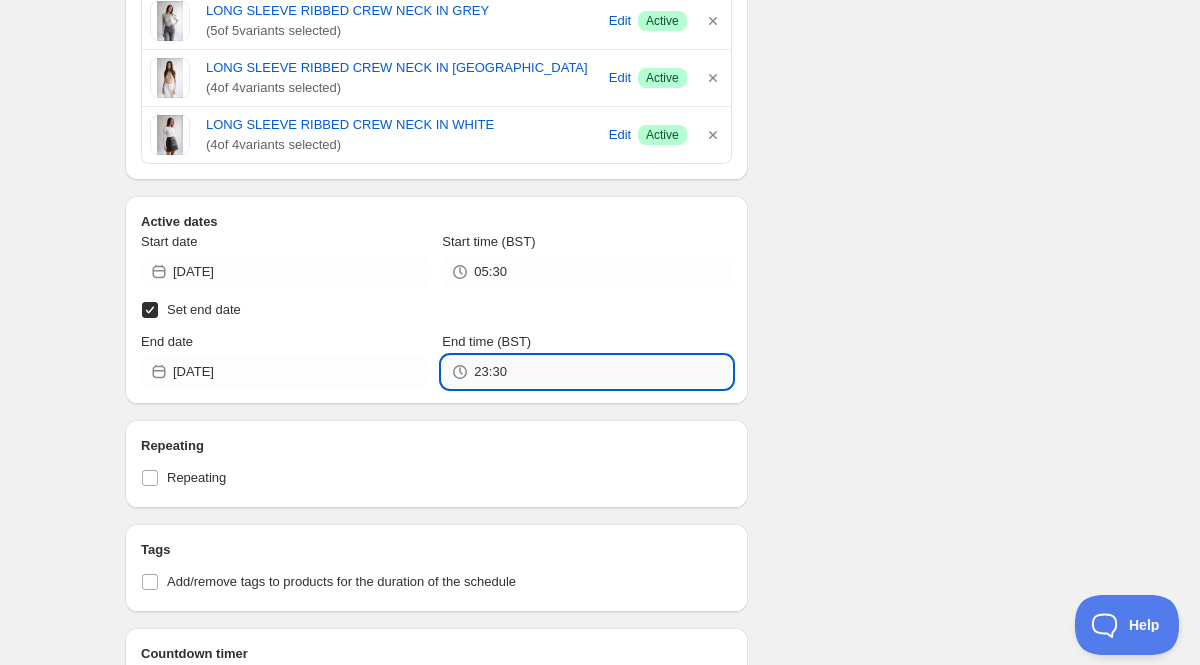 click on "23:30" at bounding box center [602, 372] 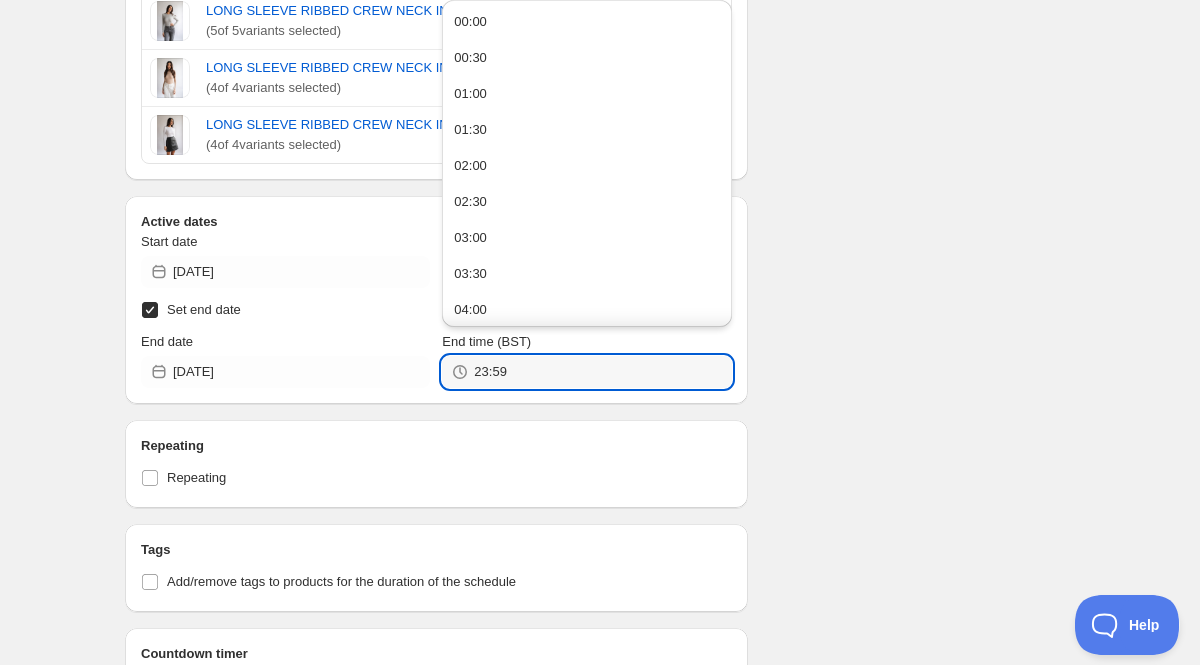 type on "23:59" 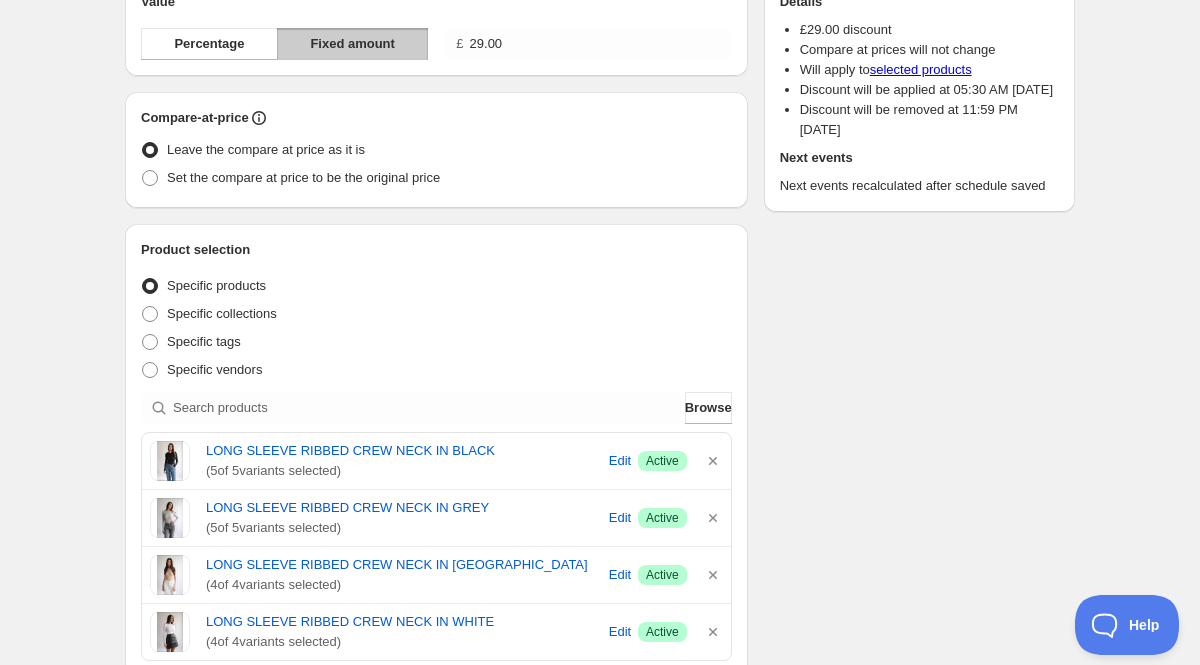 scroll, scrollTop: 0, scrollLeft: 0, axis: both 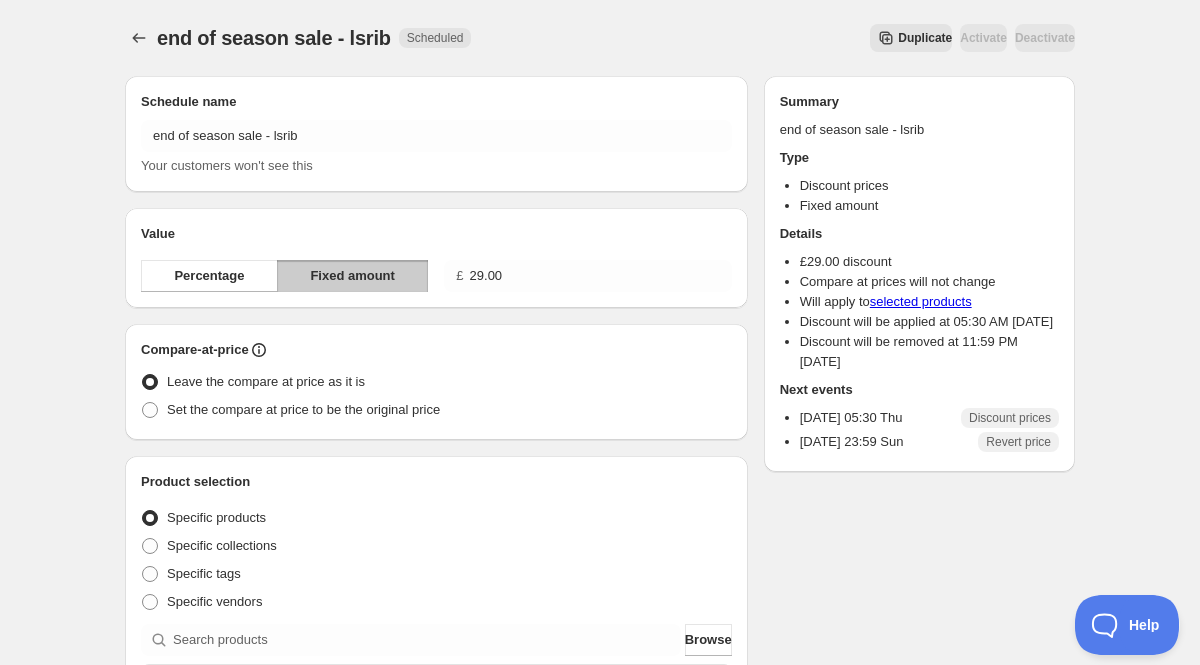 click on "Duplicate" at bounding box center (925, 38) 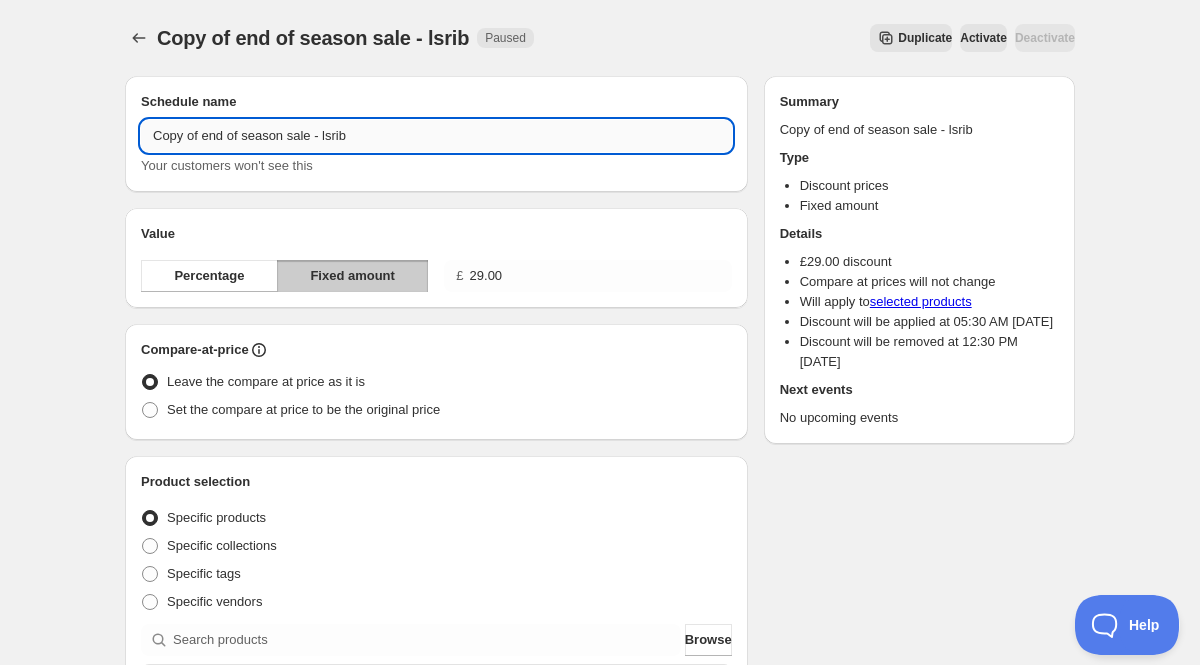 click on "Copy of end of season sale - lsrib" at bounding box center [436, 136] 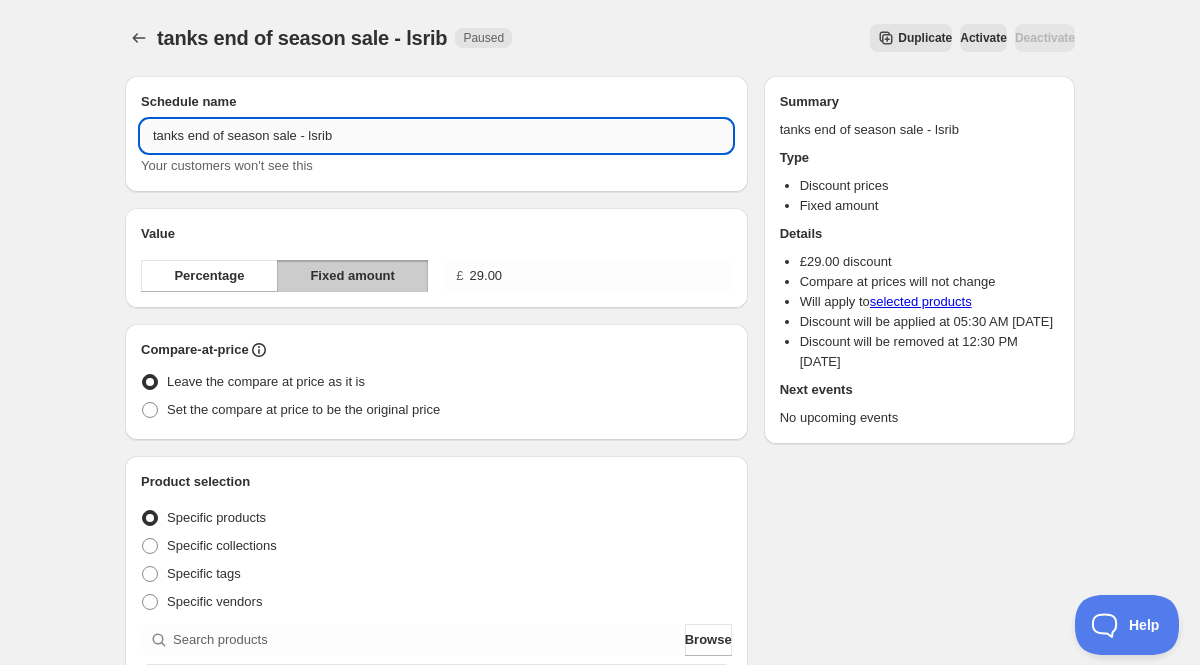 click on "tanks end of season sale - lsrib" at bounding box center (436, 136) 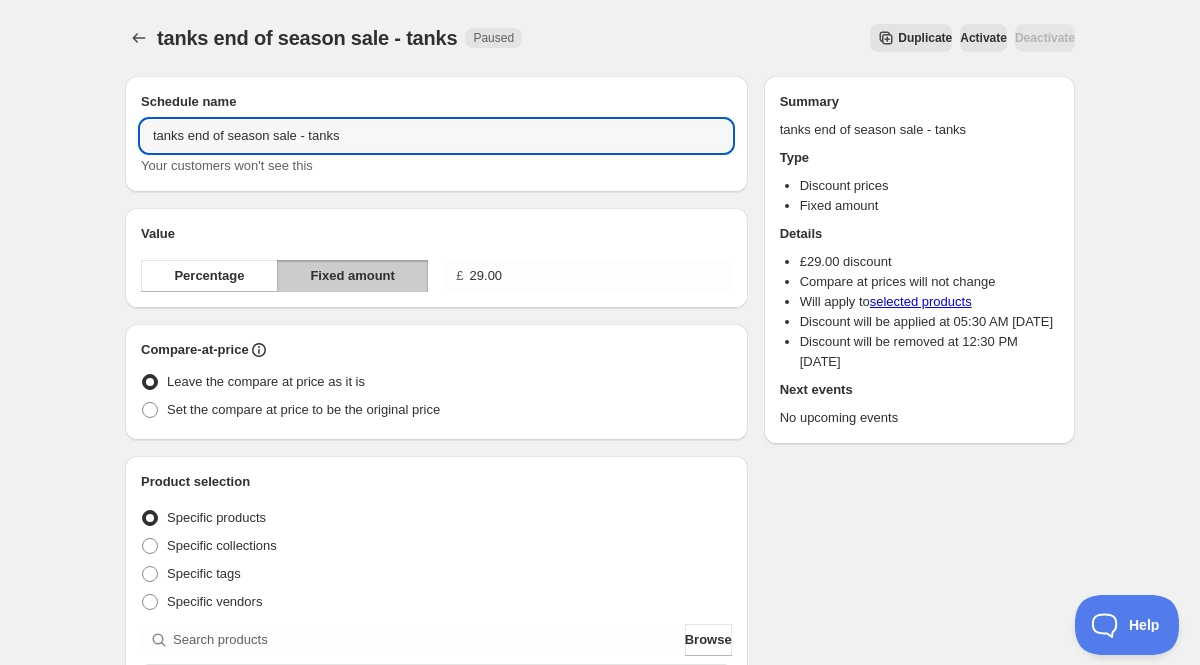drag, startPoint x: 191, startPoint y: 137, endPoint x: 46, endPoint y: 137, distance: 145 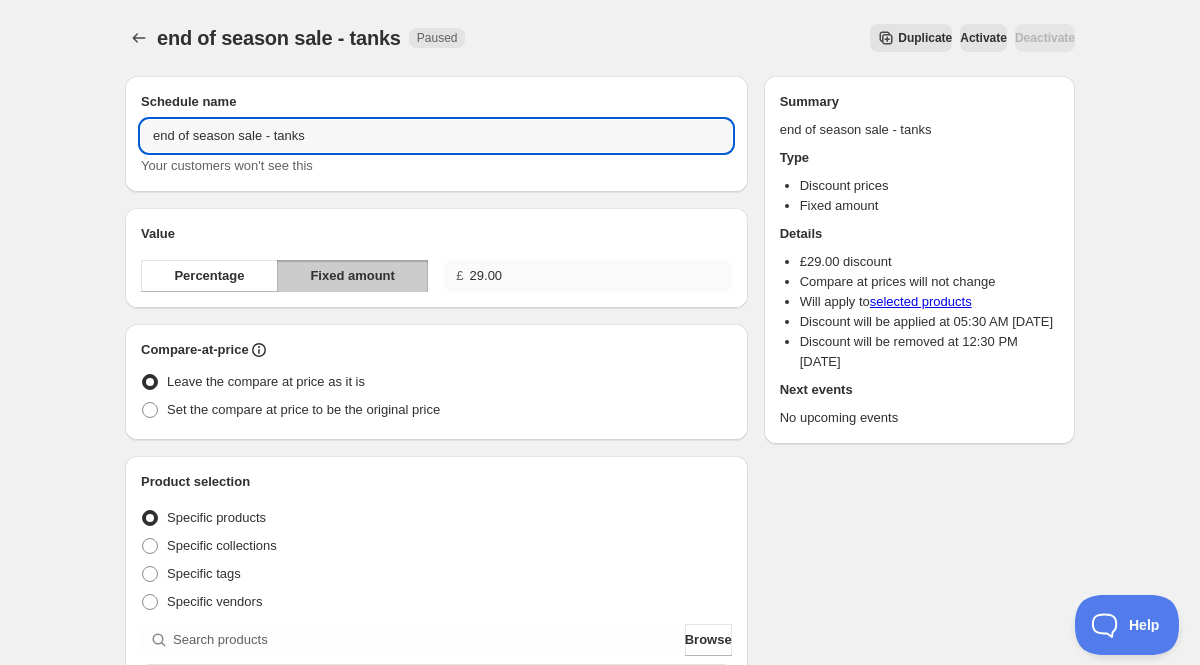 type on "end of season sale - tanks" 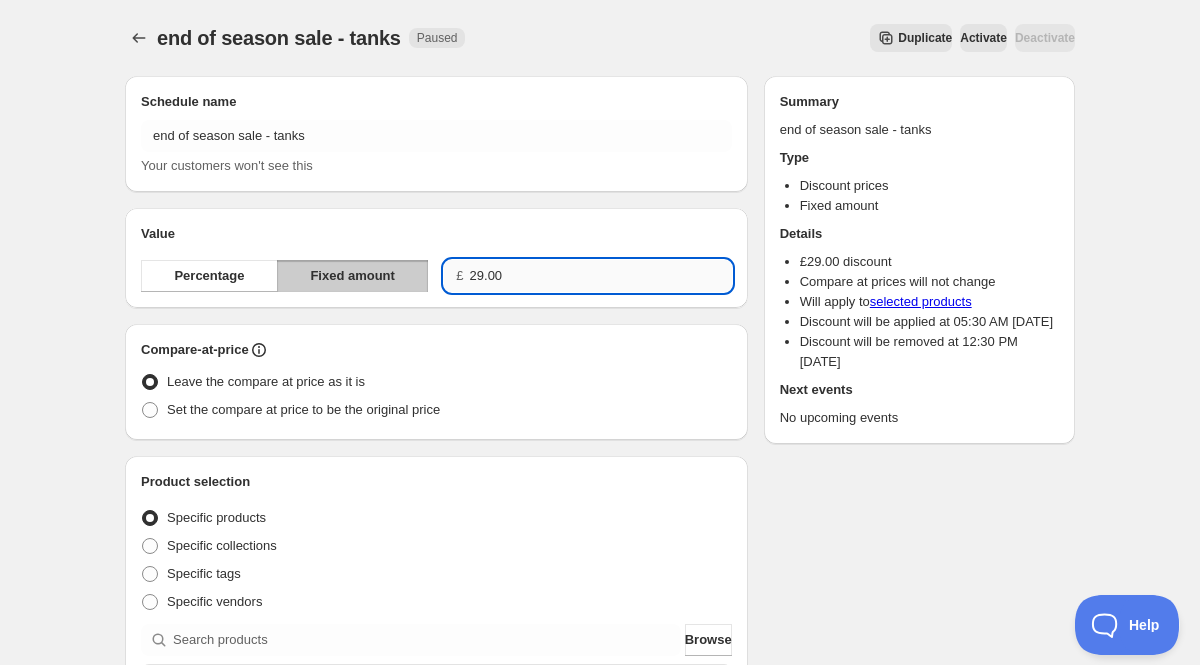 click on "29.00" at bounding box center (601, 276) 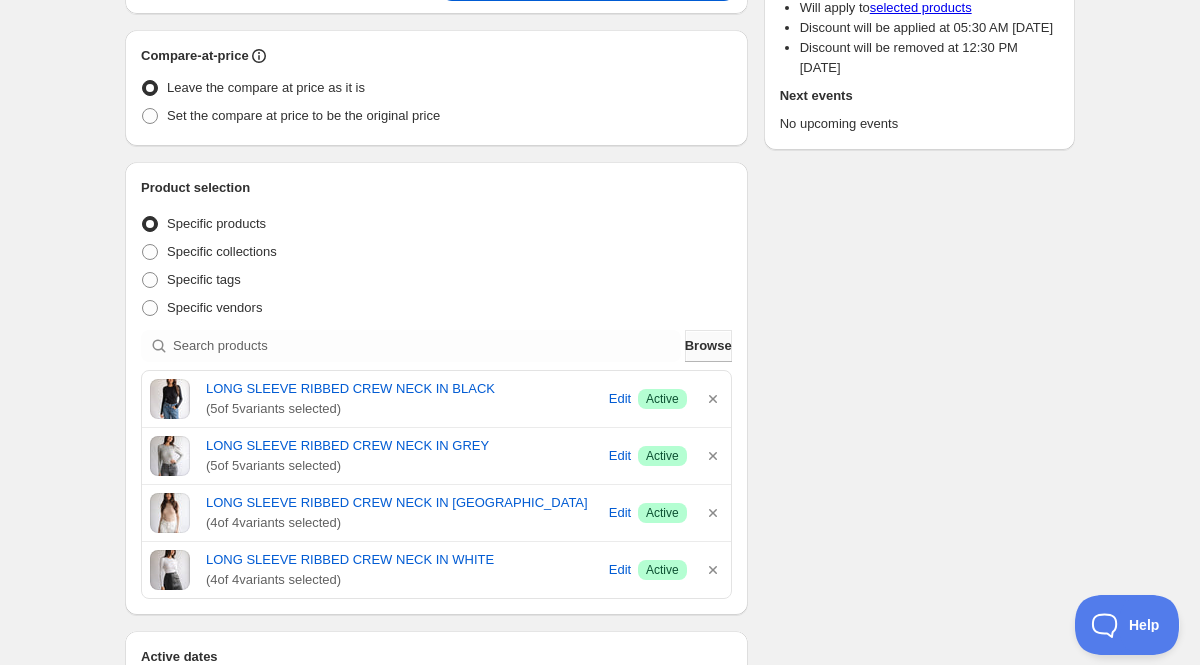 scroll, scrollTop: 295, scrollLeft: 0, axis: vertical 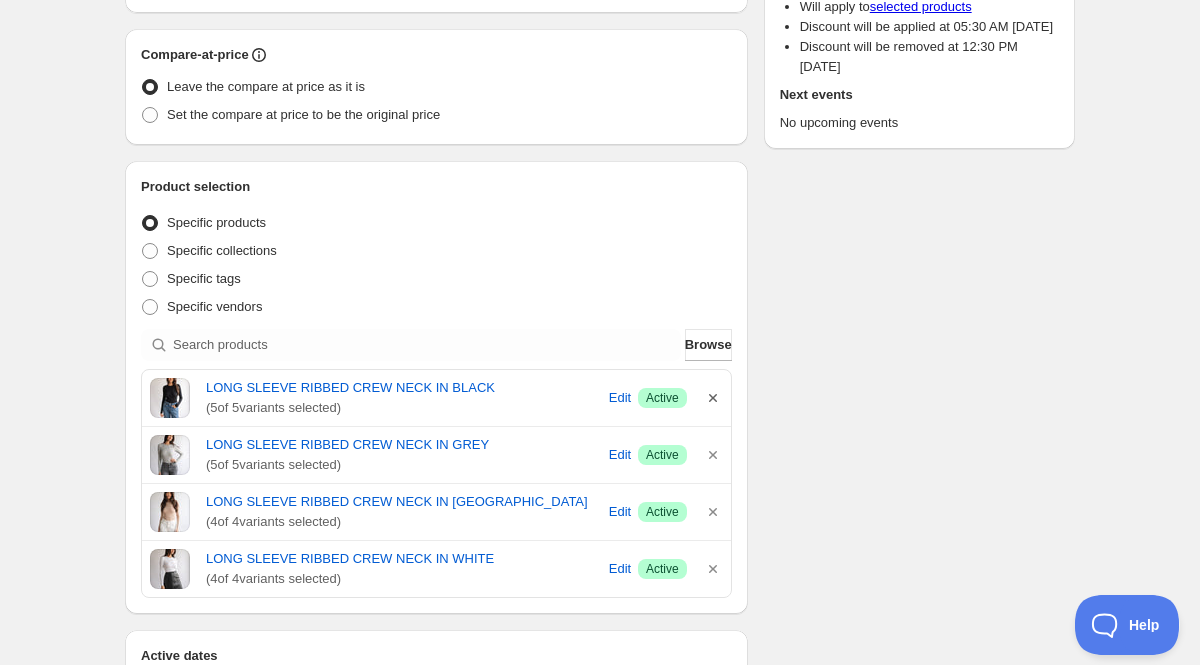 type on "19.00" 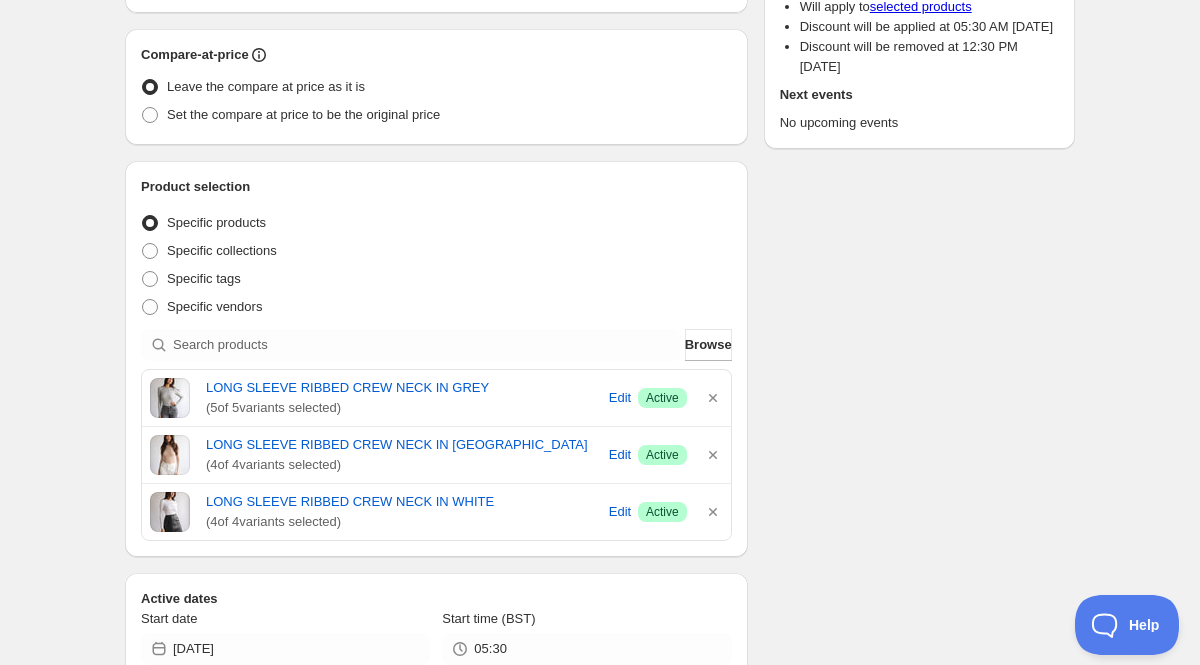 click 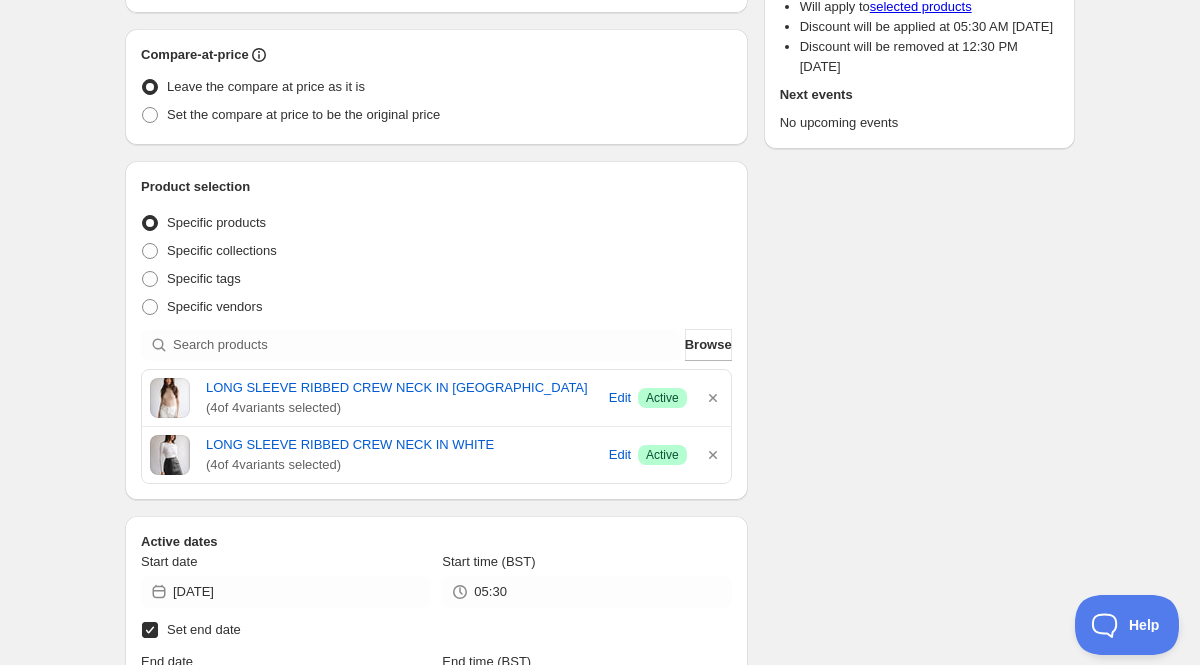 click 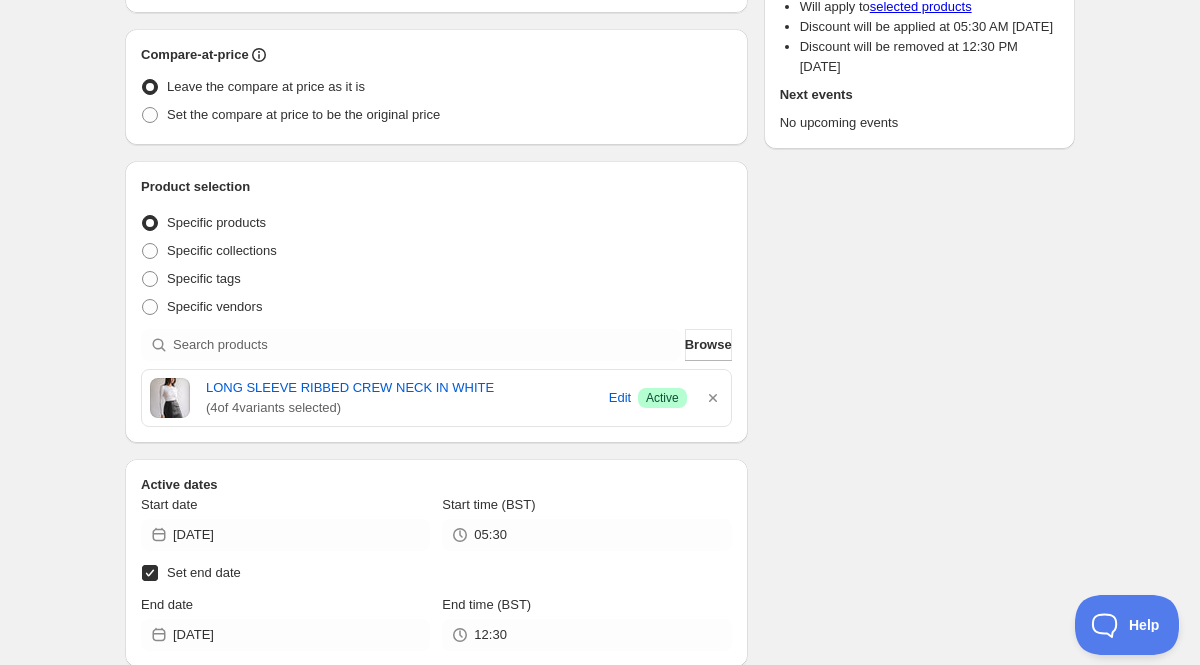 click 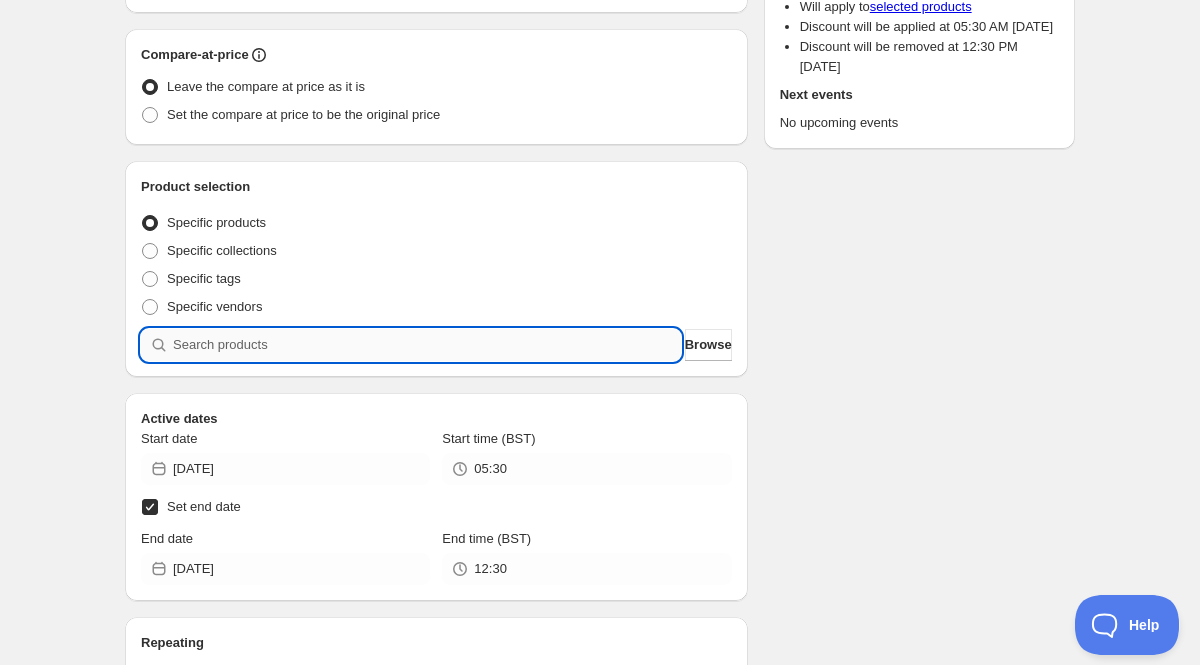 click at bounding box center [427, 345] 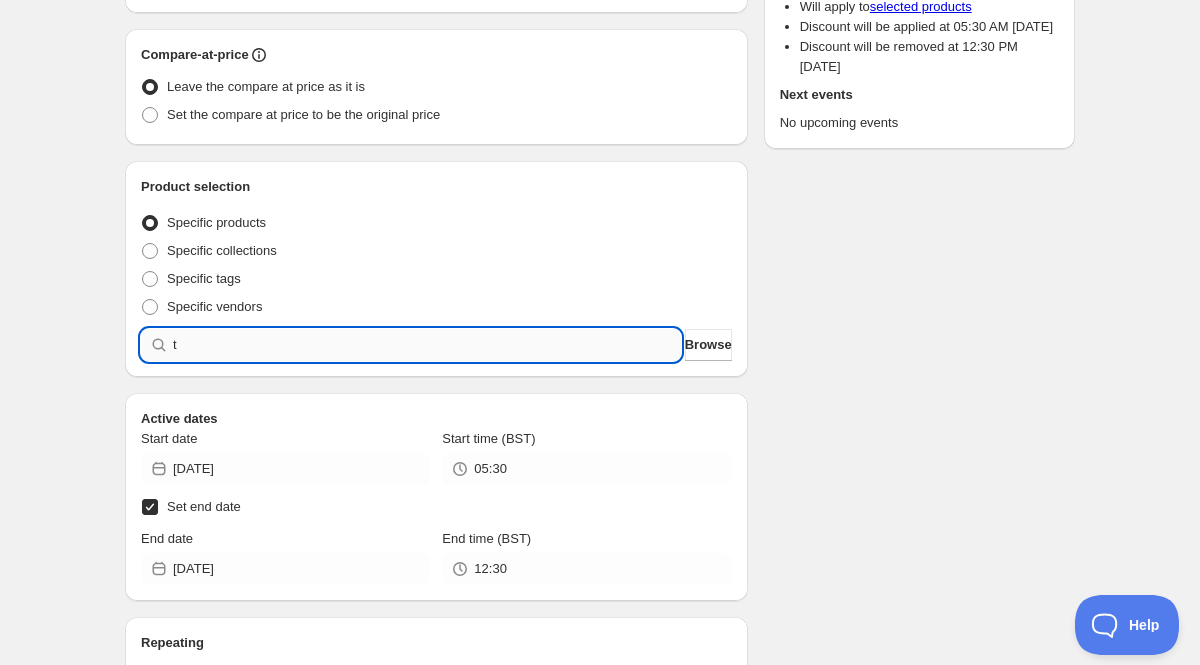 type 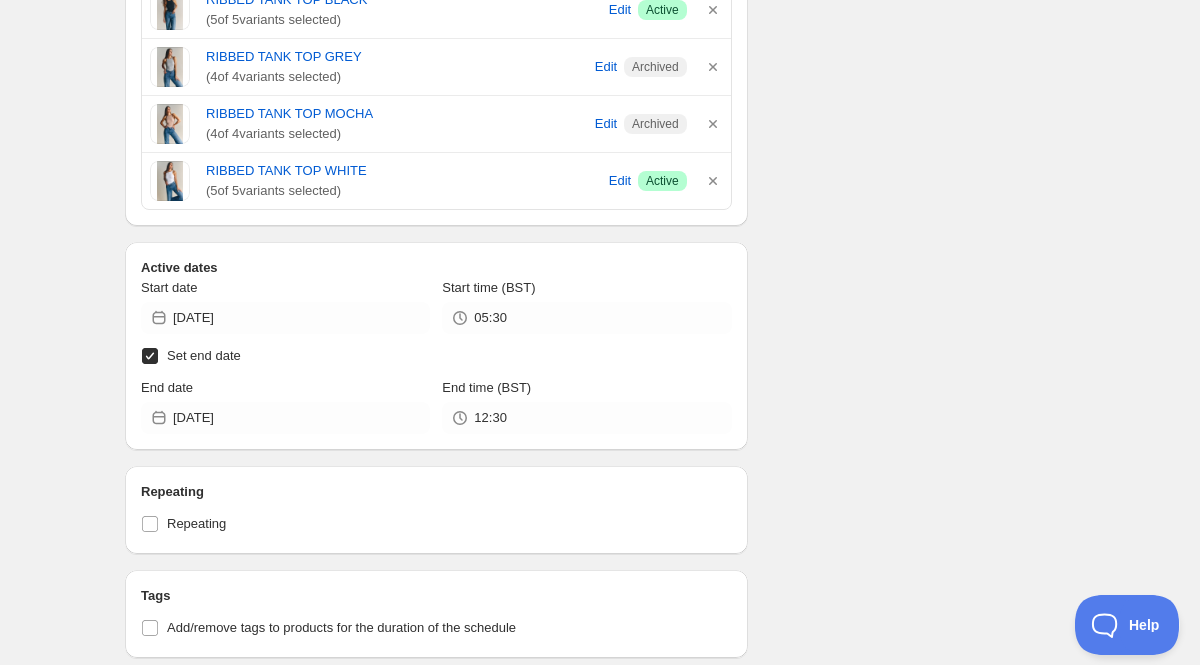 scroll, scrollTop: 686, scrollLeft: 0, axis: vertical 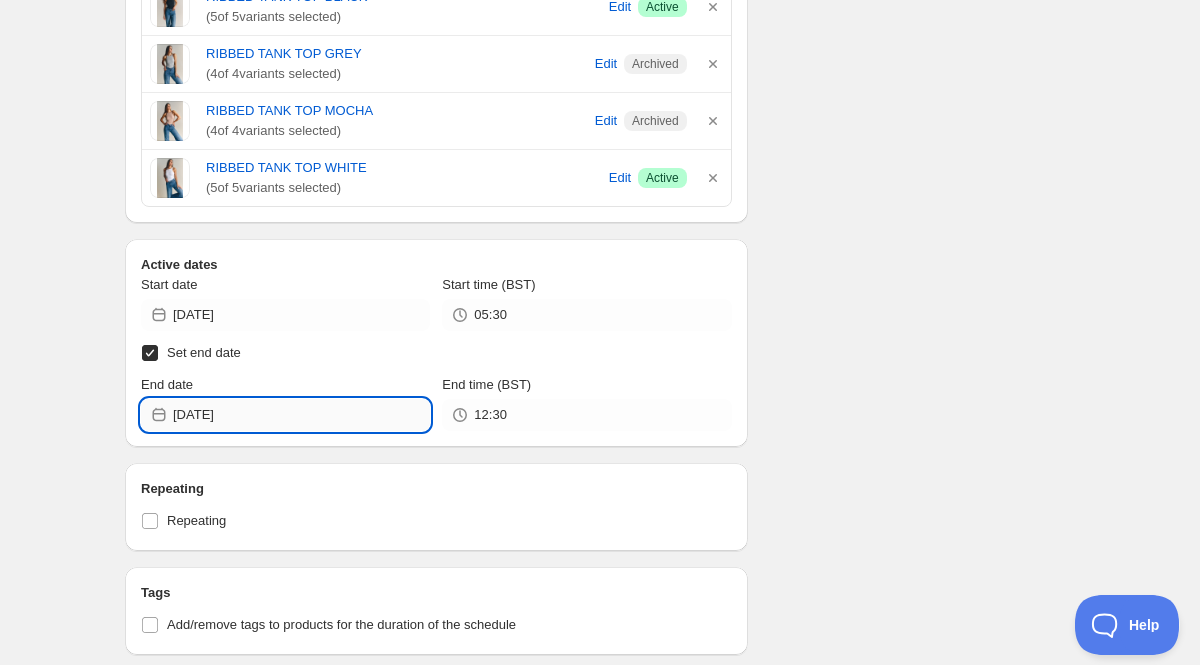 click on "[DATE]" at bounding box center (301, 415) 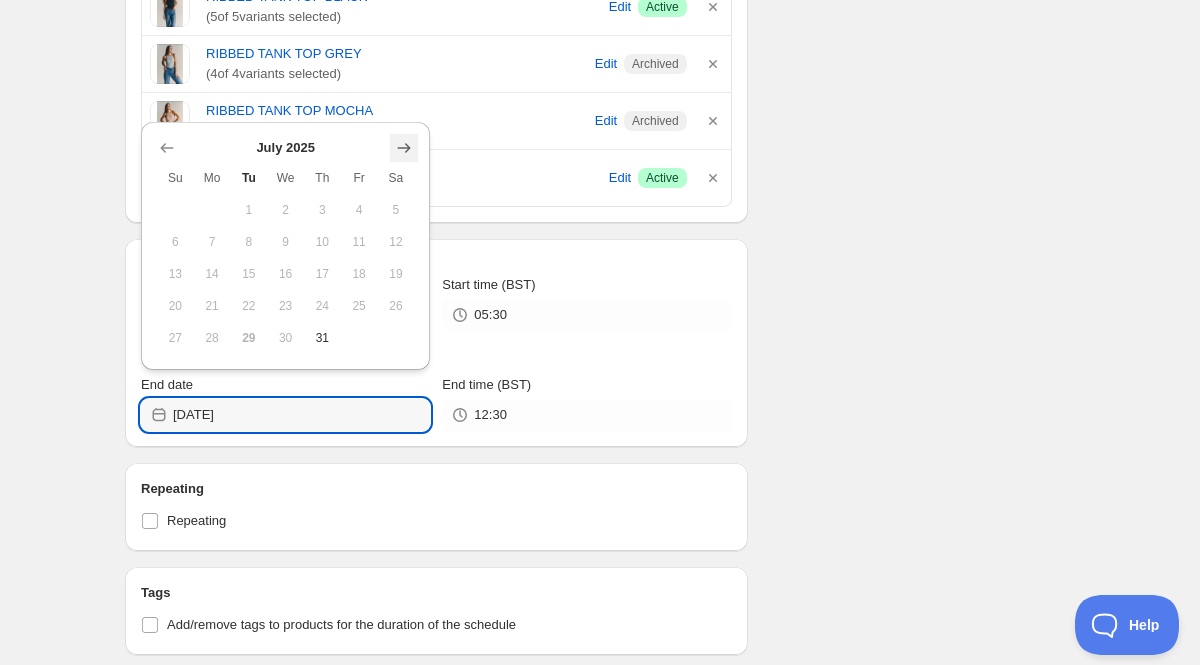 click 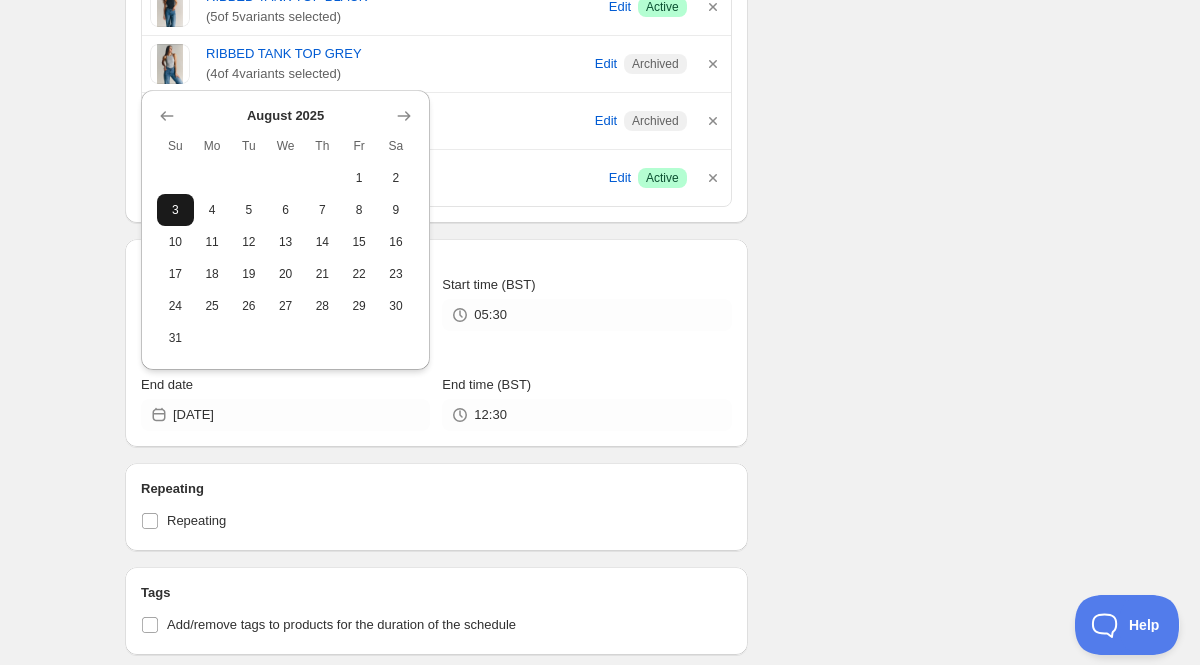 click on "3" at bounding box center (175, 210) 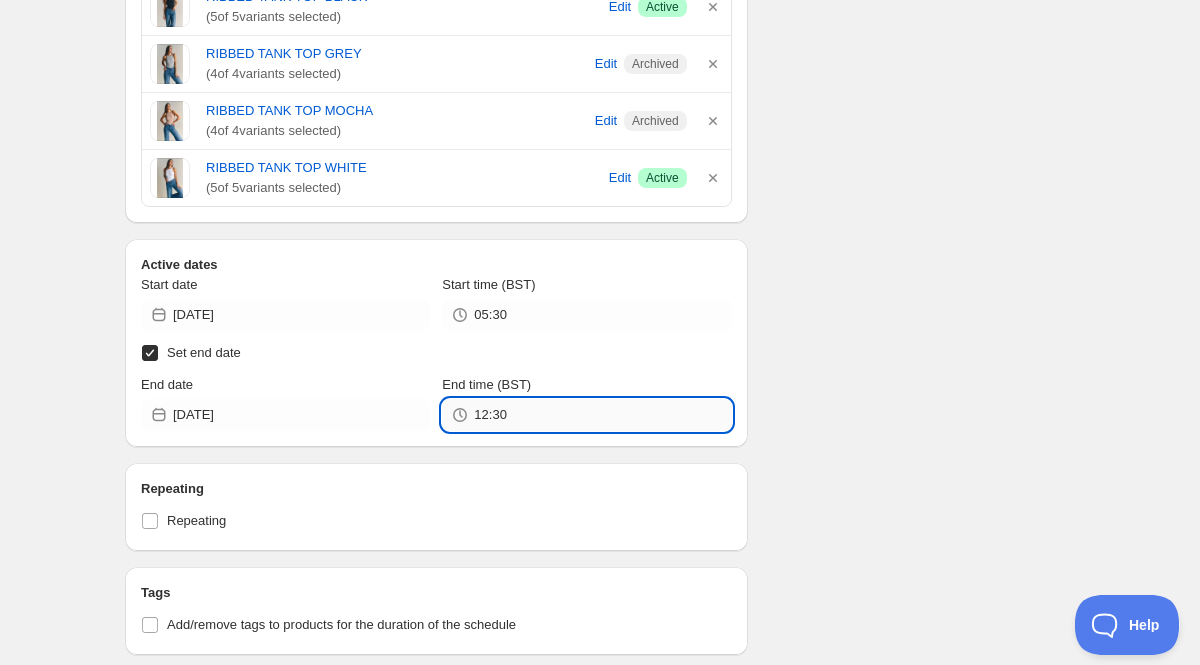 click on "12:30" at bounding box center (602, 415) 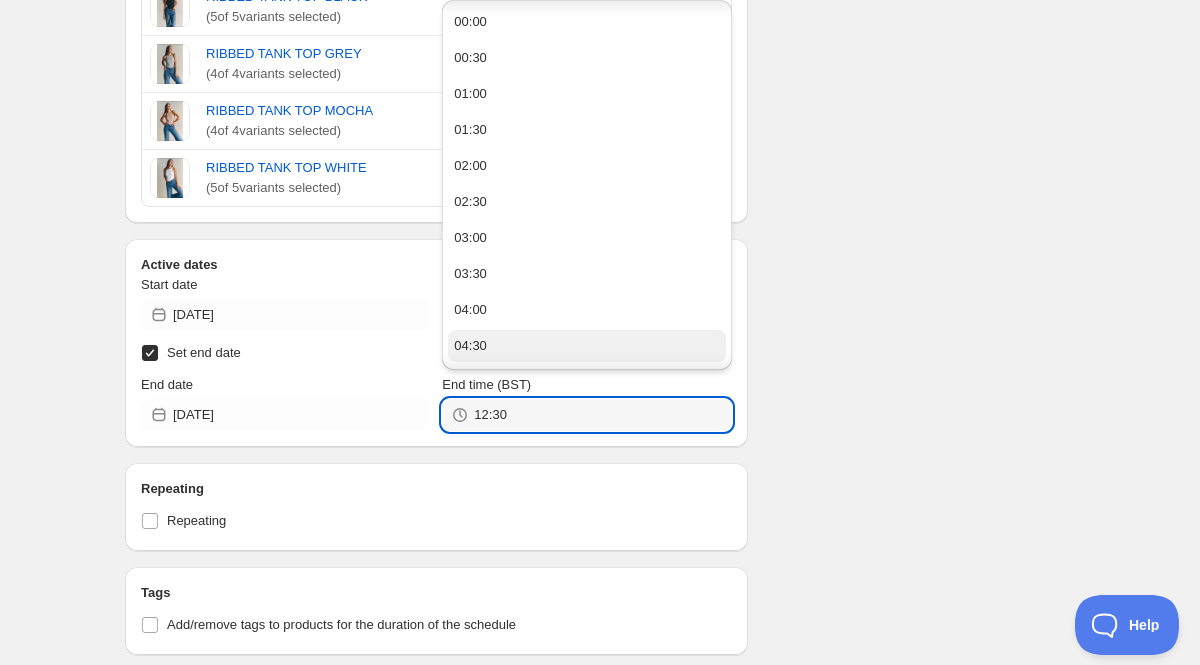 scroll, scrollTop: 1366, scrollLeft: 0, axis: vertical 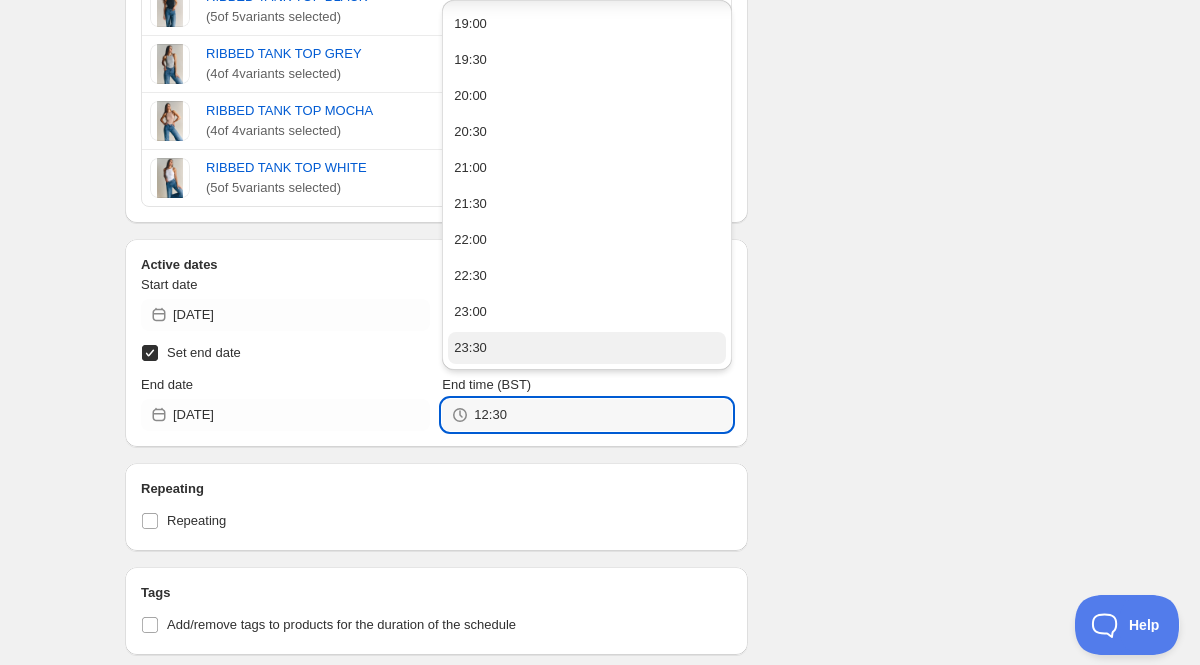 click on "23:30" at bounding box center (586, 348) 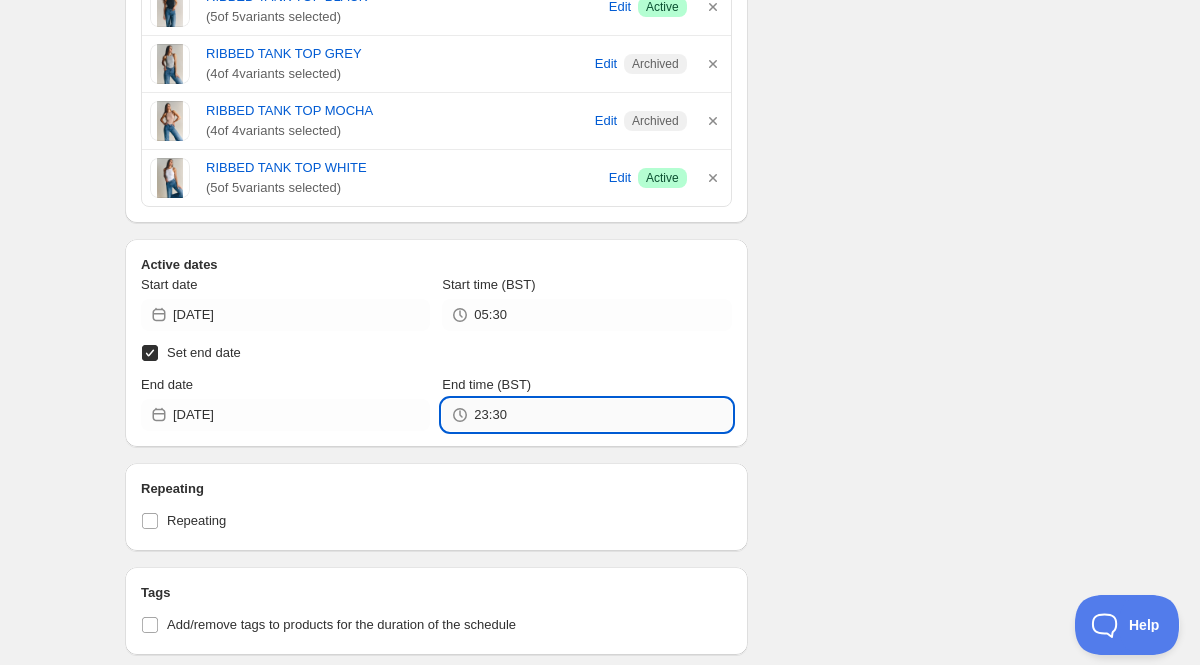 click on "23:30" at bounding box center (602, 415) 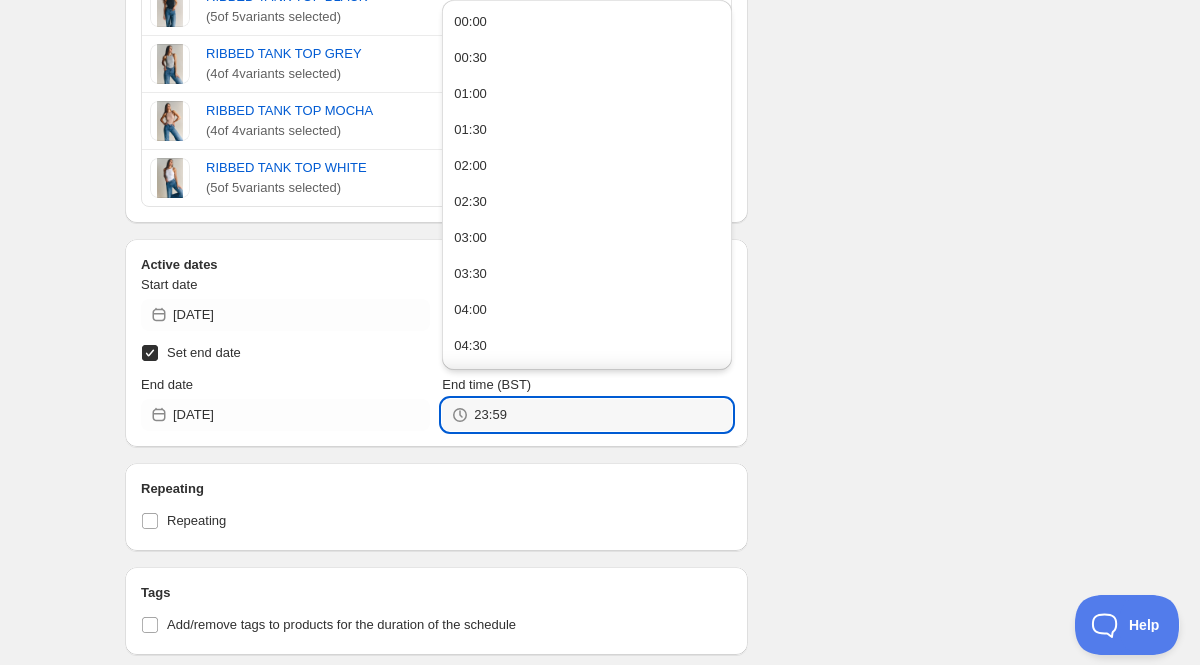 type on "23:59" 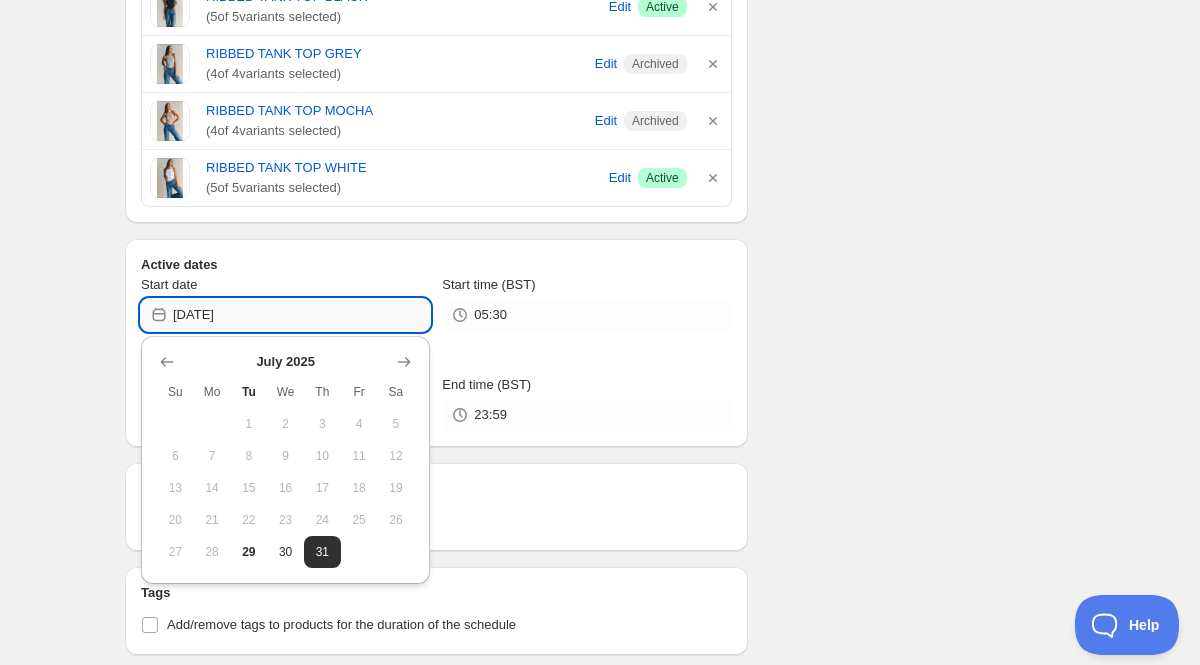 click on "[DATE]" at bounding box center (301, 315) 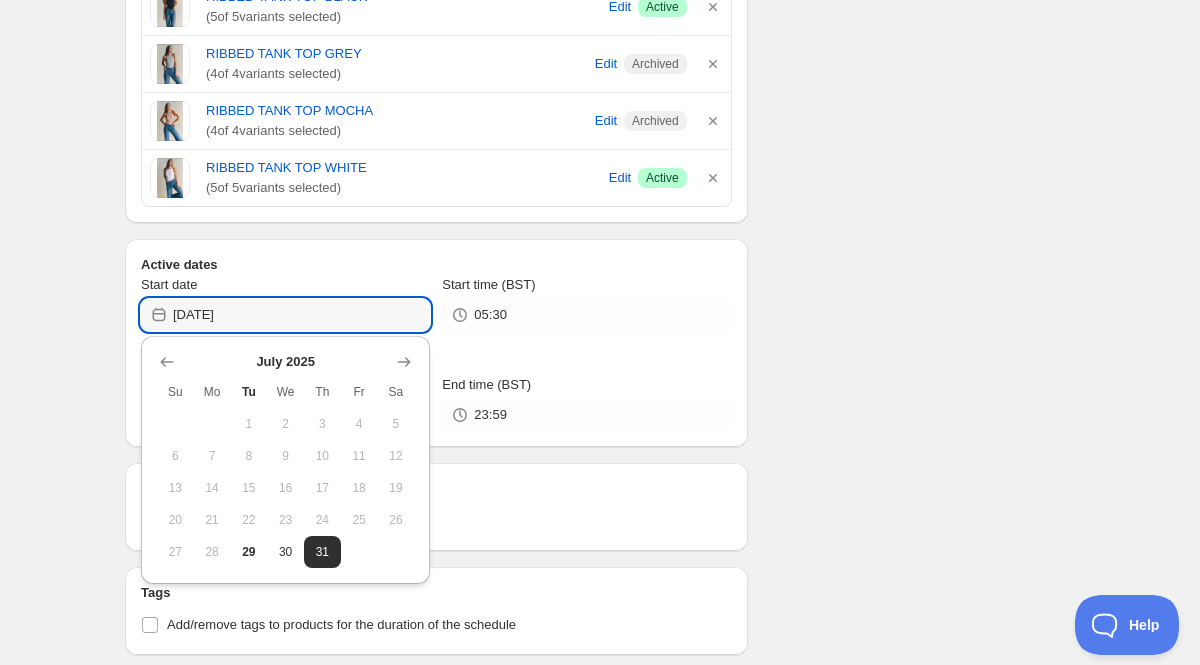 click on "Schedule name end of season sale - tanks Your customers won't see this Value Percentage Fixed amount £ 19.00 Compare-at-price Leave the compare at price as it is Set the compare at price to be the original price Product selection Entity type Specific products Specific collections Specific tags Specific vendors Browse RIBBED TANK TOP BLACK ( 5  of   5  variants selected) Edit Success Active RIBBED TANK TOP GREY ( 4  of   4  variants selected) Edit Archived RIBBED TANK TOP MOCHA ( 4  of   4  variants selected) Edit Archived RIBBED TANK TOP WHITE ( 5  of   5  variants selected) Edit Success Active Active dates Start date [DATE] Start time (BST) 05:30 Set end date End date [DATE] End time (BST) 23:59 Repeating Repeating Ok Cancel Every 1 Date range Days Weeks Months Years Days Ends Never On specific date After a number of occurances Tags Add/remove tags to products for the duration of the schedule Countdown timer Show a countdown timer on the product page Open theme editor Summary Type Discount prices £" at bounding box center (592, 126) 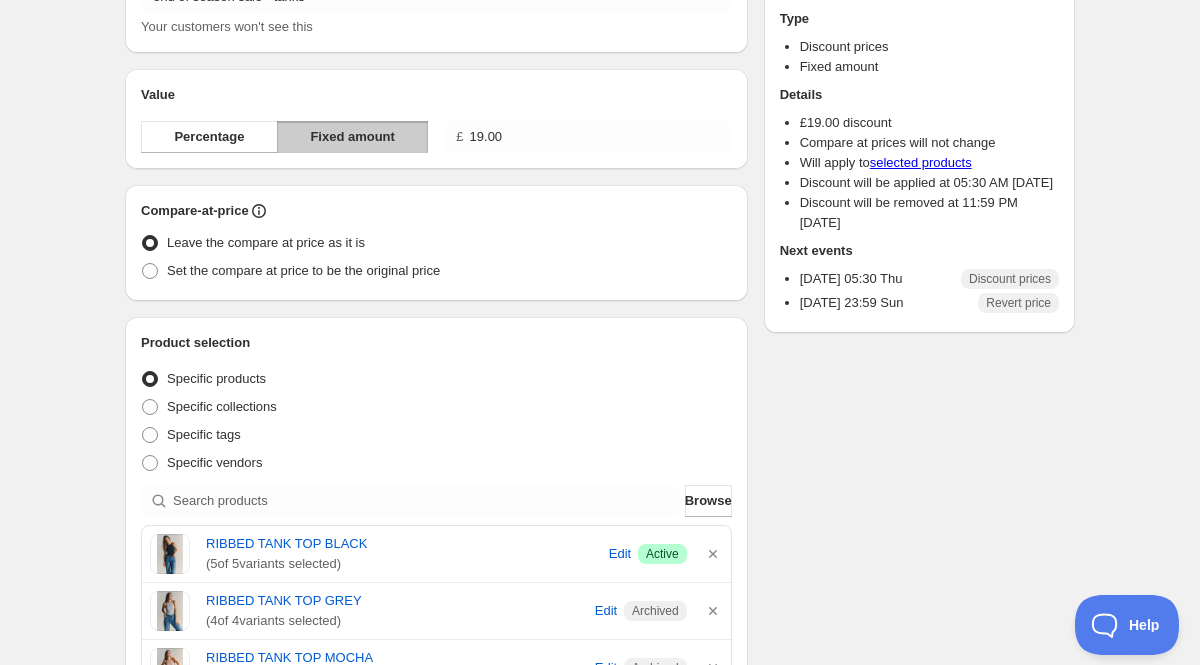 scroll, scrollTop: 0, scrollLeft: 0, axis: both 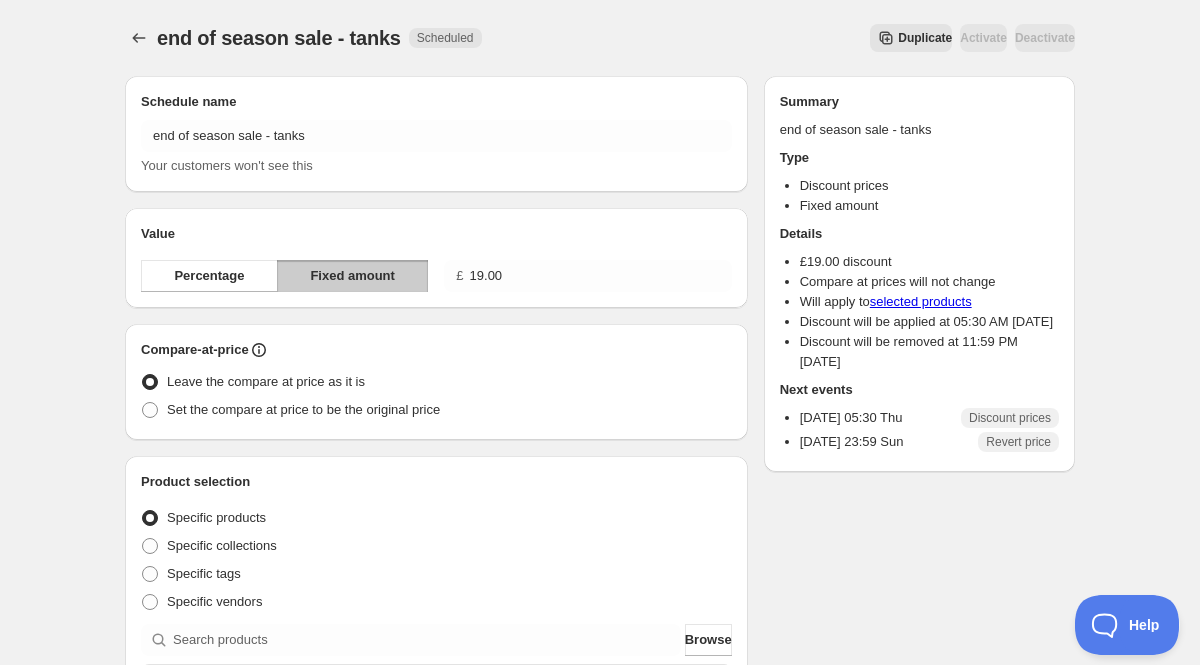 click on "Duplicate" at bounding box center (925, 38) 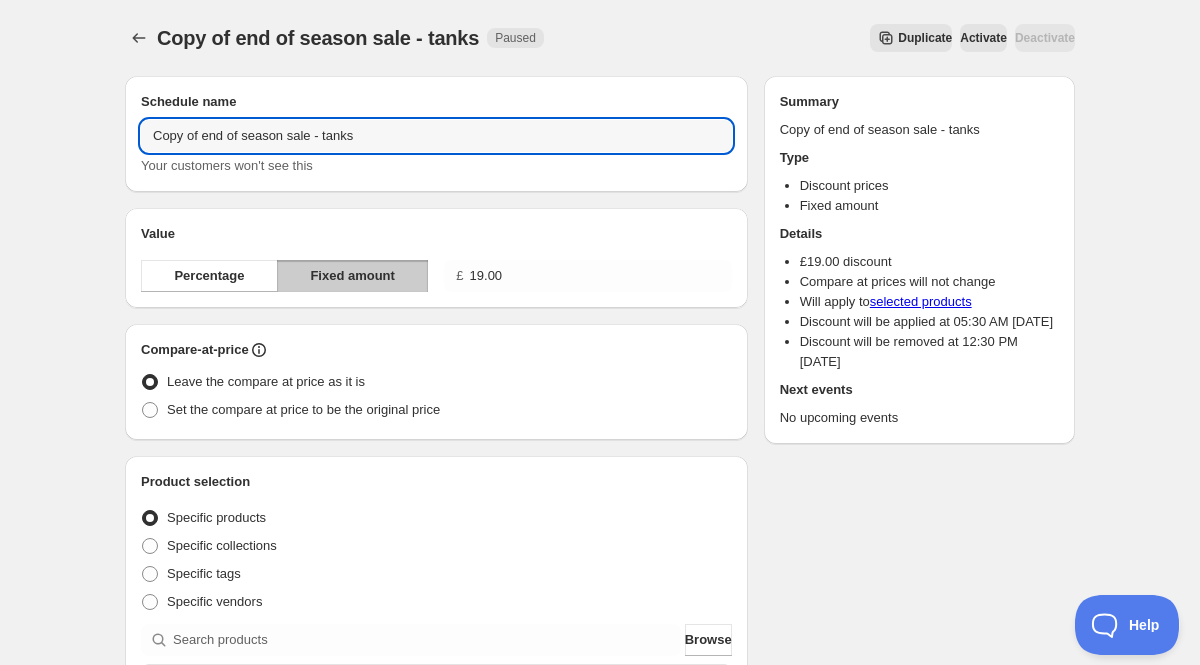 drag, startPoint x: 207, startPoint y: 138, endPoint x: 124, endPoint y: 122, distance: 84.5281 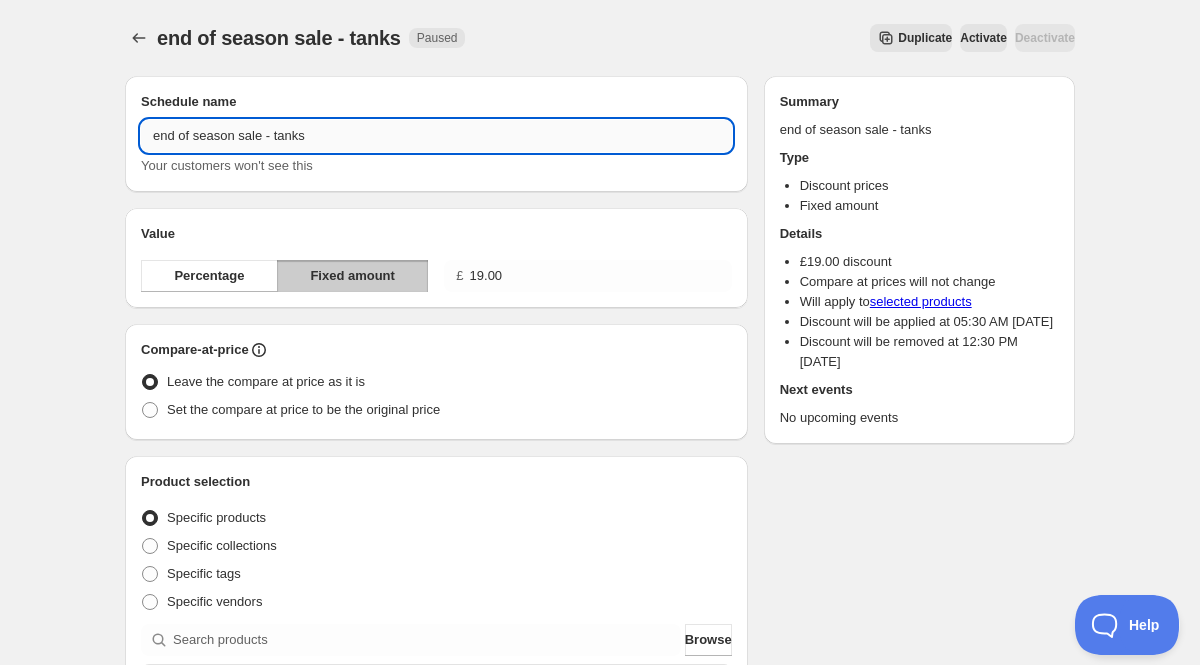 click on "end of season sale - tanks" at bounding box center (436, 136) 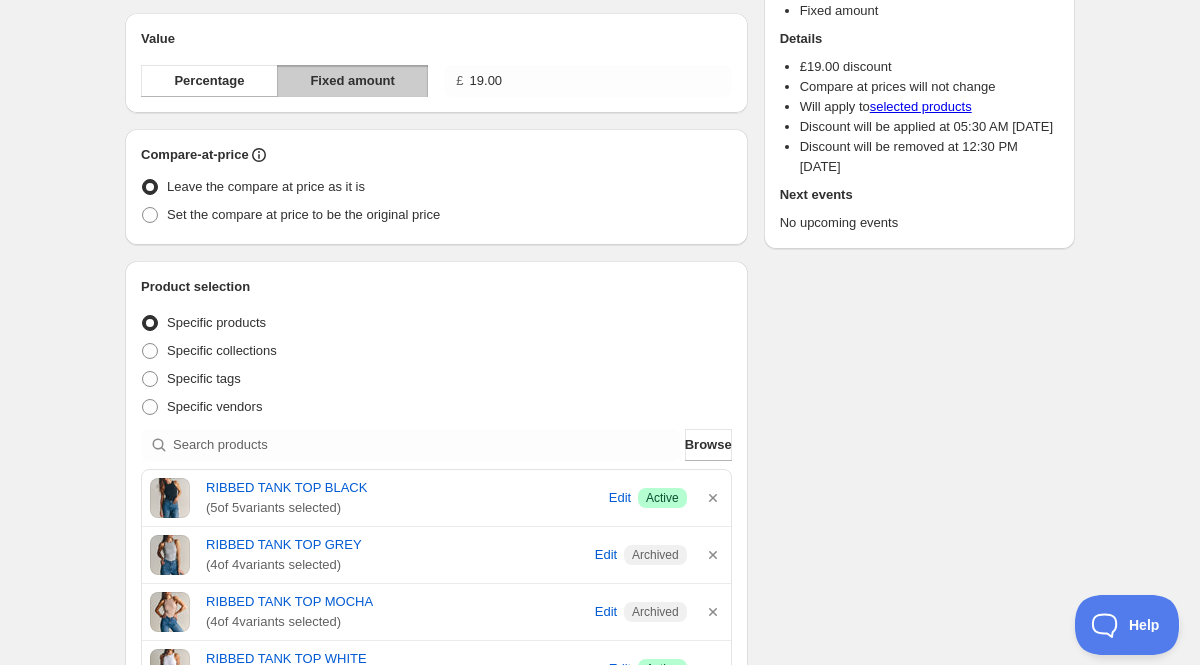 scroll, scrollTop: 196, scrollLeft: 0, axis: vertical 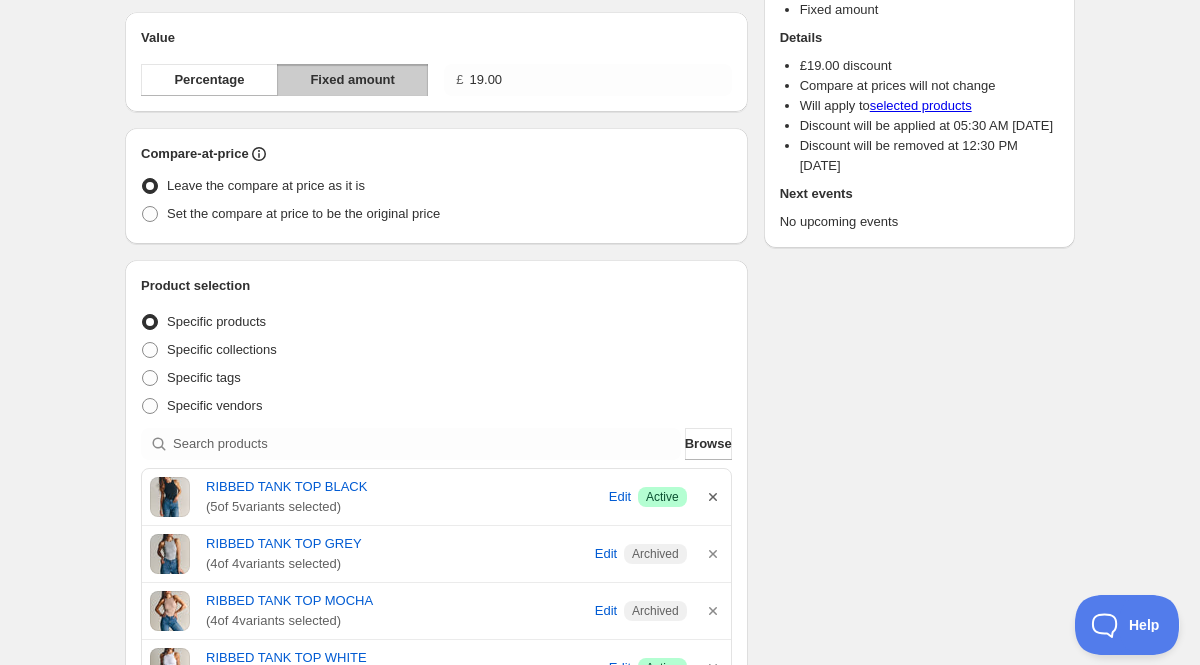 type on "end of season sale - crop sweat" 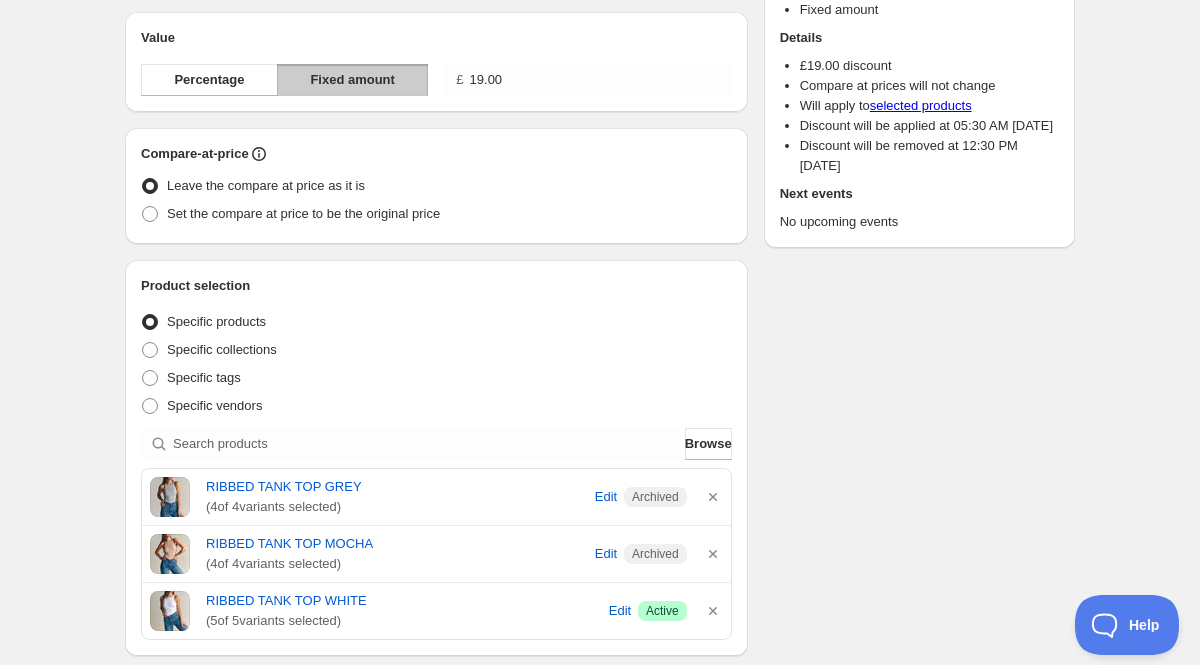 click 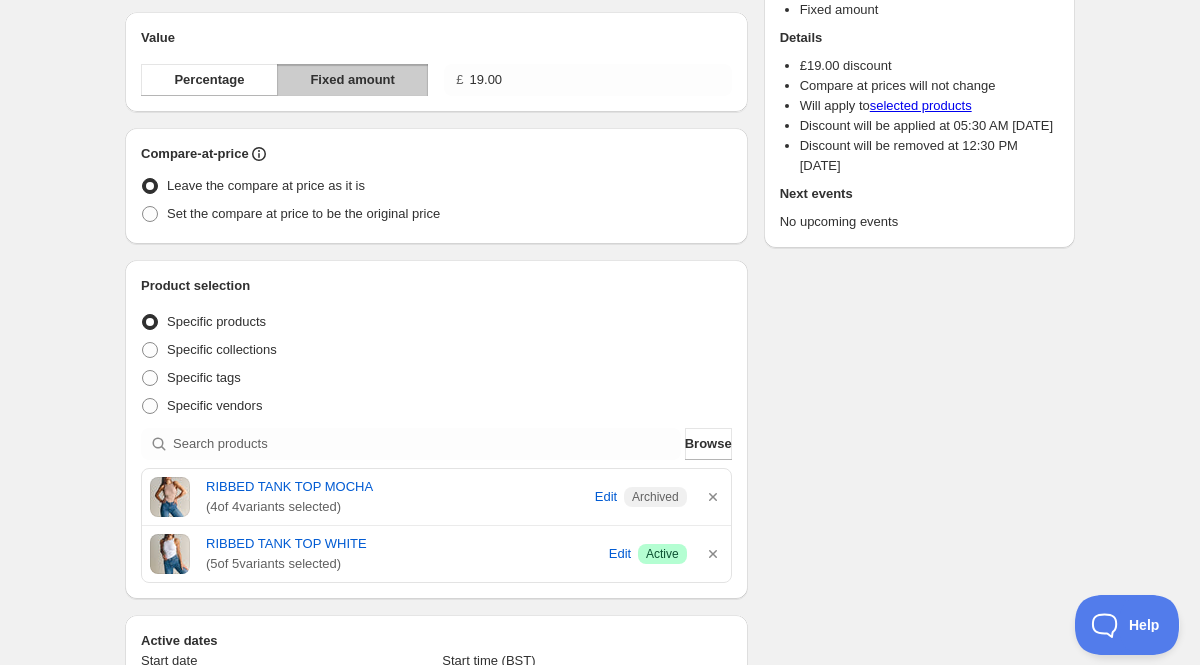 click 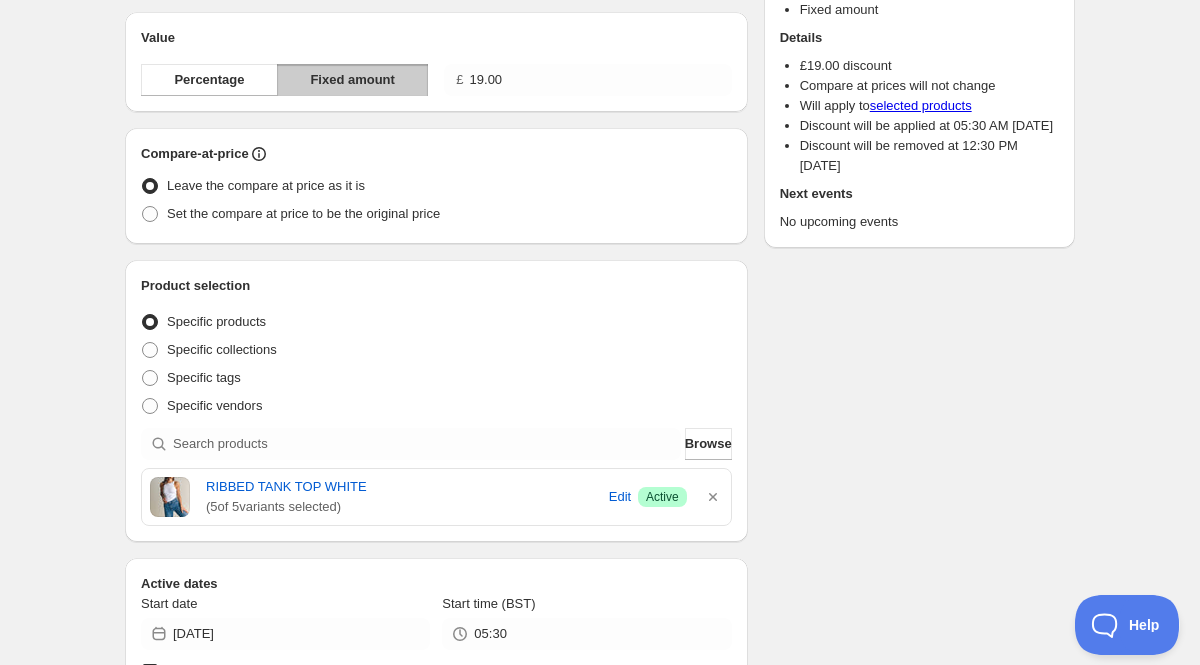 click 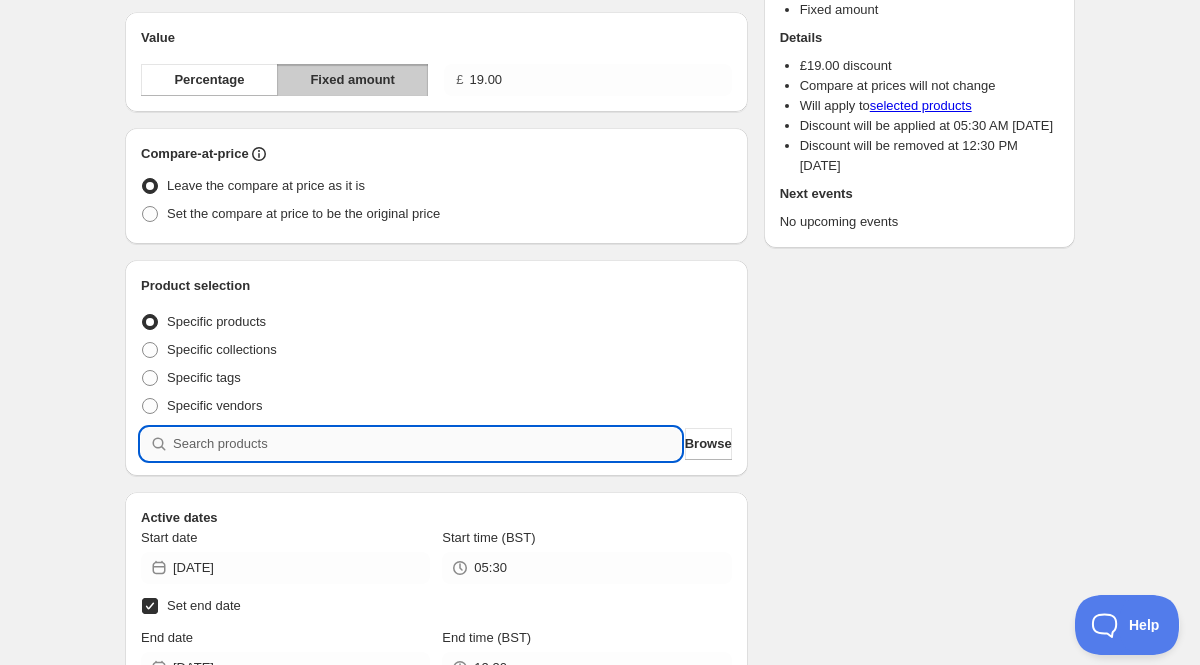 click at bounding box center [427, 444] 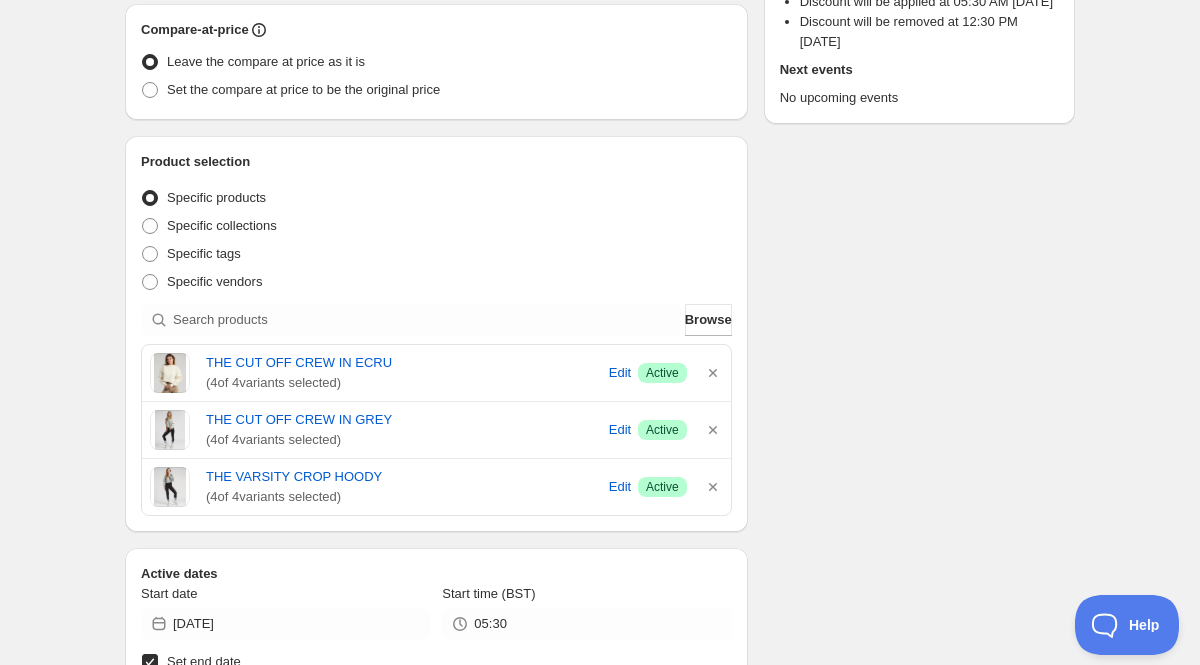 scroll, scrollTop: 326, scrollLeft: 0, axis: vertical 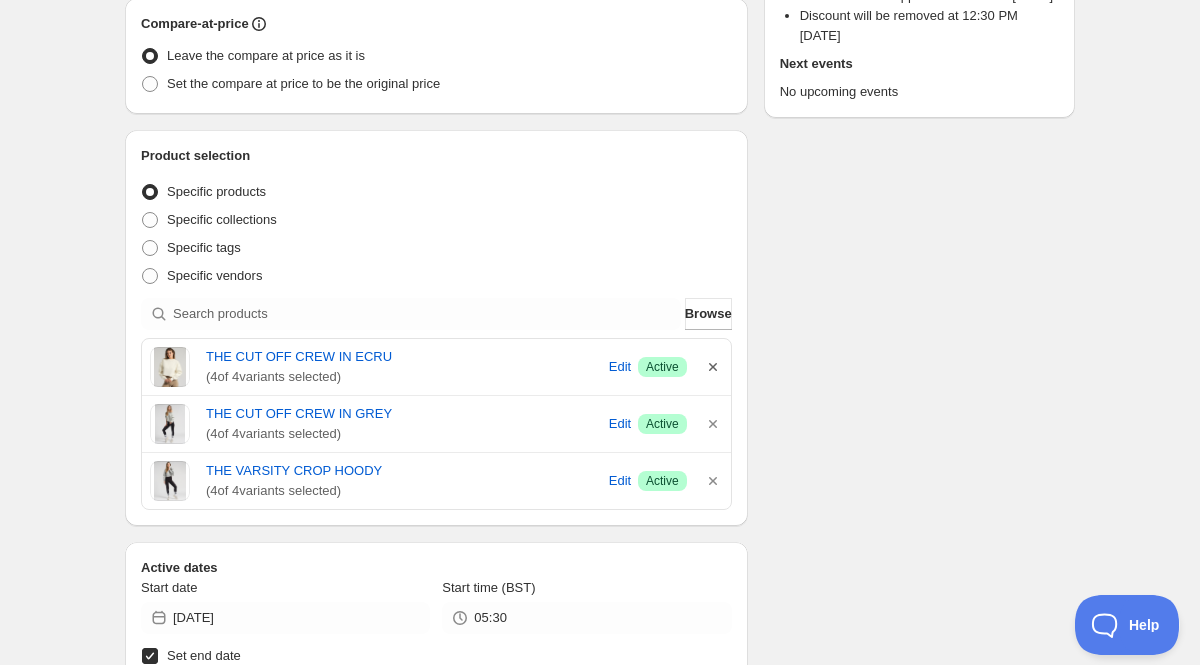 click 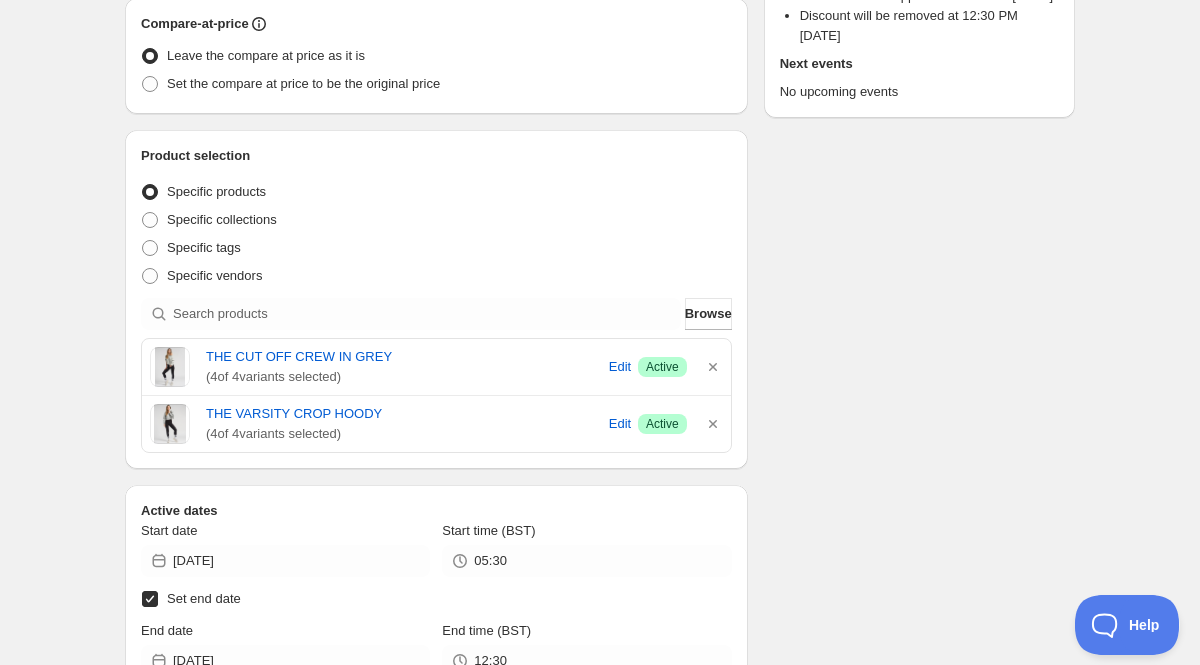 click 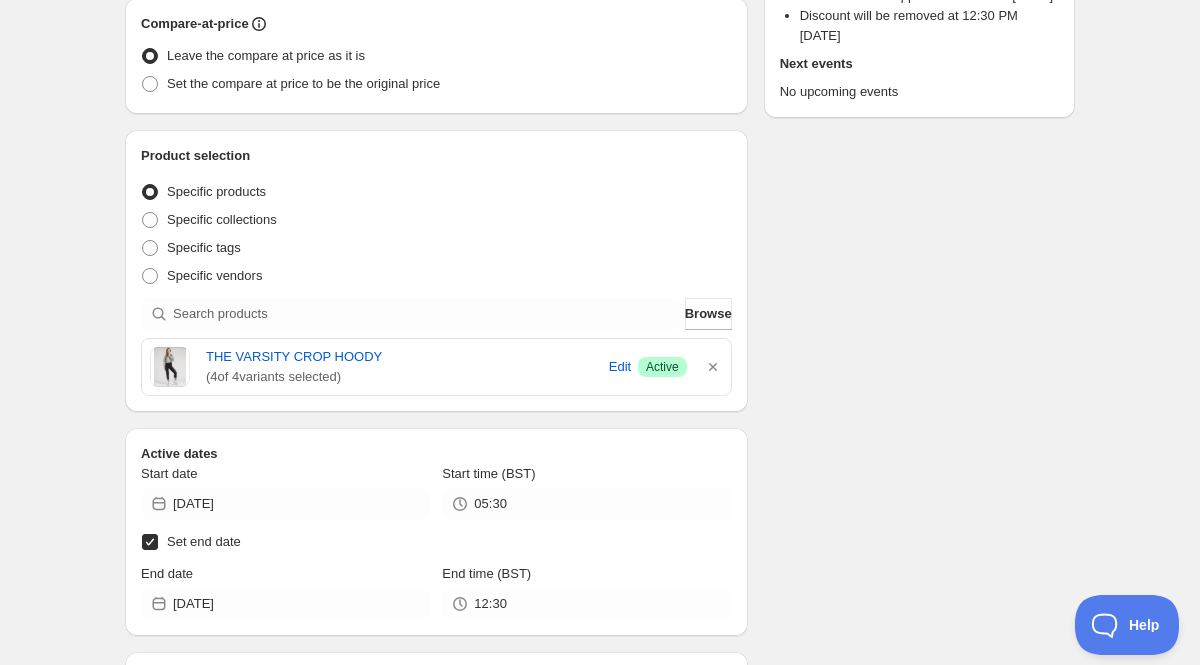 click 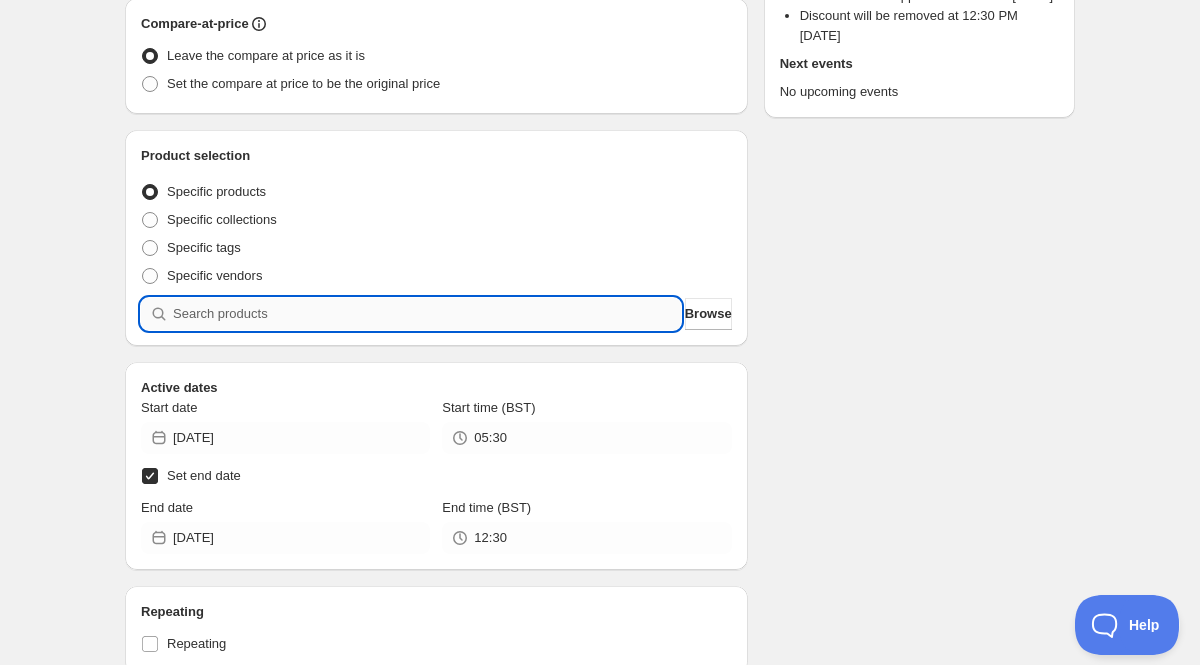 click at bounding box center (427, 314) 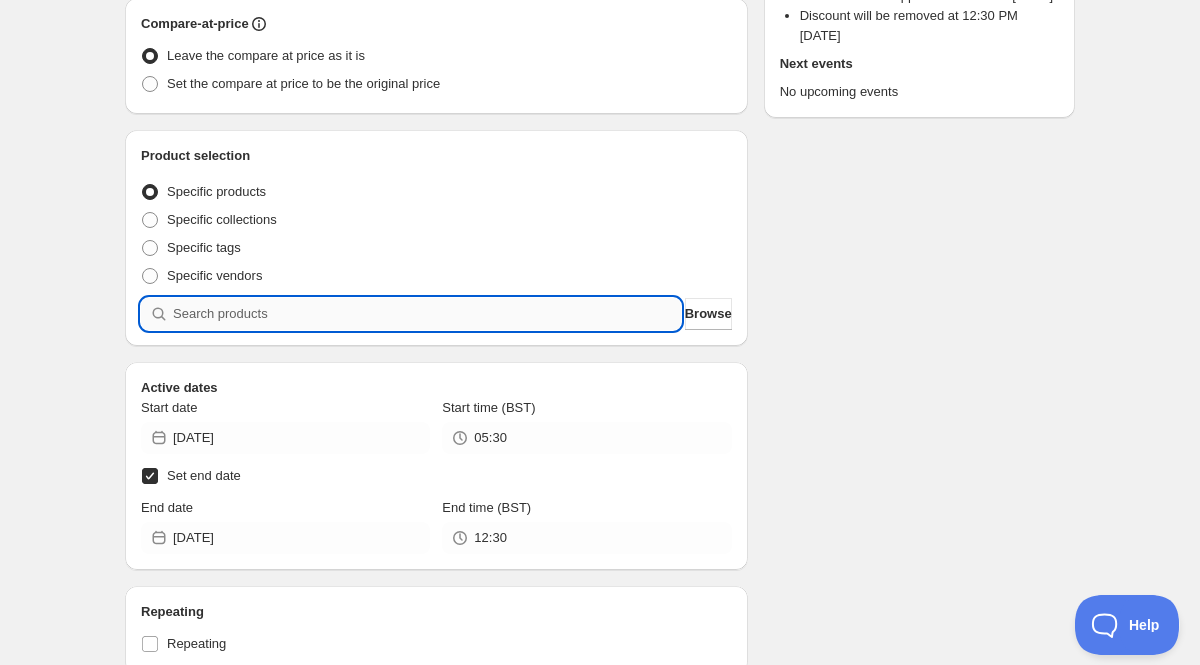 type on "s" 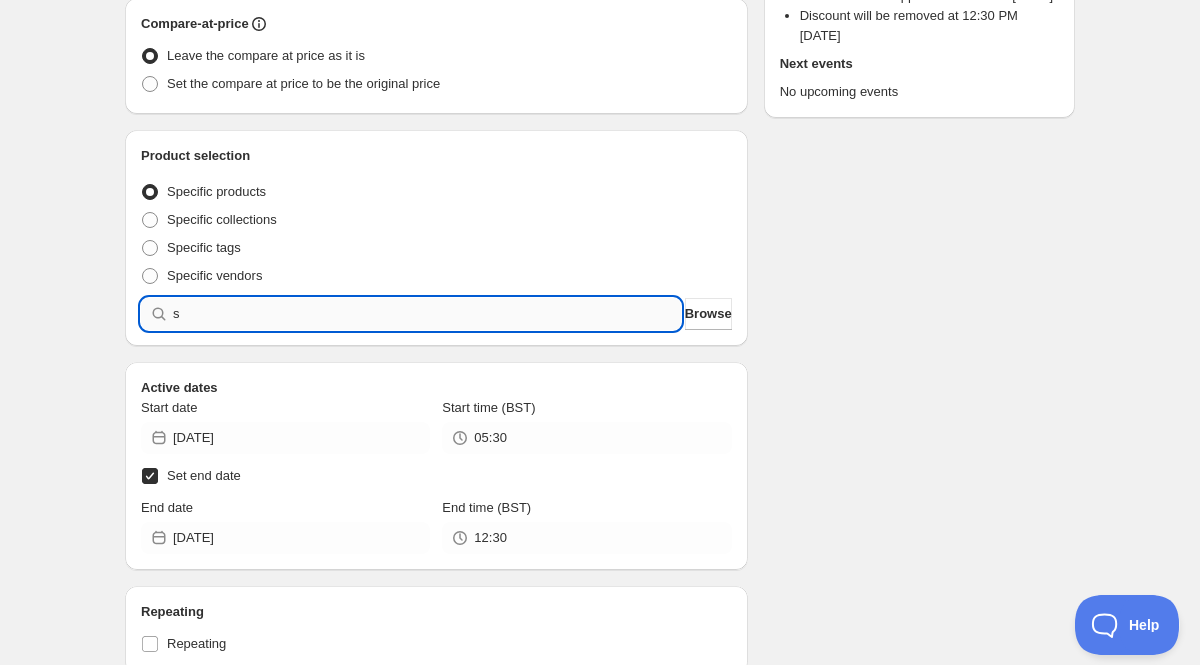 type 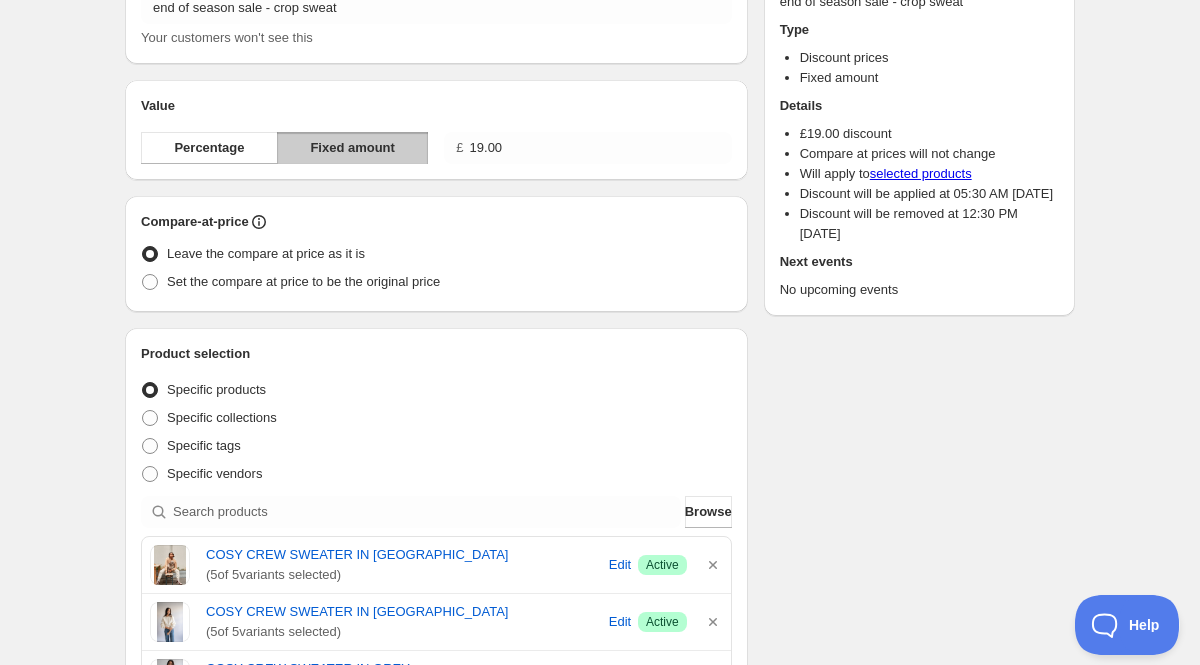 scroll, scrollTop: 127, scrollLeft: 0, axis: vertical 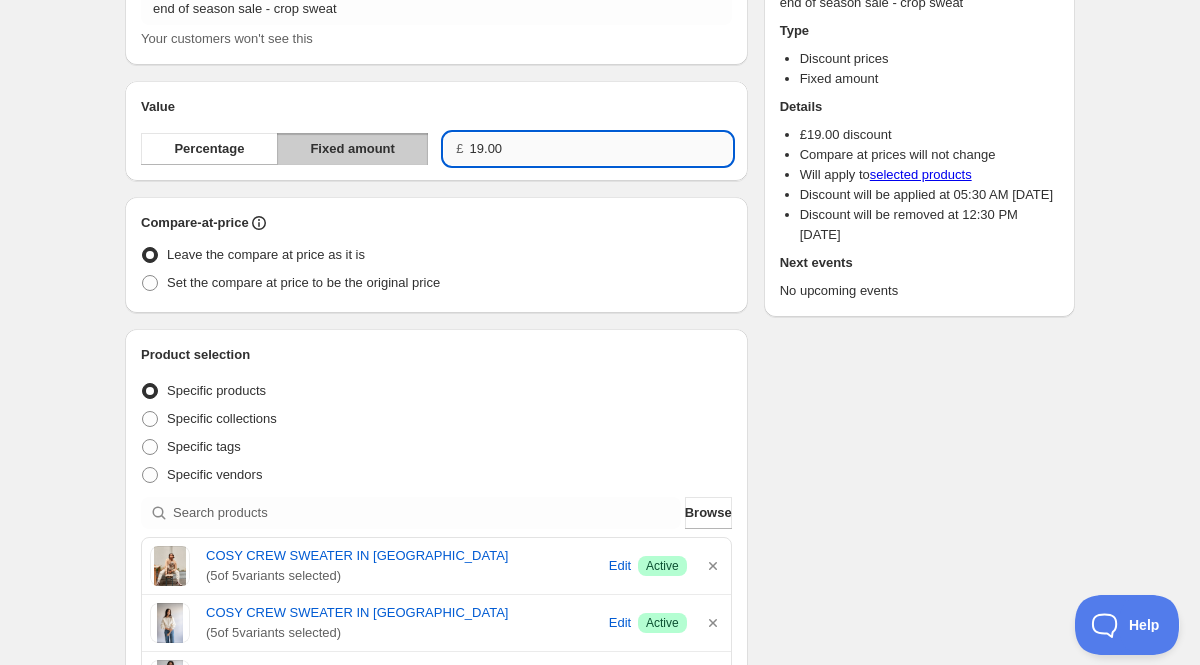 click on "19.00" at bounding box center [601, 149] 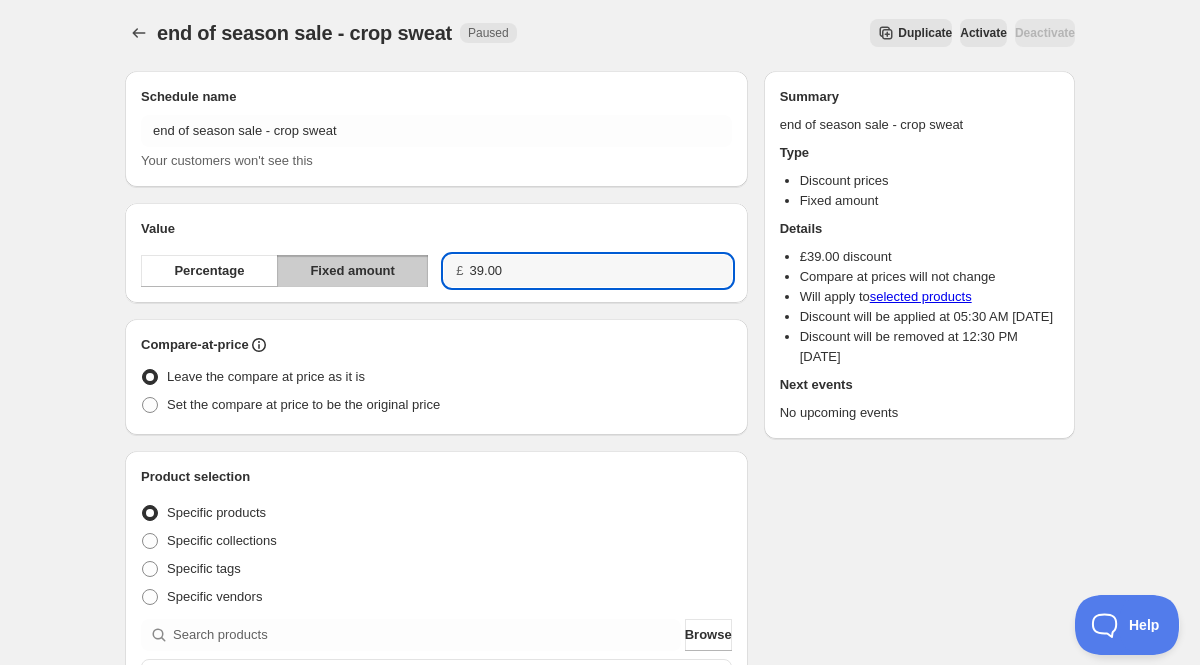 scroll, scrollTop: 8, scrollLeft: 0, axis: vertical 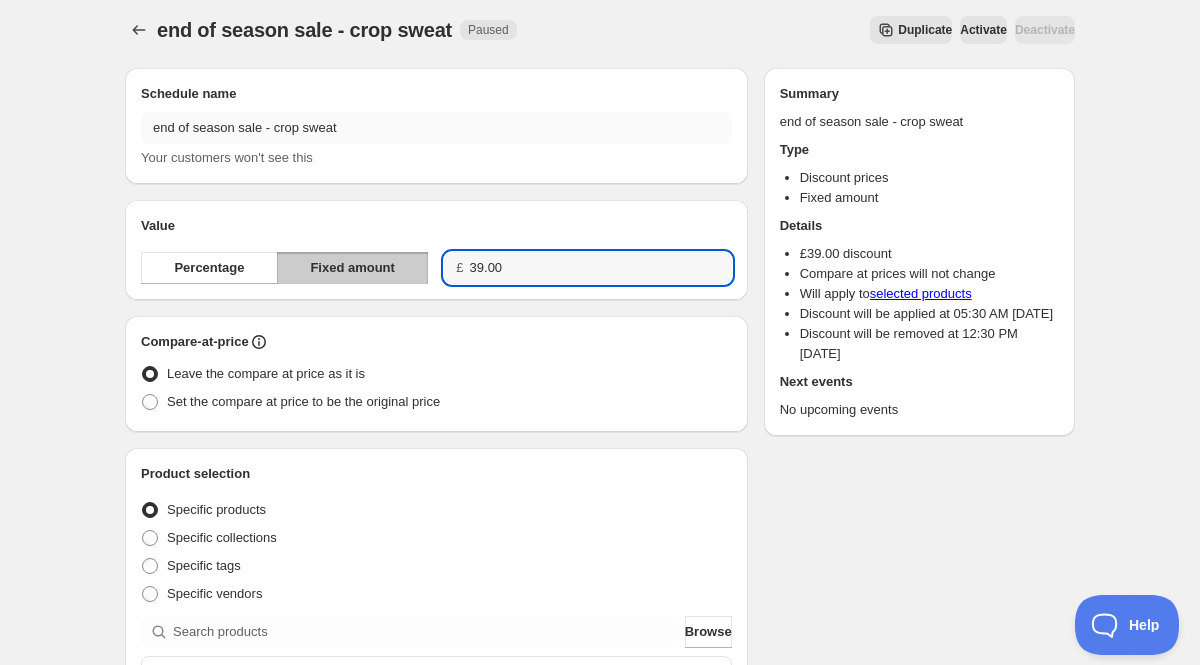 type on "39.00" 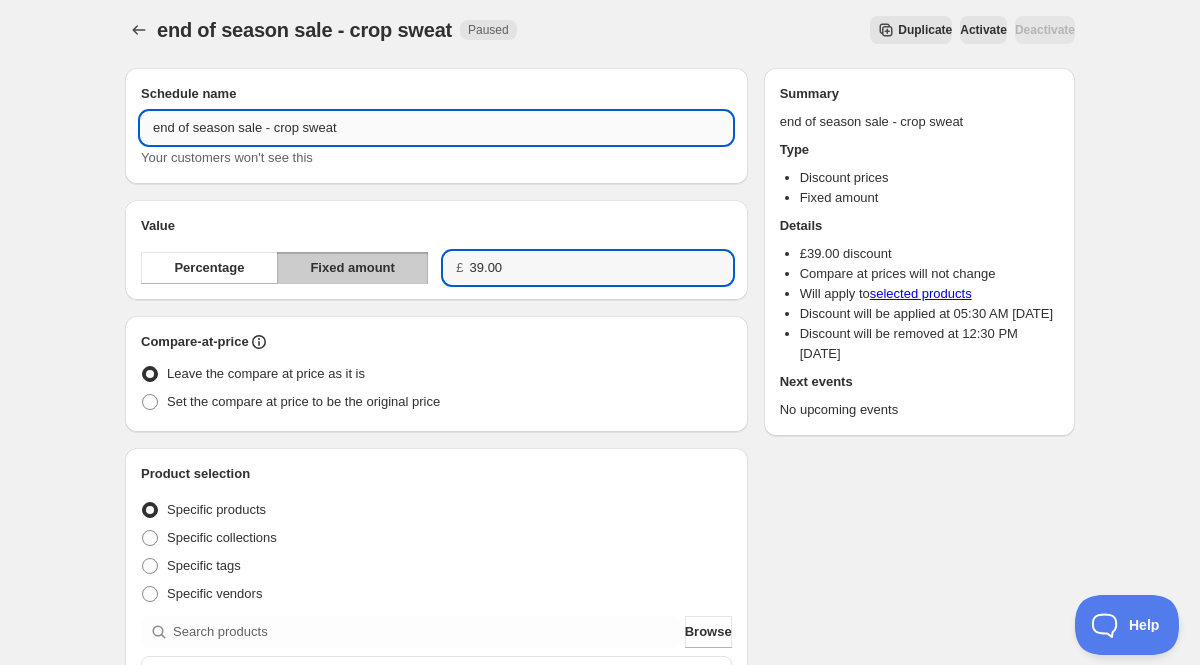 click on "end of season sale - crop sweat" at bounding box center (436, 128) 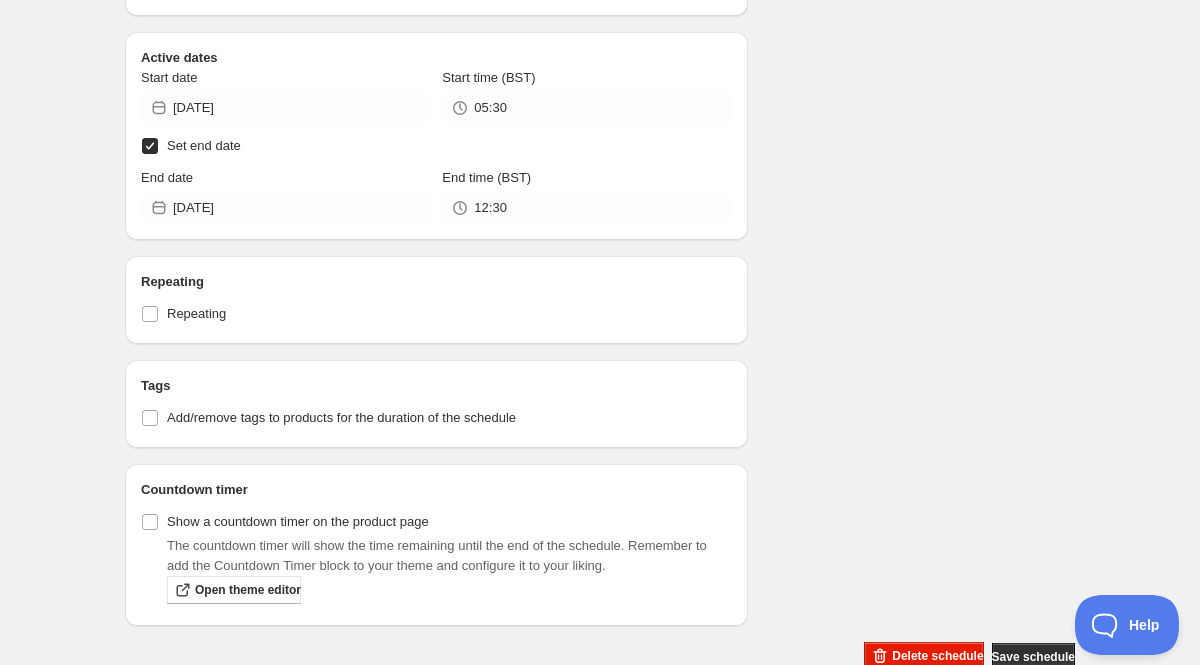 scroll, scrollTop: 1008, scrollLeft: 0, axis: vertical 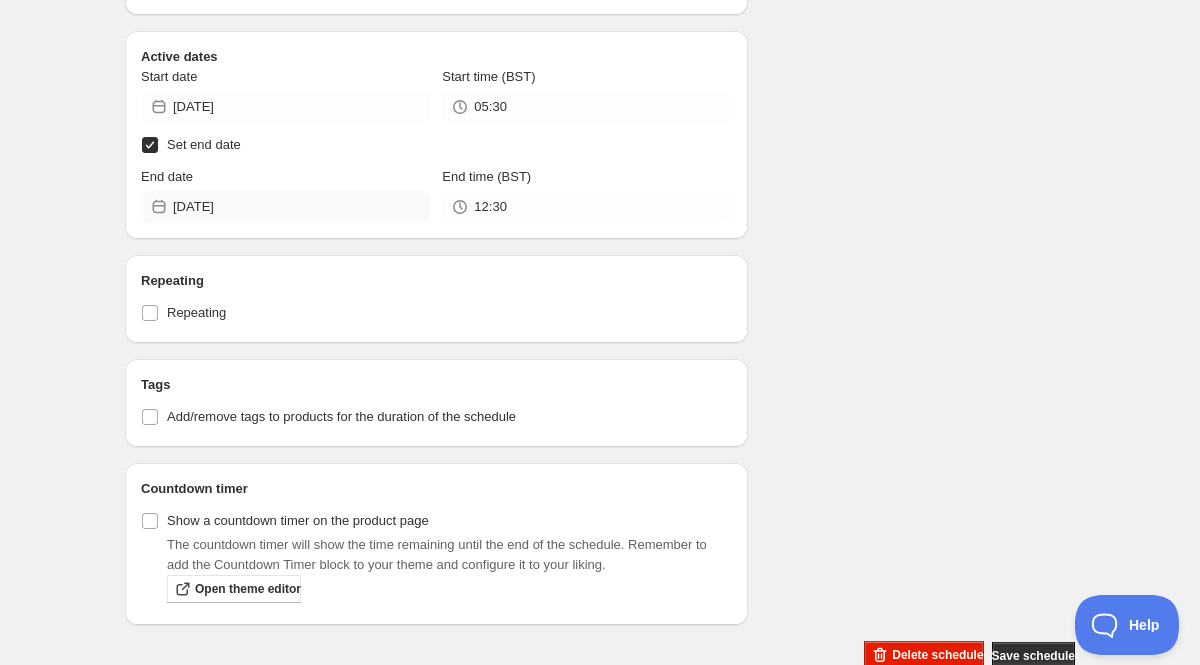 type on "end of season sale - sweat" 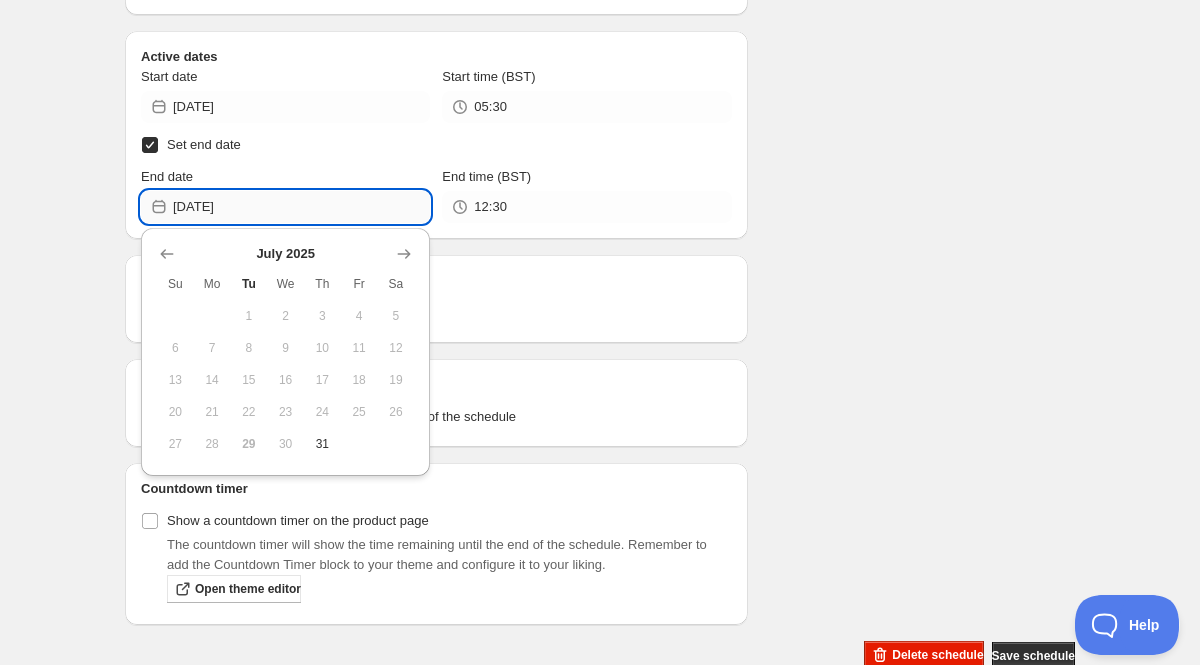 click on "[DATE]" at bounding box center [301, 207] 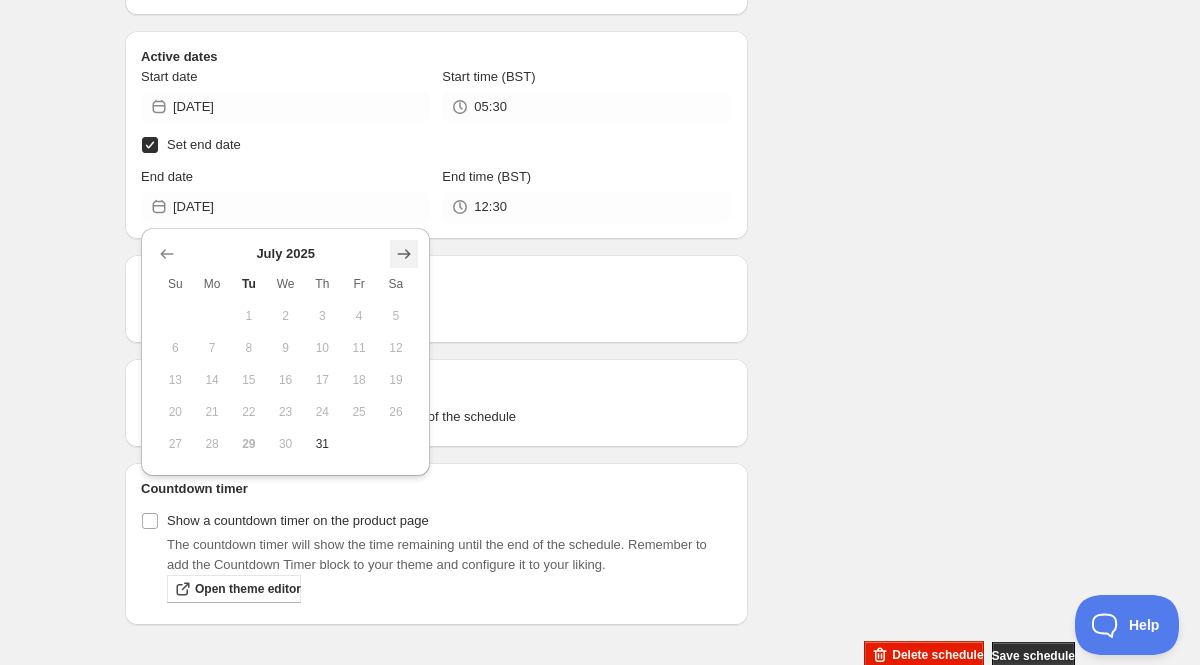 click 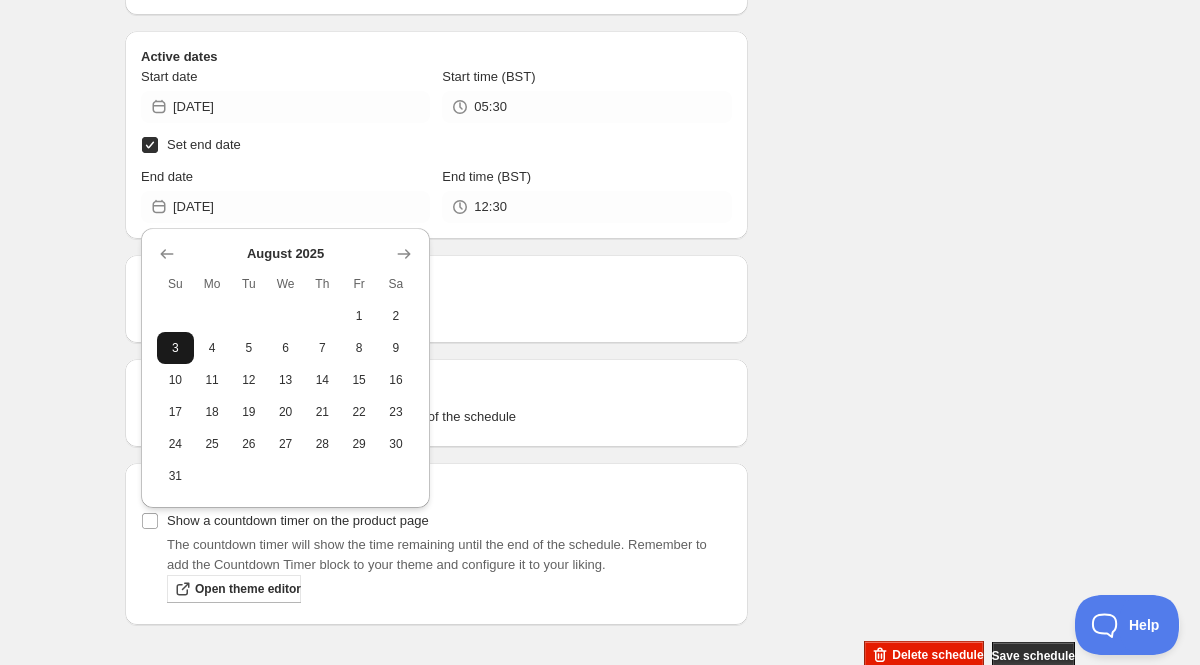 click on "3" at bounding box center [175, 348] 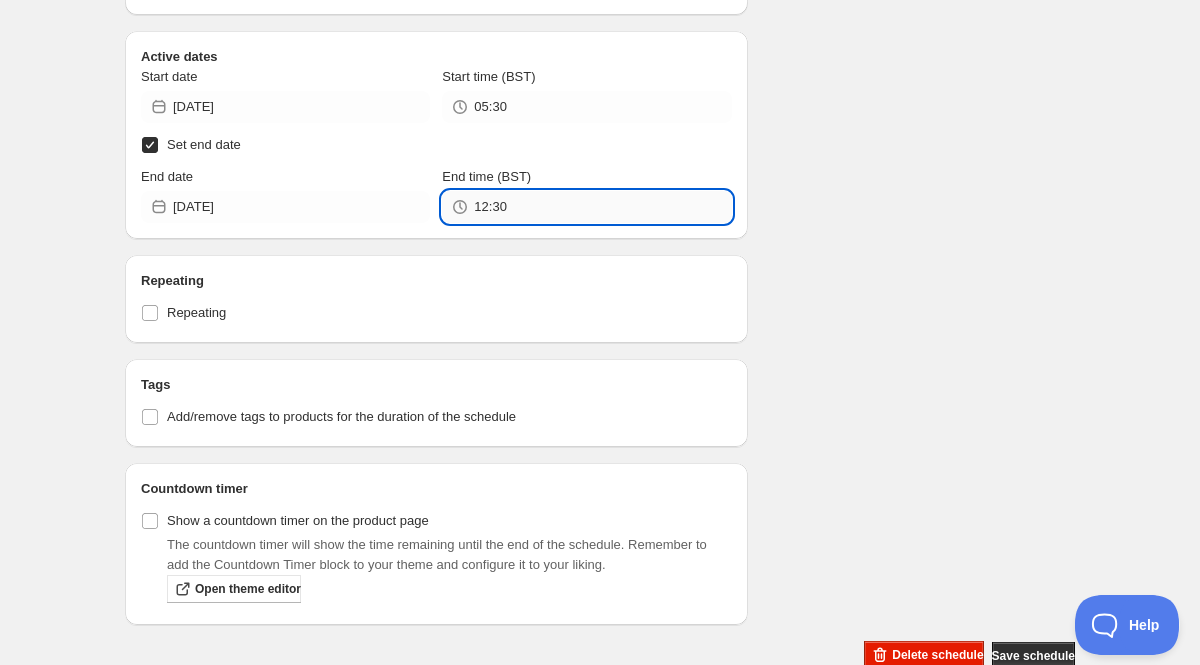 click on "12:30" at bounding box center (602, 207) 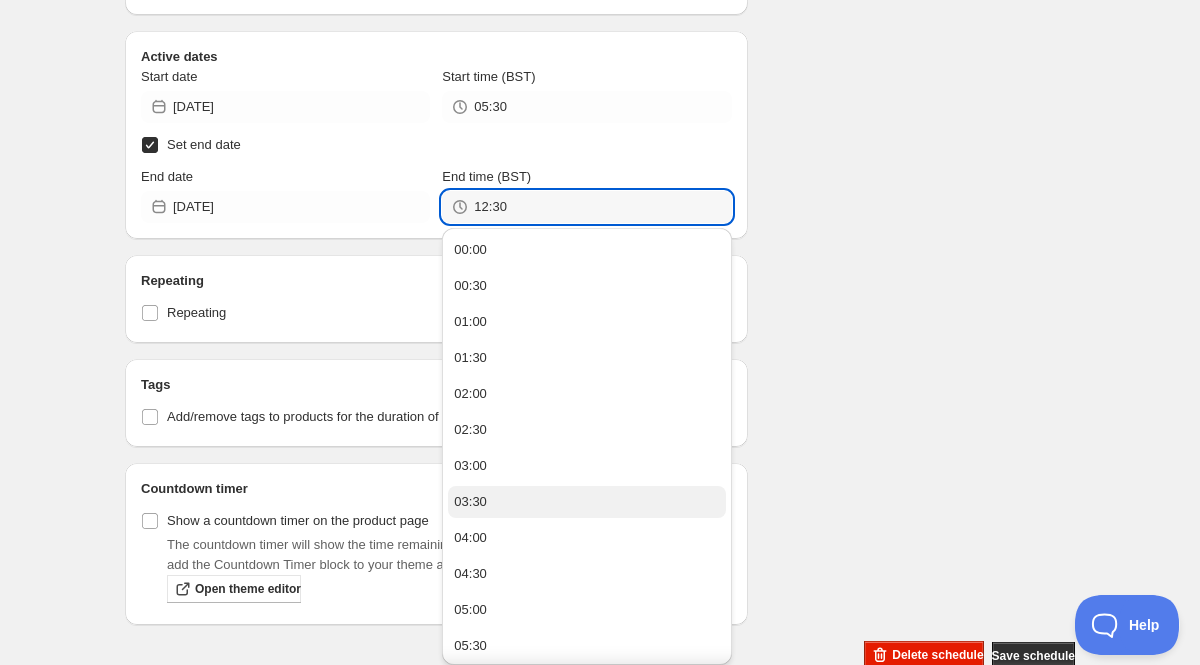 scroll, scrollTop: 1299, scrollLeft: 0, axis: vertical 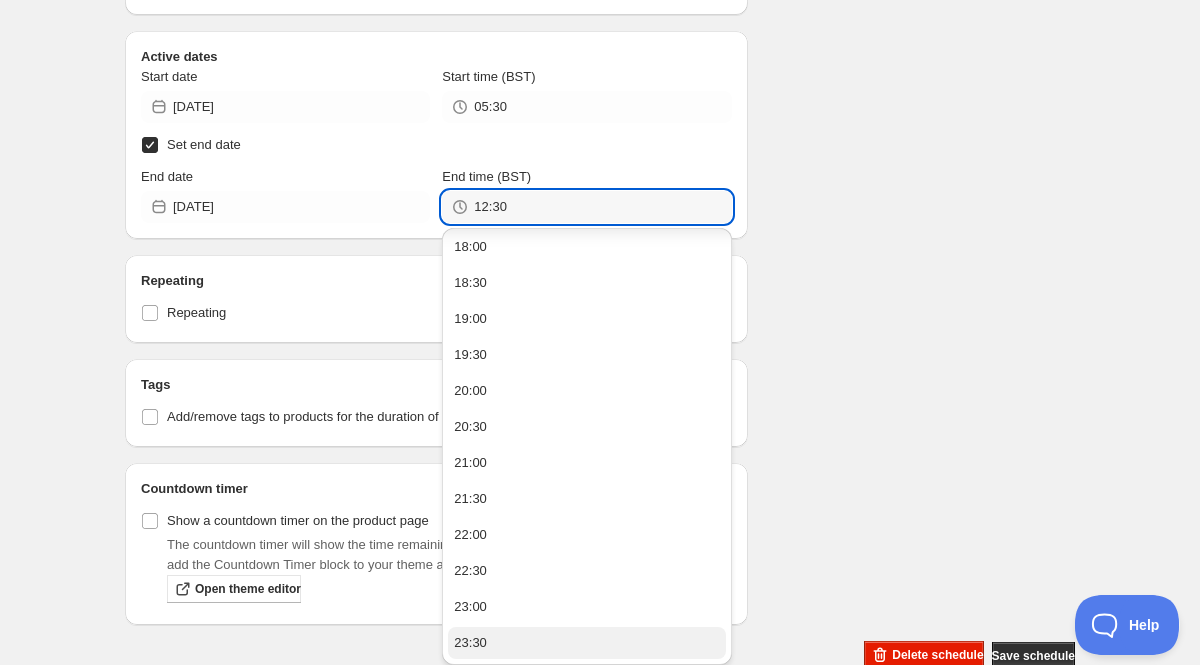 click on "23:30" at bounding box center [586, 643] 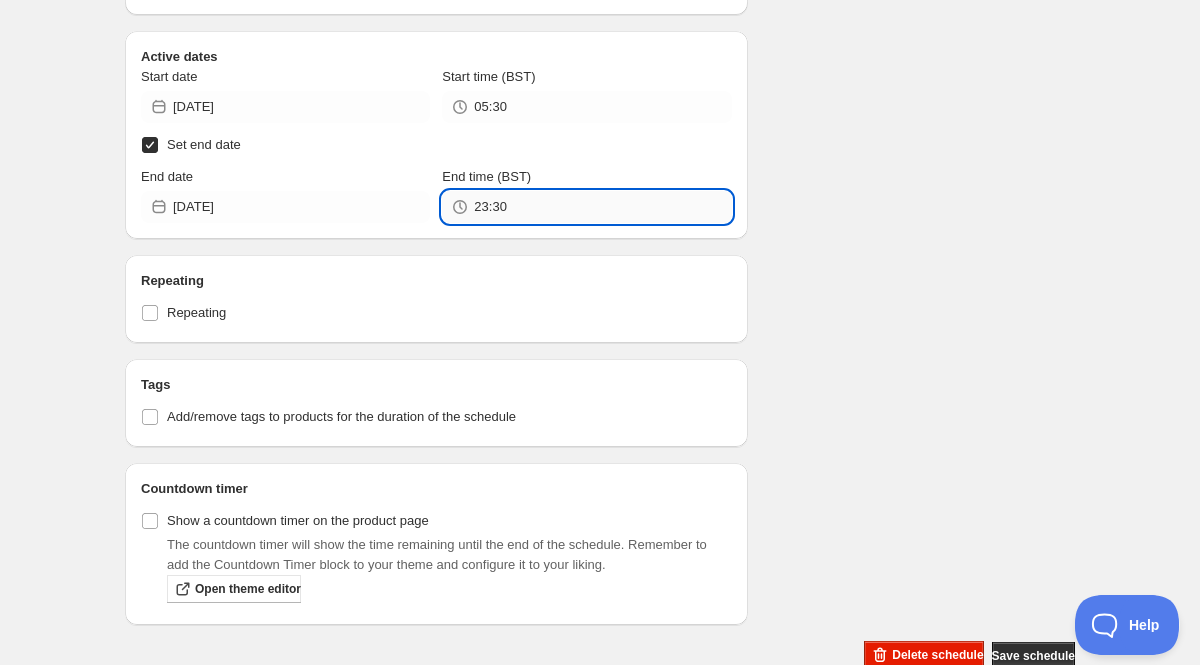 click on "23:30" at bounding box center [602, 207] 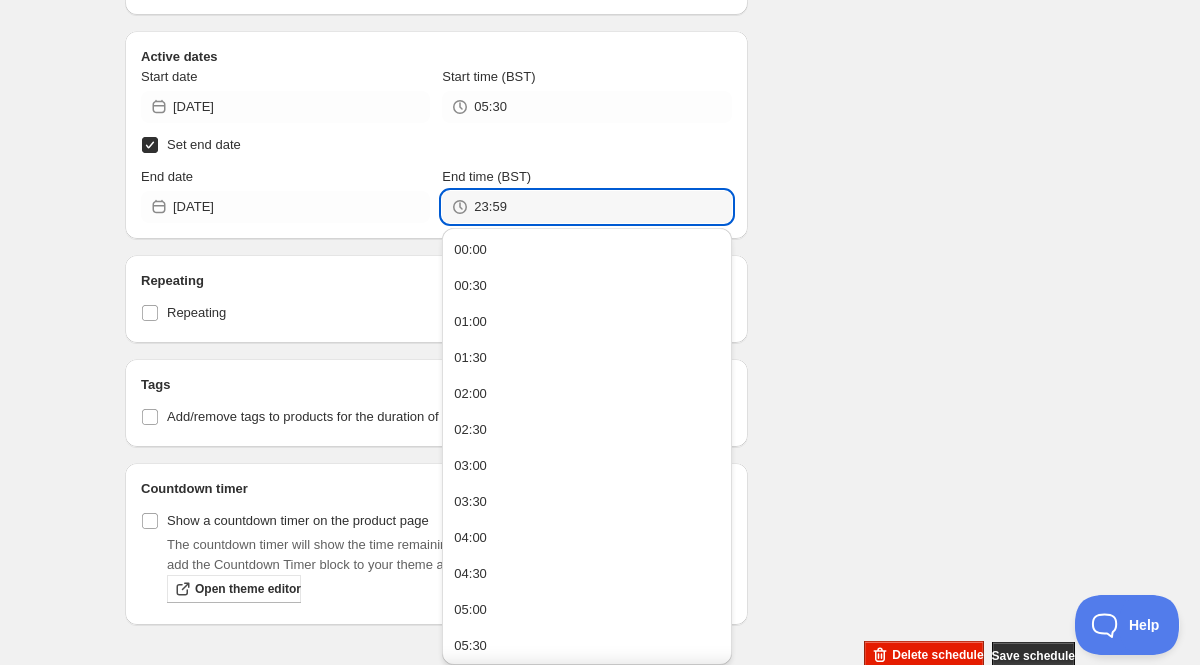 type on "23:59" 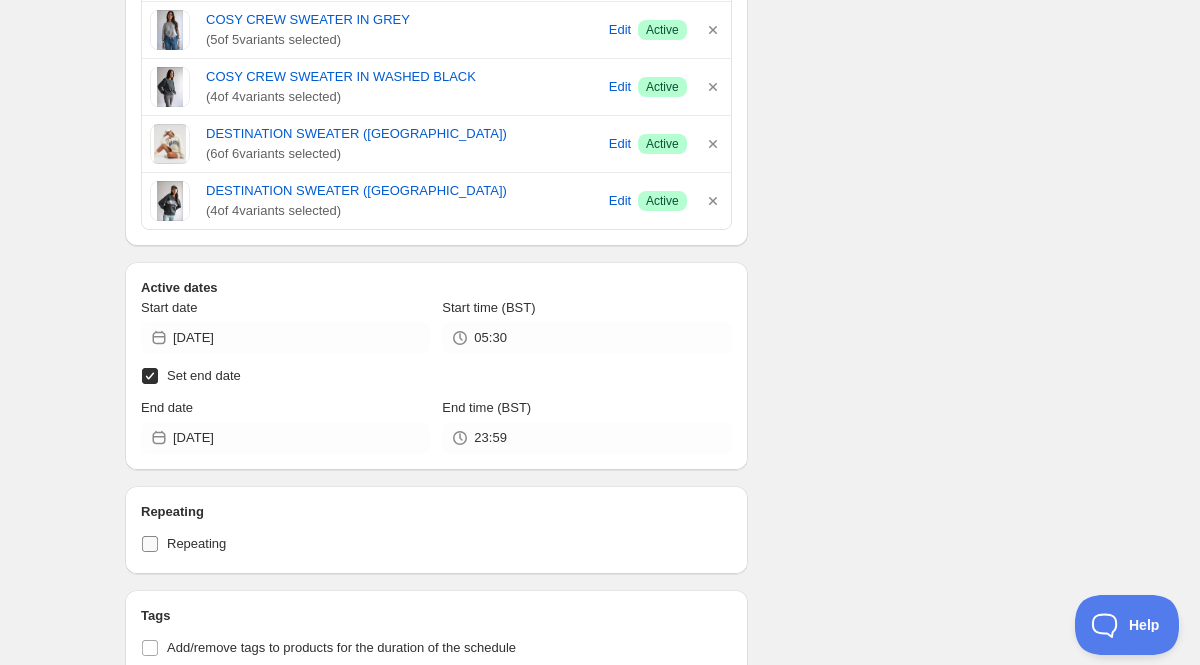 scroll, scrollTop: 595, scrollLeft: 0, axis: vertical 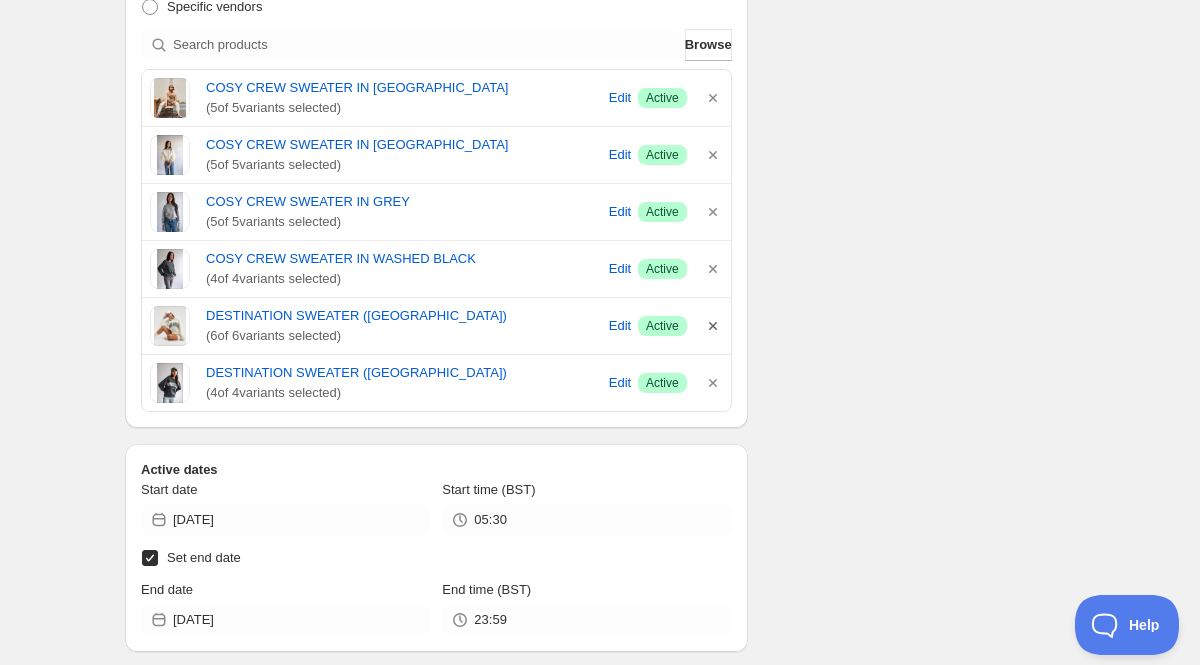 click on "DESTINATION SWEATER (MELROSE) ( 6  of   6  variants selected) Edit Success Active" at bounding box center [436, 326] 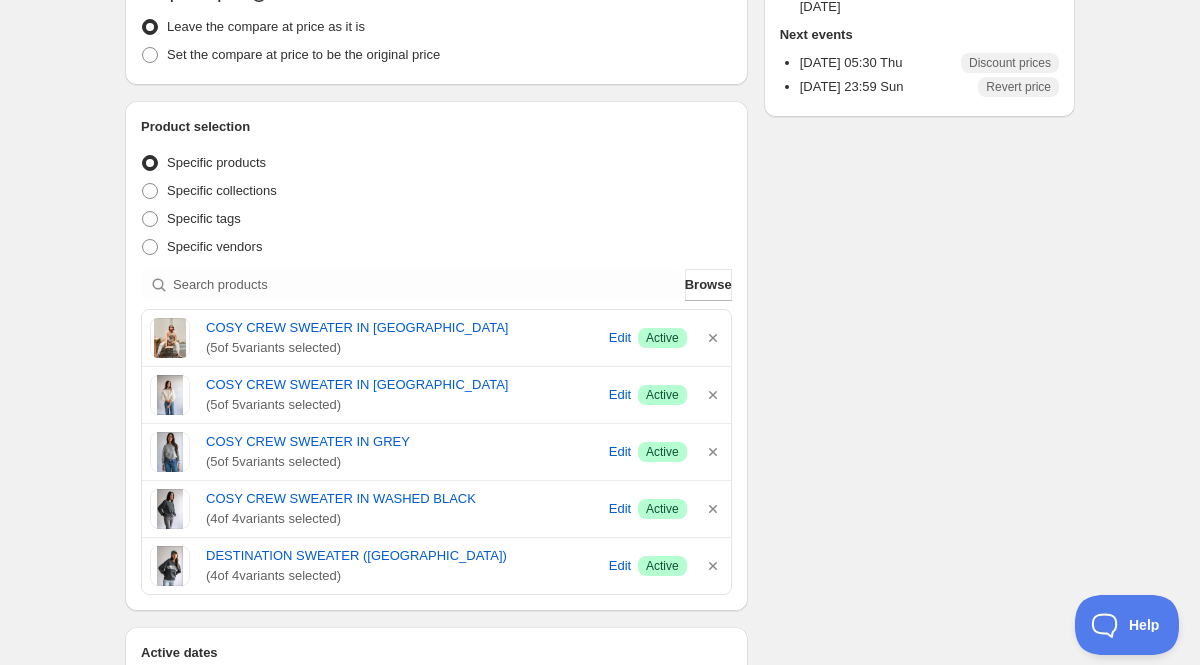 scroll, scrollTop: 0, scrollLeft: 0, axis: both 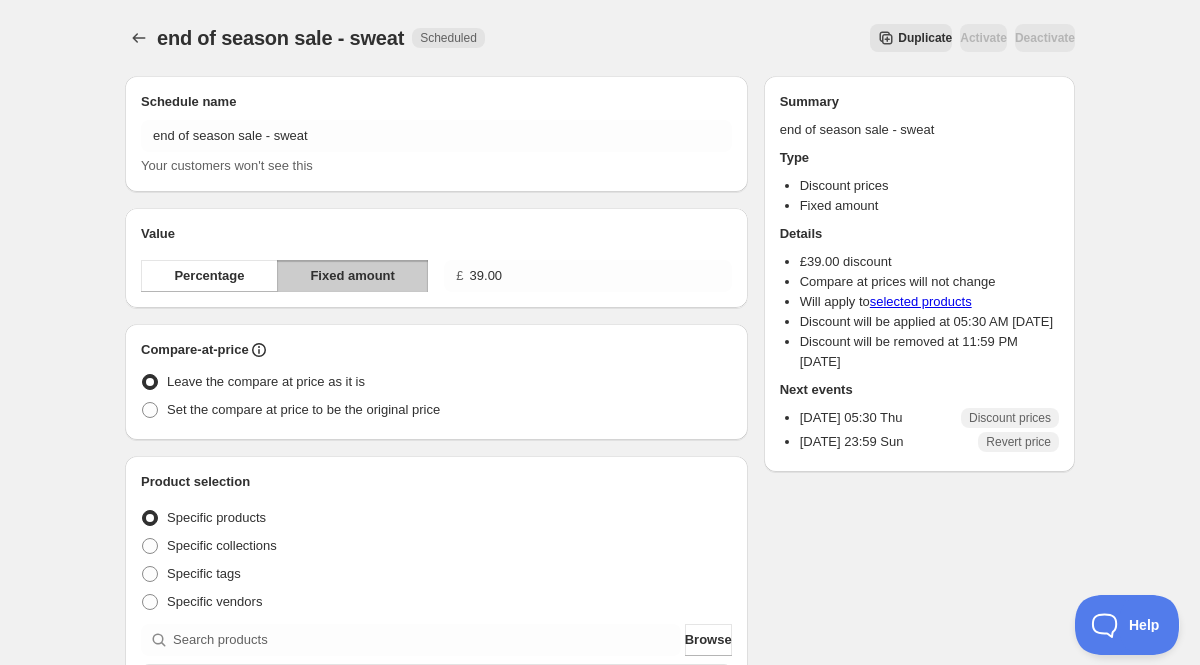 click on "Duplicate" at bounding box center [925, 38] 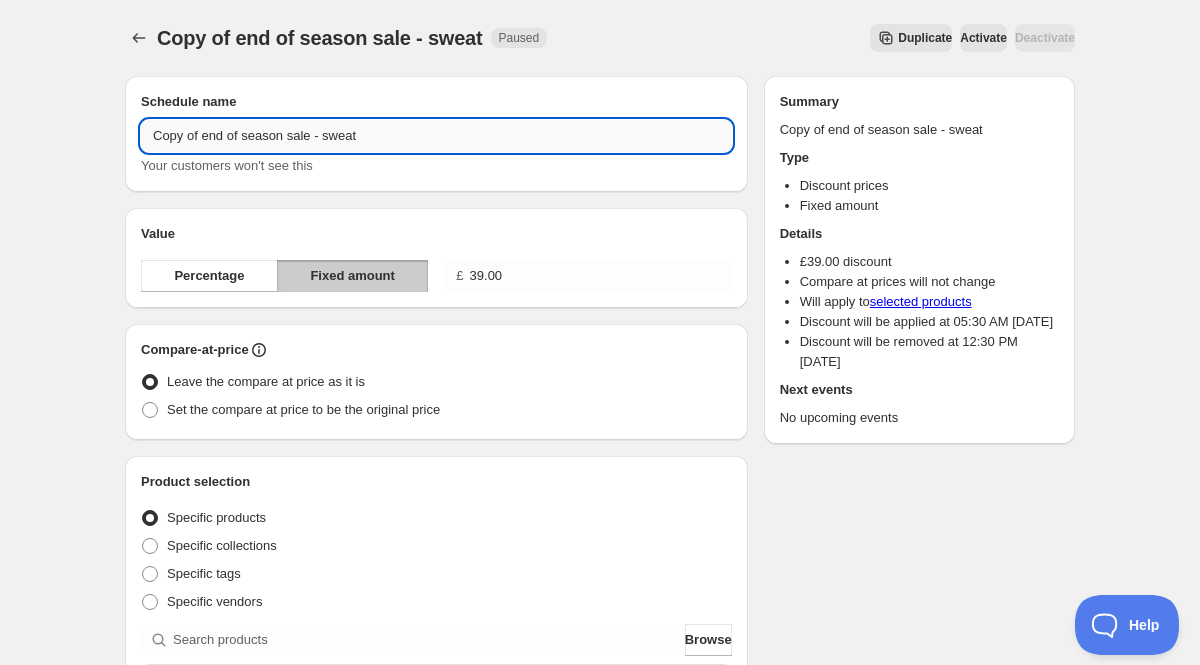 click on "Copy of end of season sale - sweat" at bounding box center [436, 136] 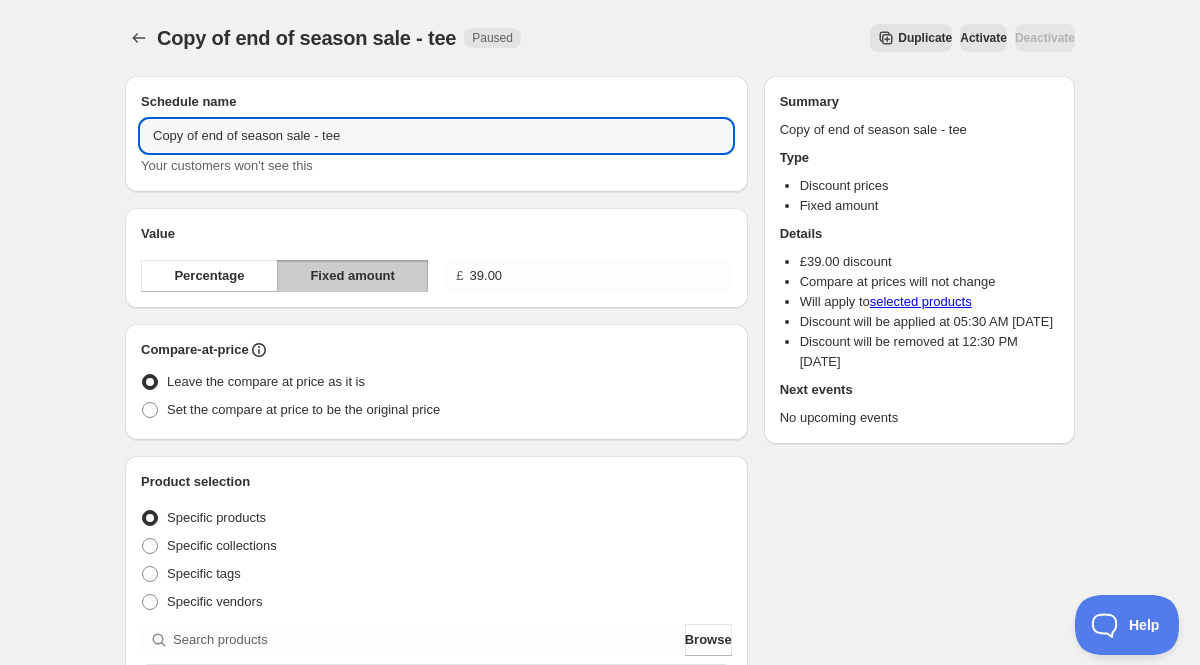 drag, startPoint x: 206, startPoint y: 136, endPoint x: 46, endPoint y: 133, distance: 160.02812 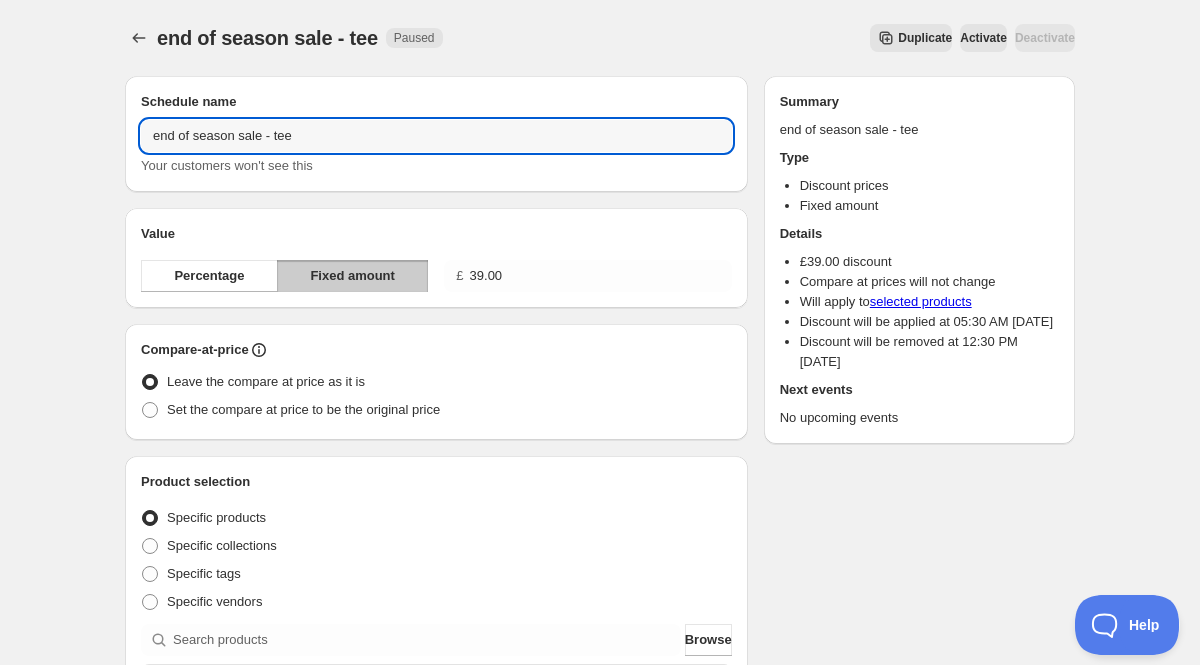 type on "end of season sale - tee" 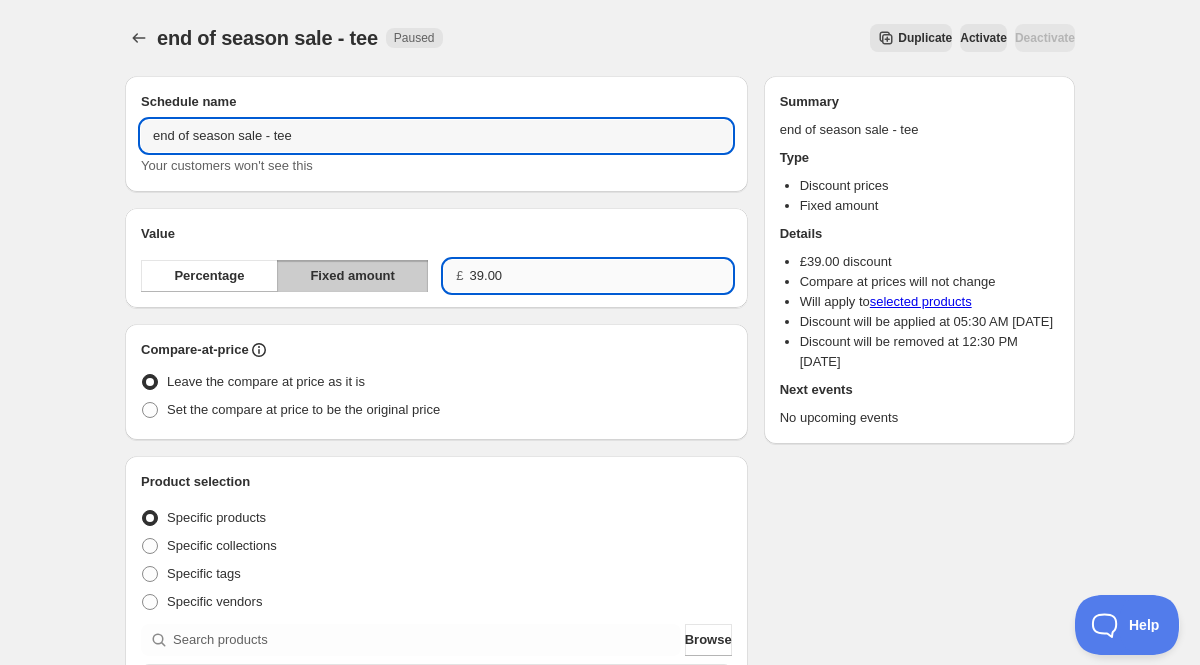 click on "39.00" at bounding box center (601, 276) 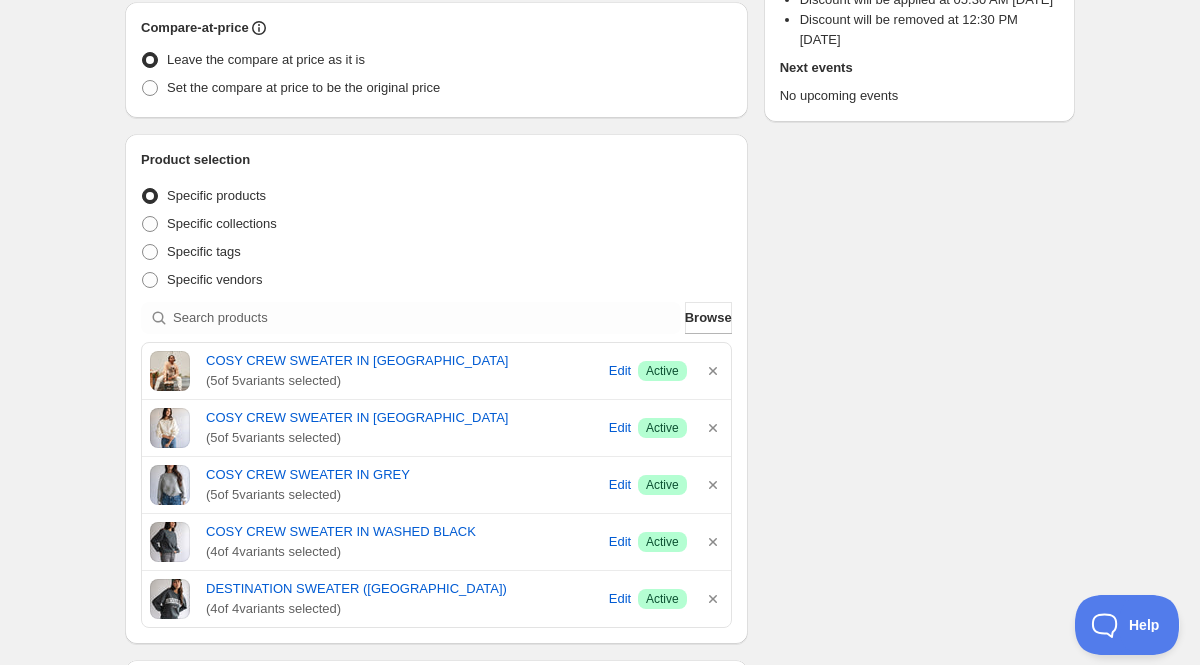 scroll, scrollTop: 328, scrollLeft: 0, axis: vertical 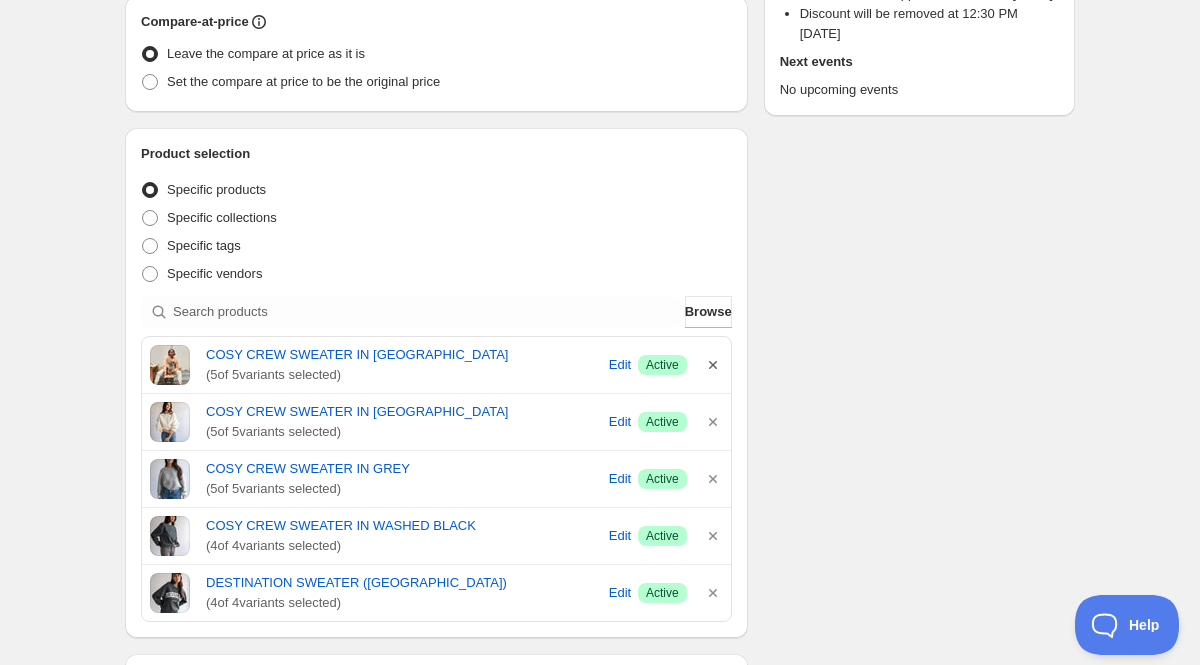 type on "24.00" 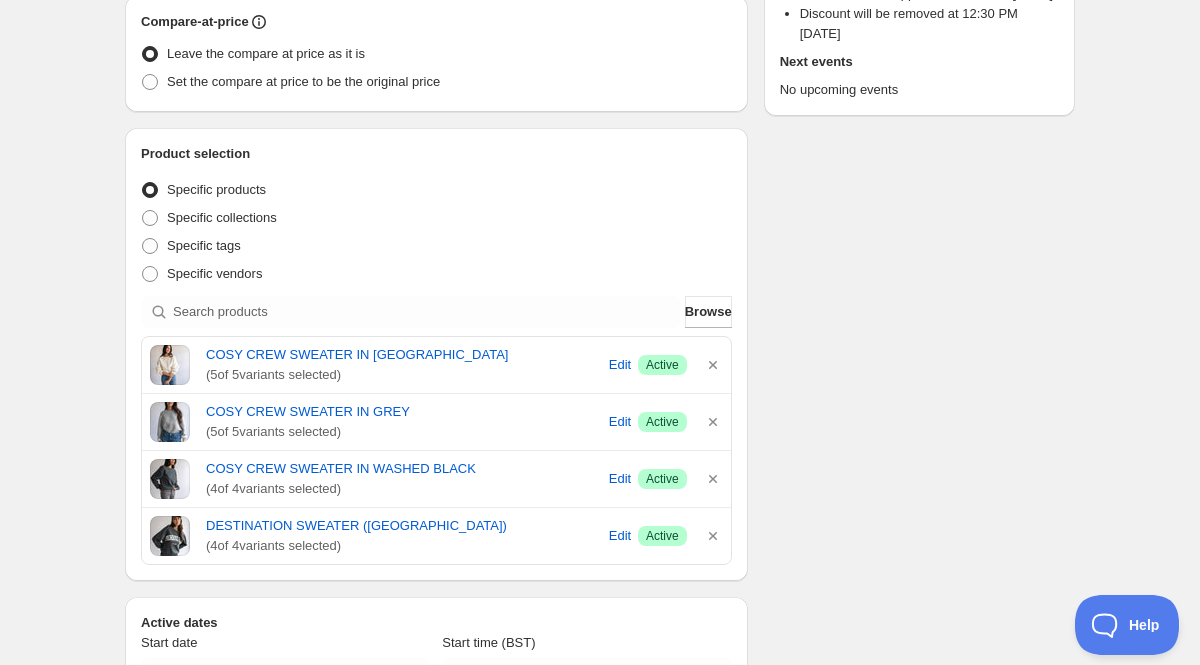 click 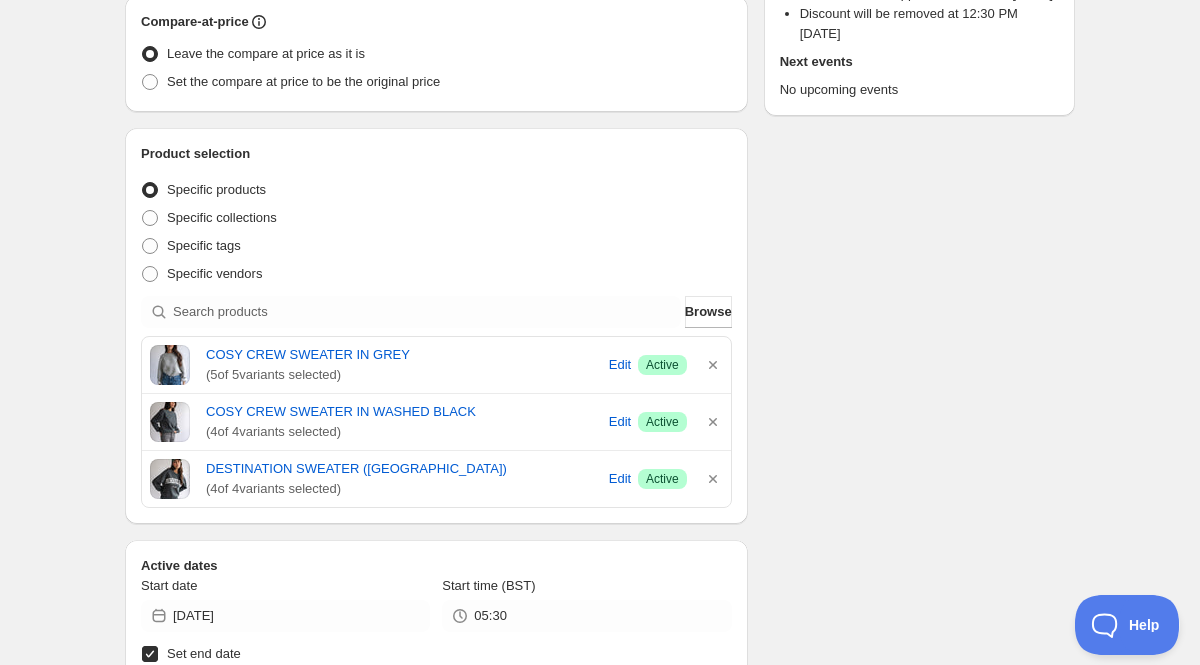 click 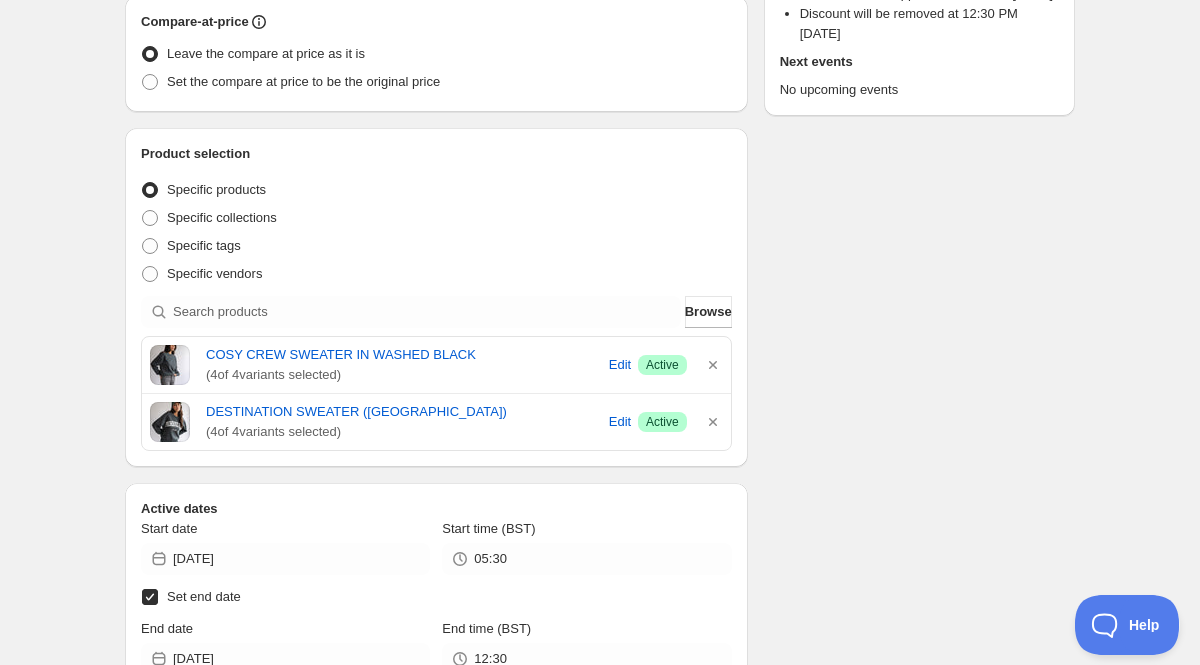 click 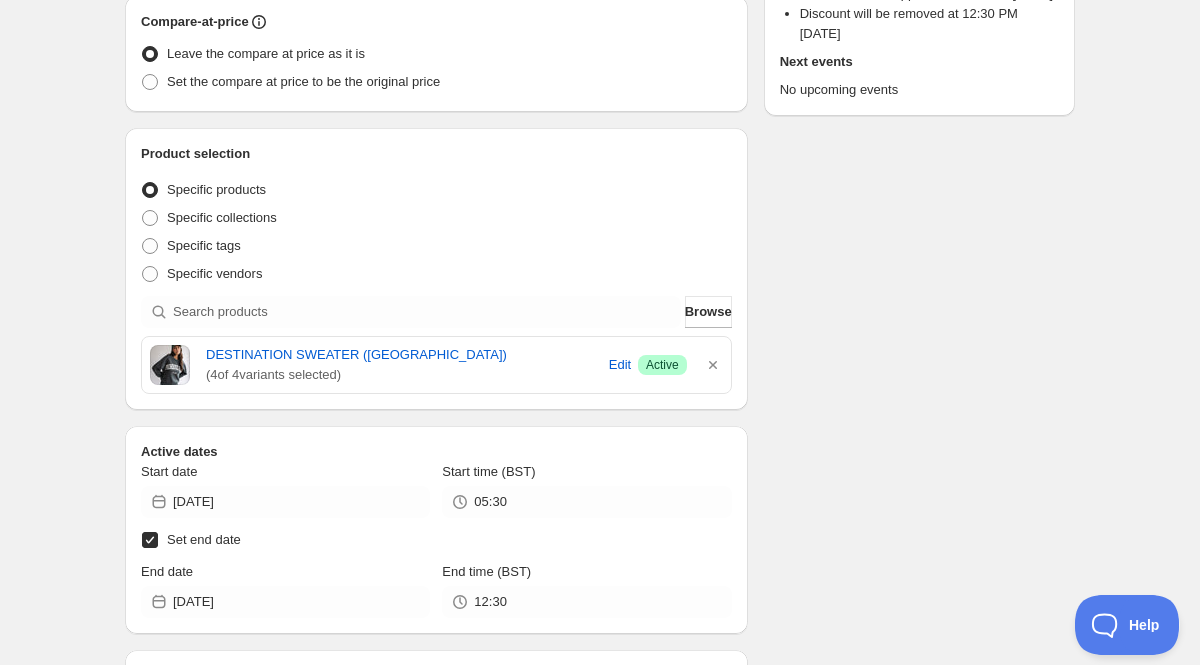 click 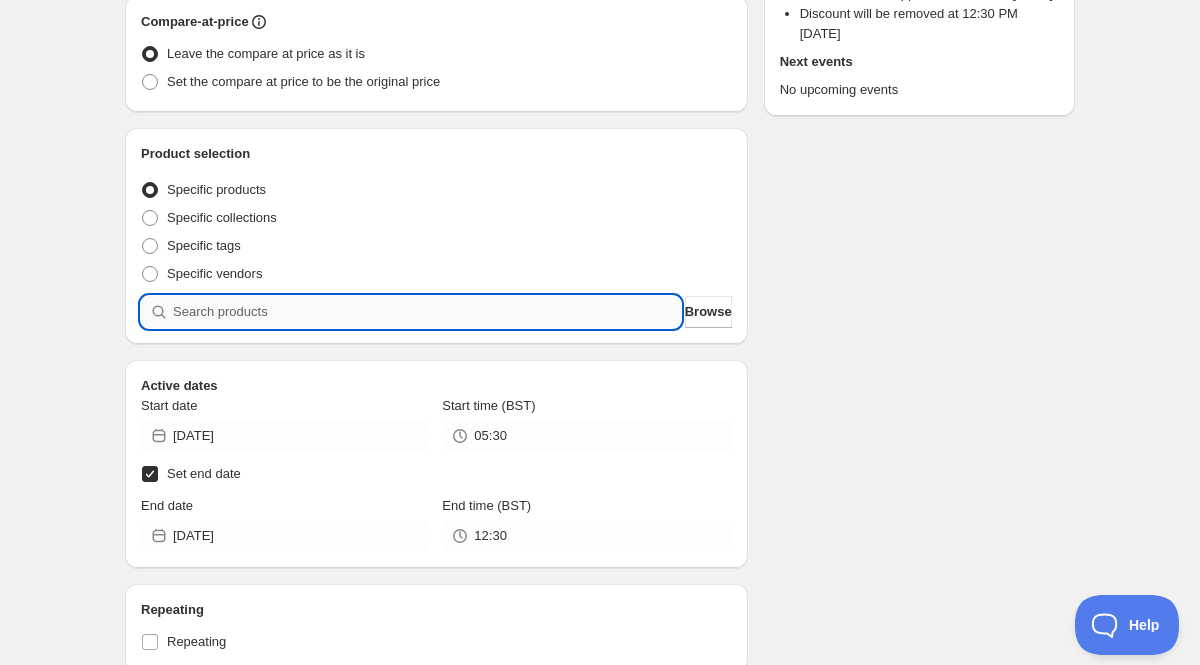 click at bounding box center (427, 312) 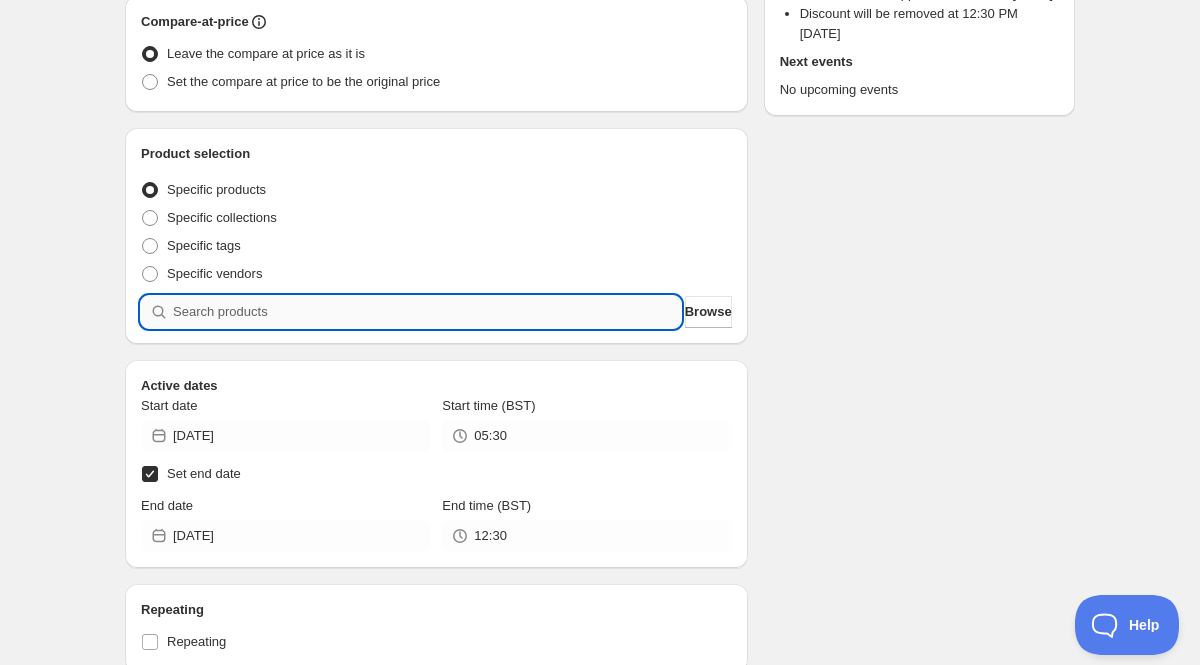type on "b" 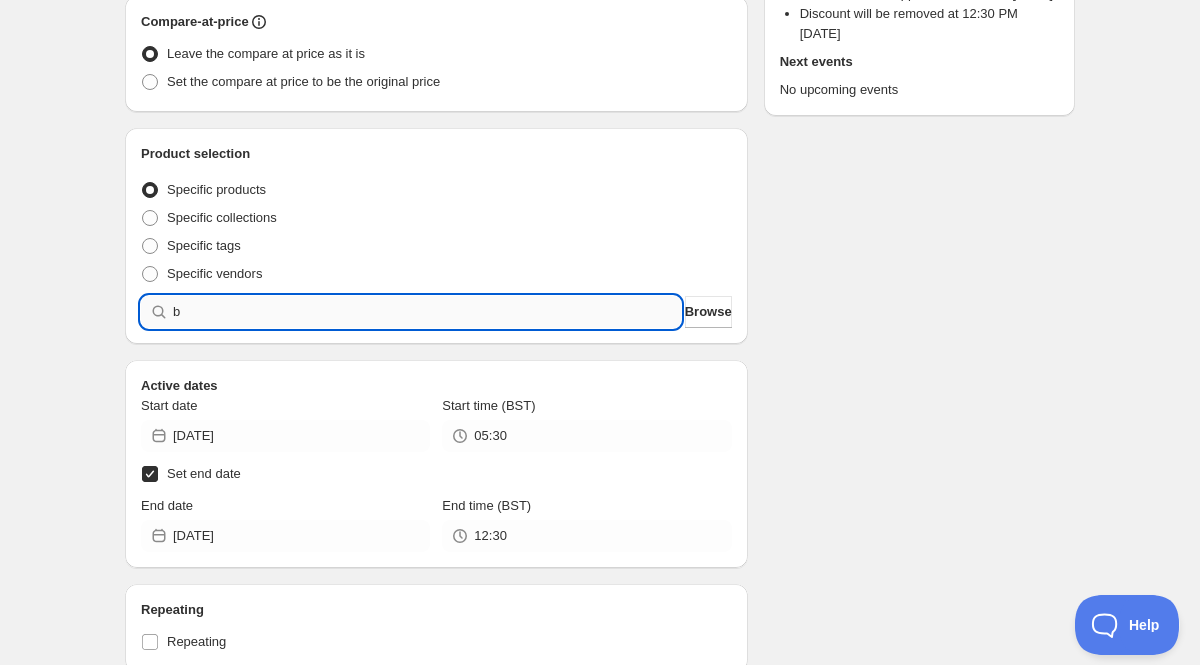 type 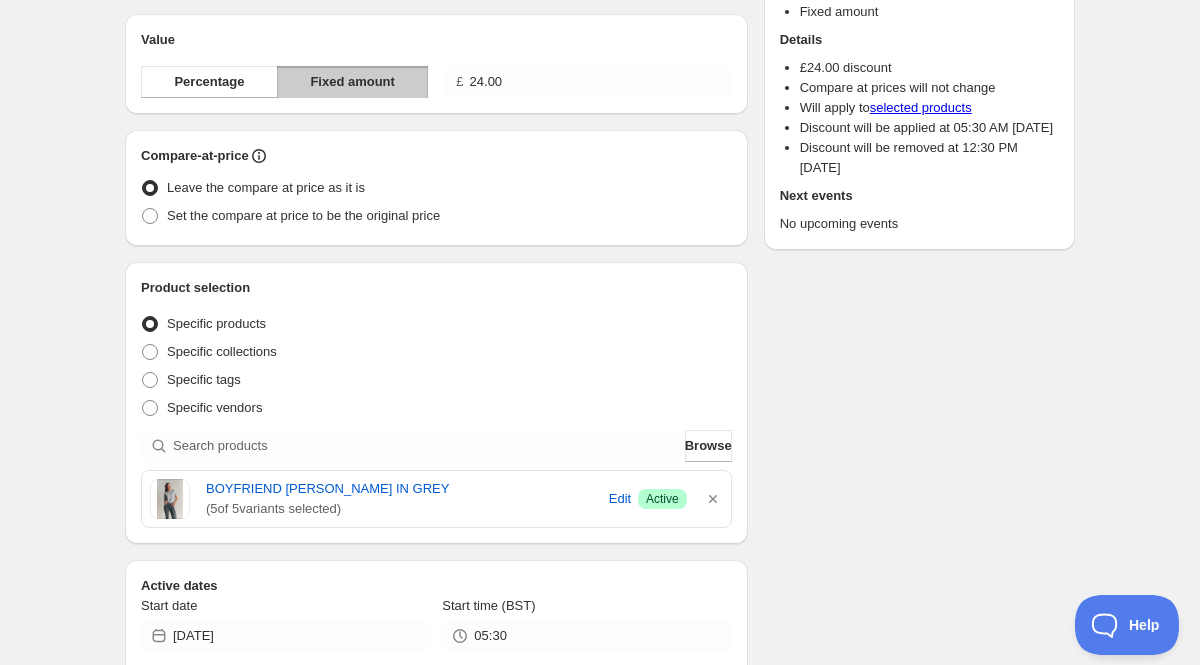 scroll, scrollTop: 462, scrollLeft: 0, axis: vertical 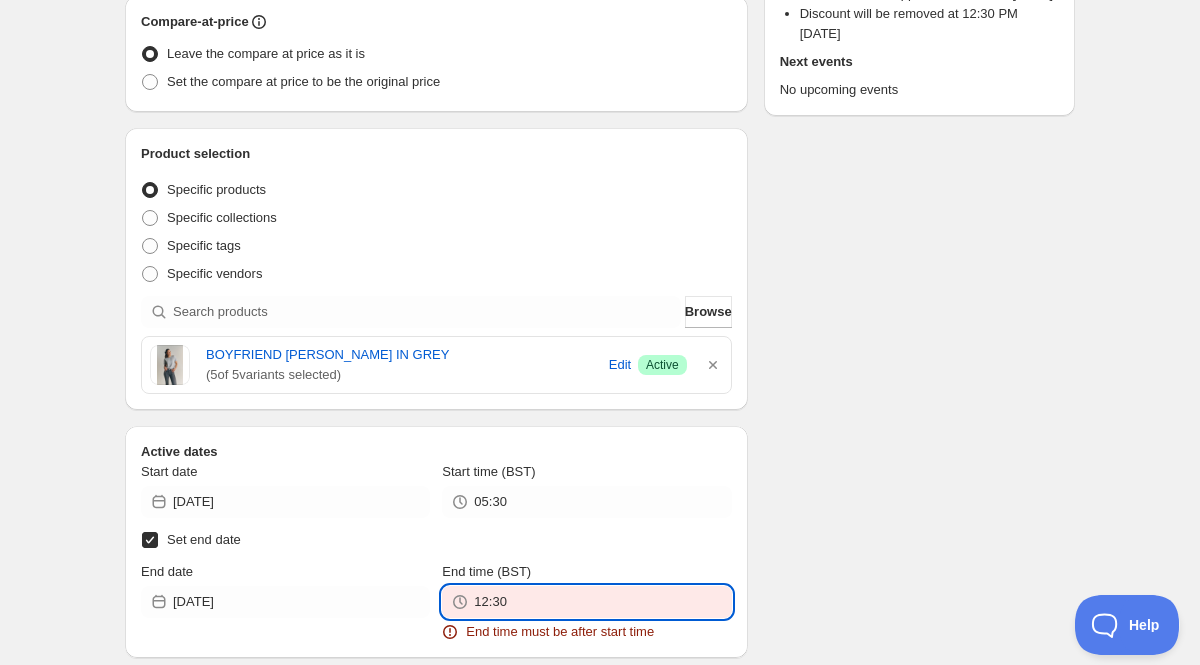 click on "12:30" at bounding box center [602, 602] 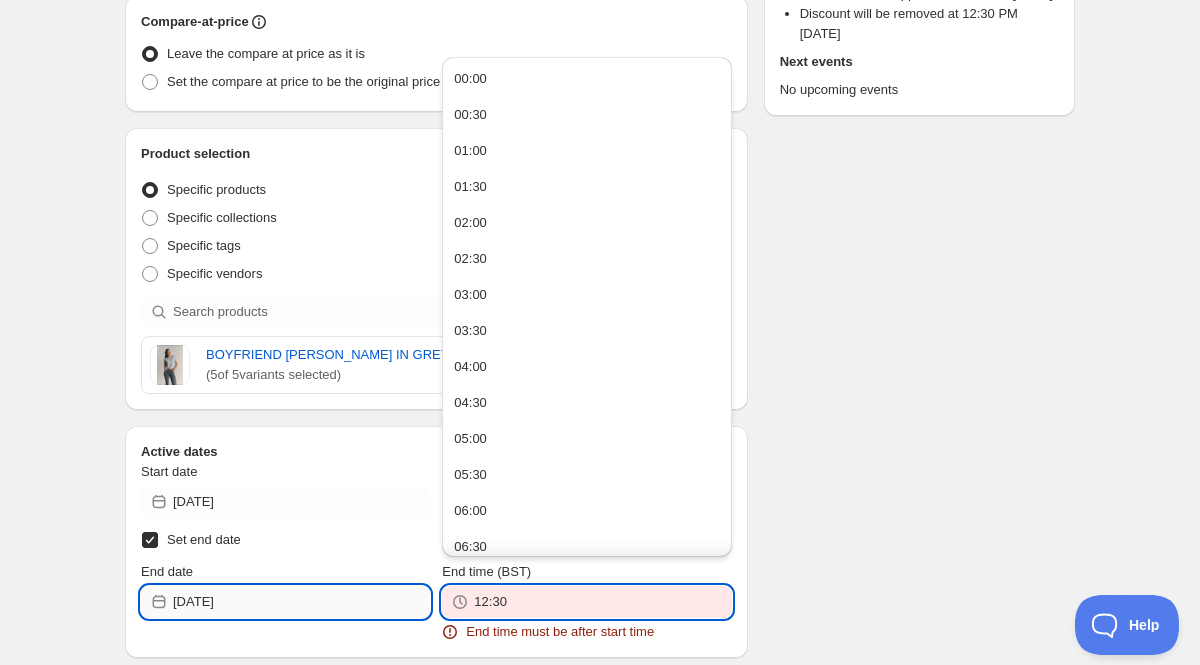 click on "[DATE]" at bounding box center (301, 602) 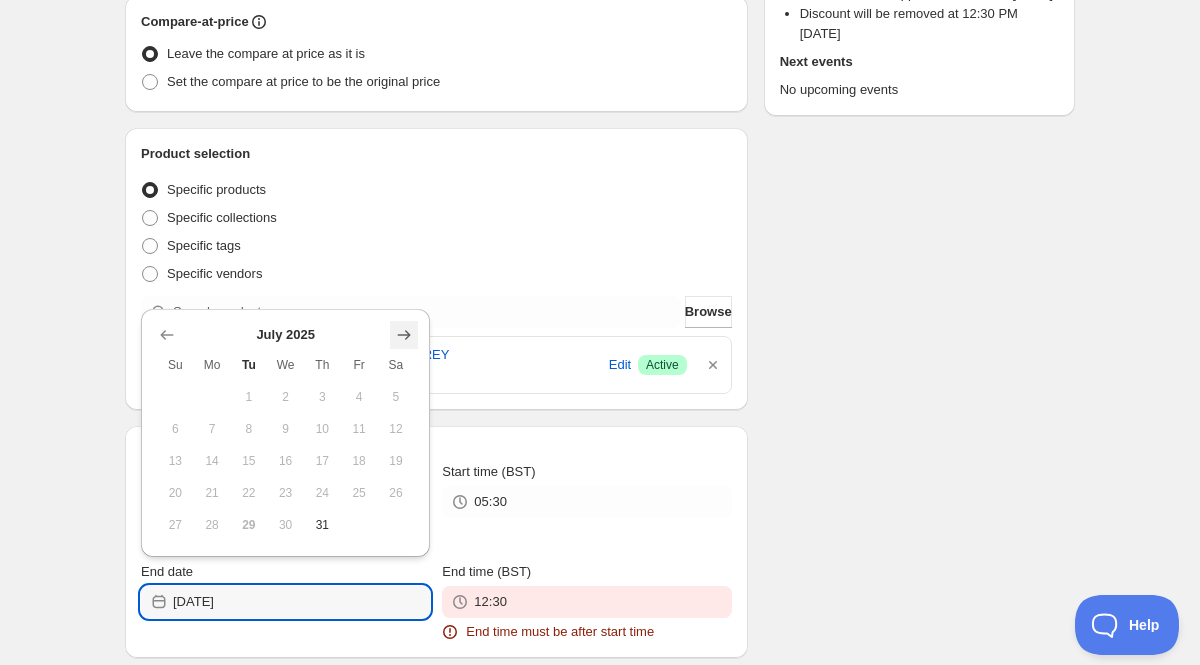 click 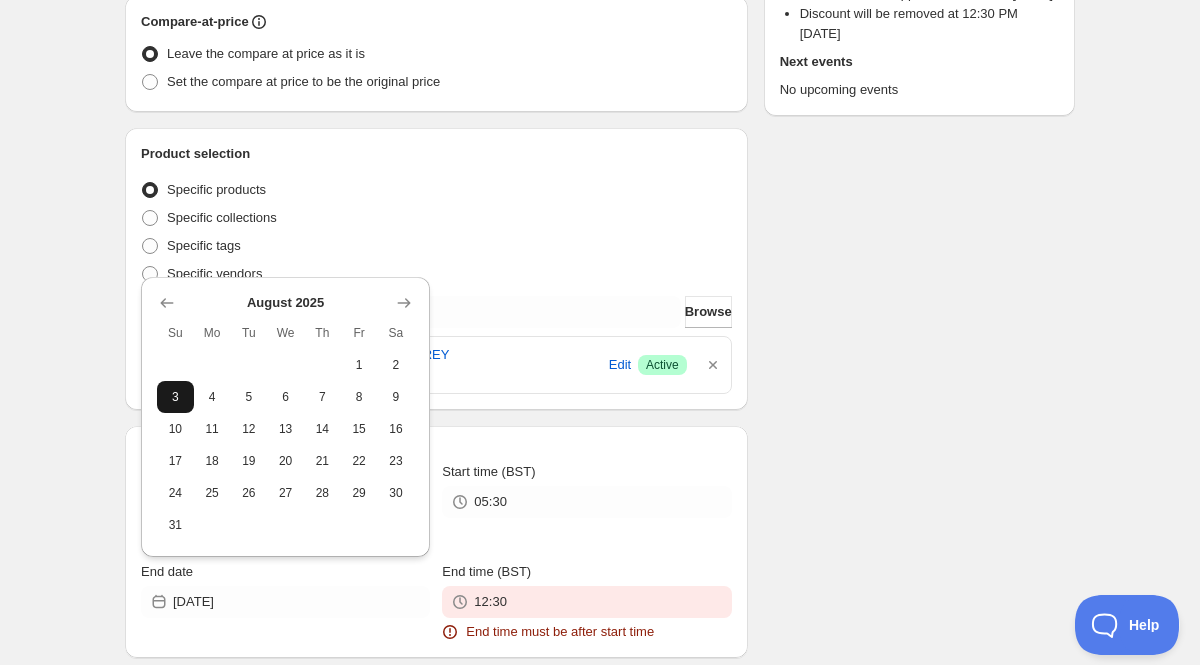 click on "3" at bounding box center (175, 397) 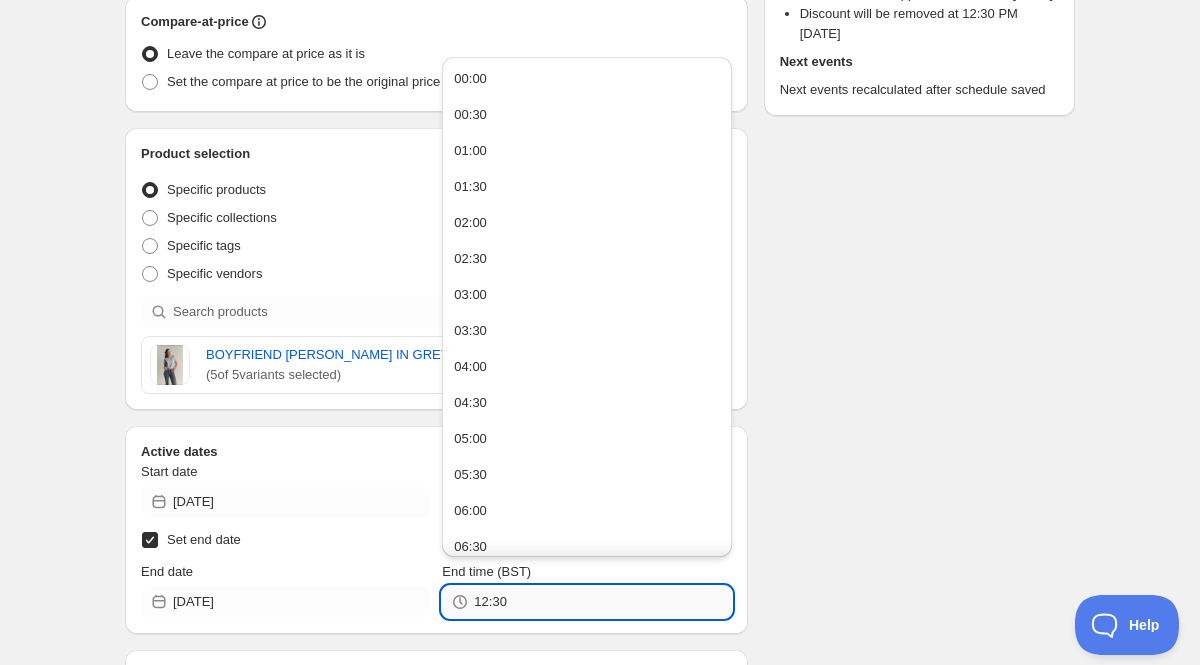 click on "12:30" at bounding box center (602, 602) 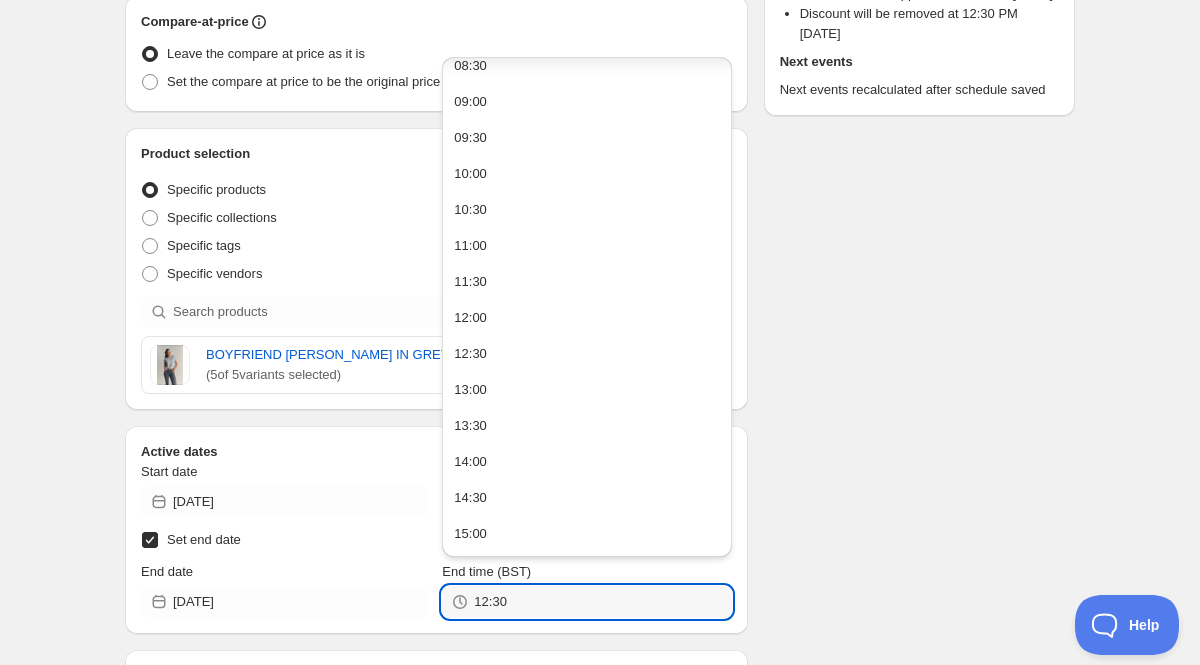 scroll, scrollTop: 1236, scrollLeft: 0, axis: vertical 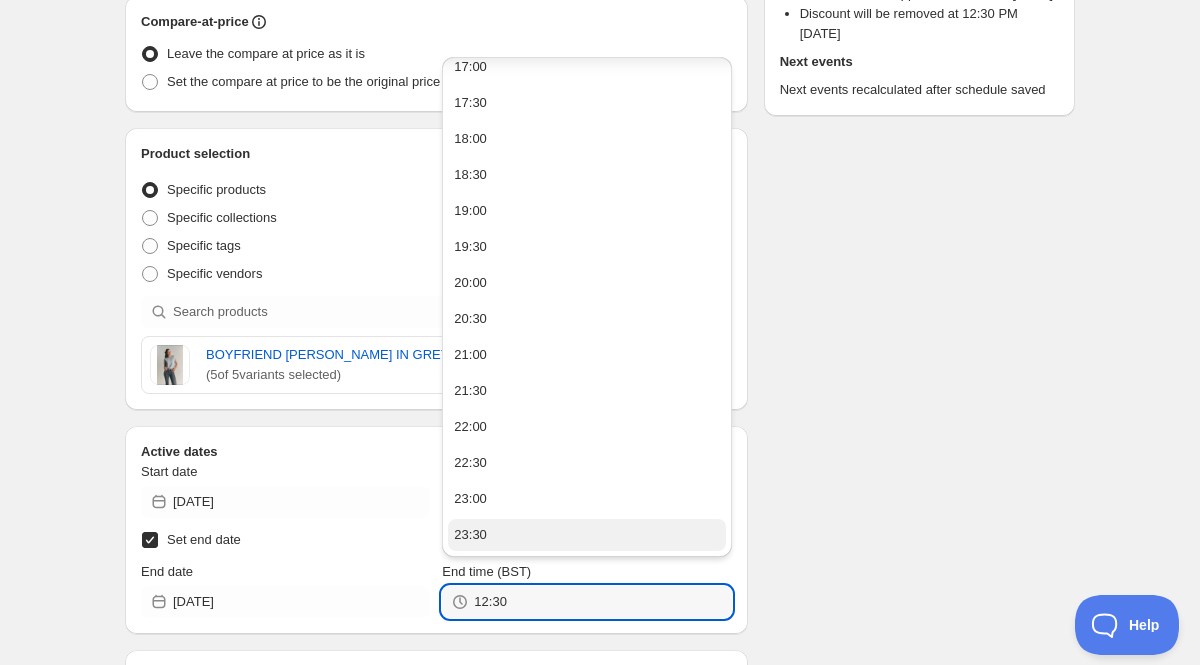 click on "23:30" at bounding box center (586, 535) 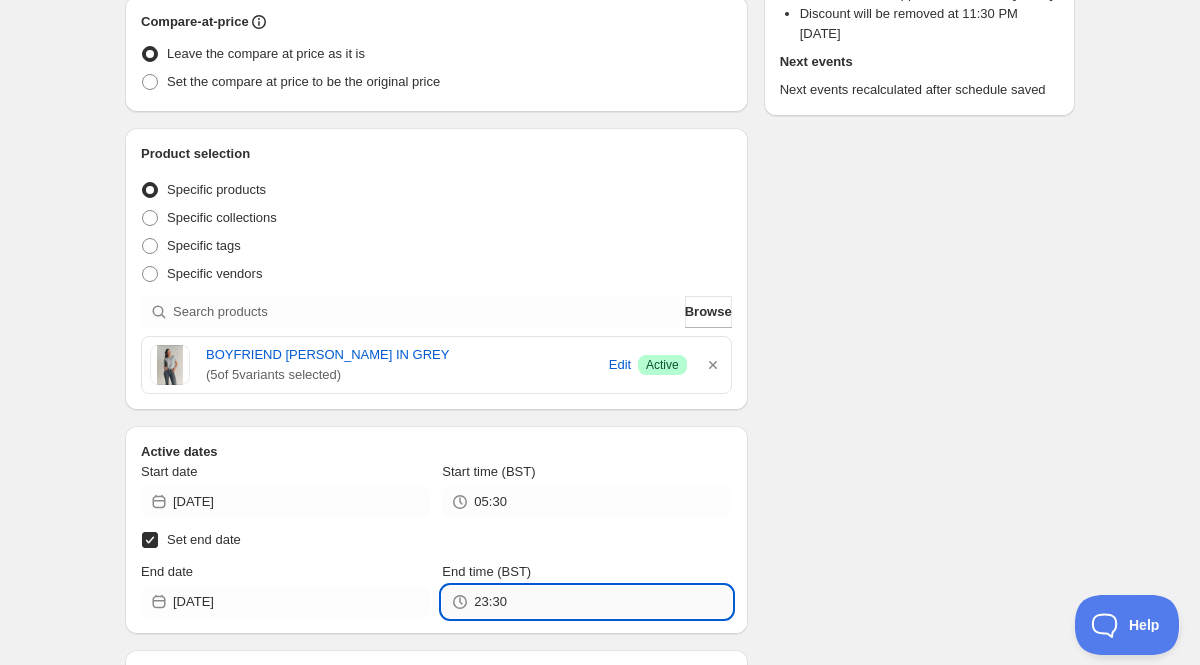click on "23:30" at bounding box center (602, 602) 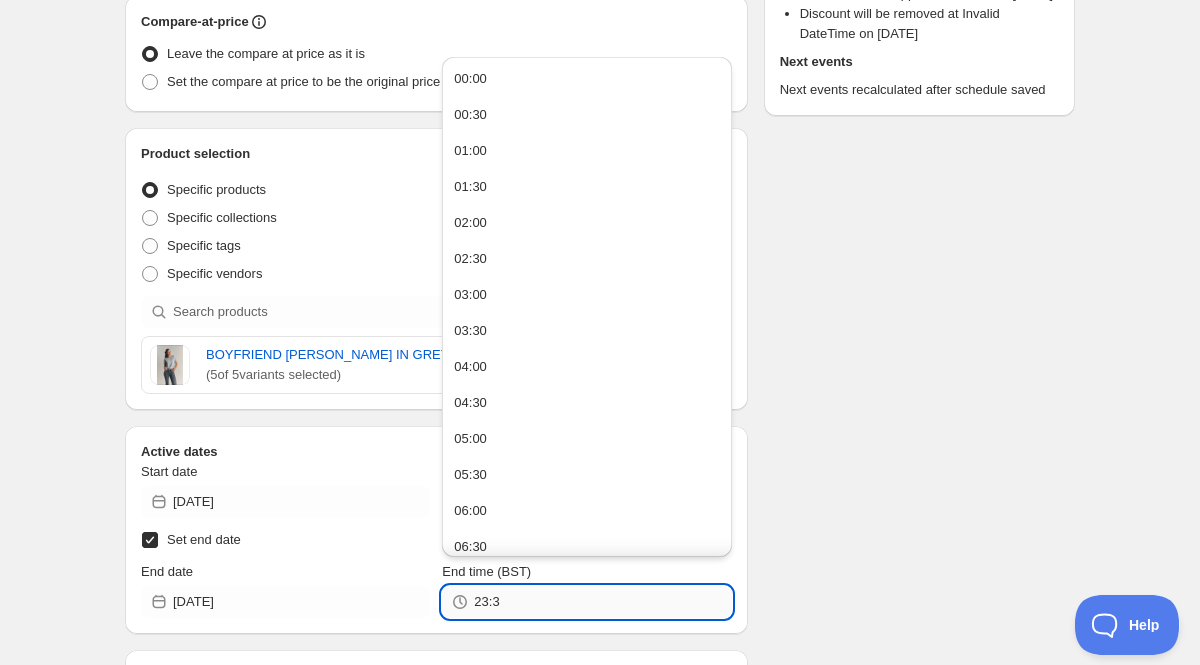 click on "Submit" at bounding box center (153, -452) 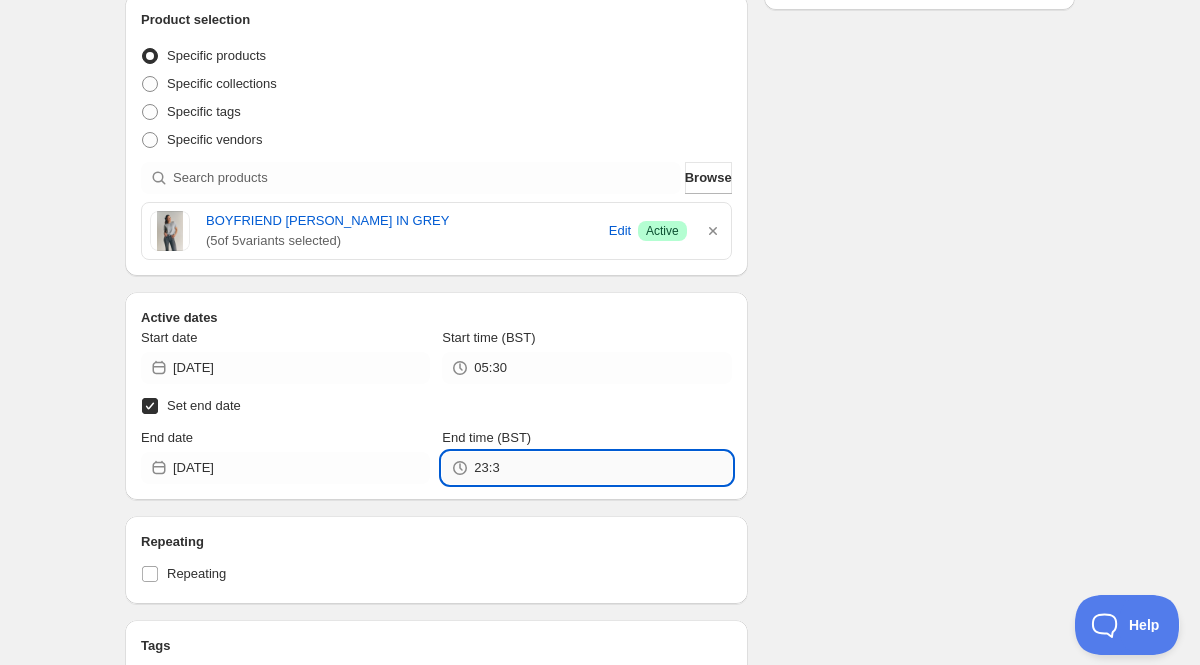 scroll, scrollTop: 328, scrollLeft: 0, axis: vertical 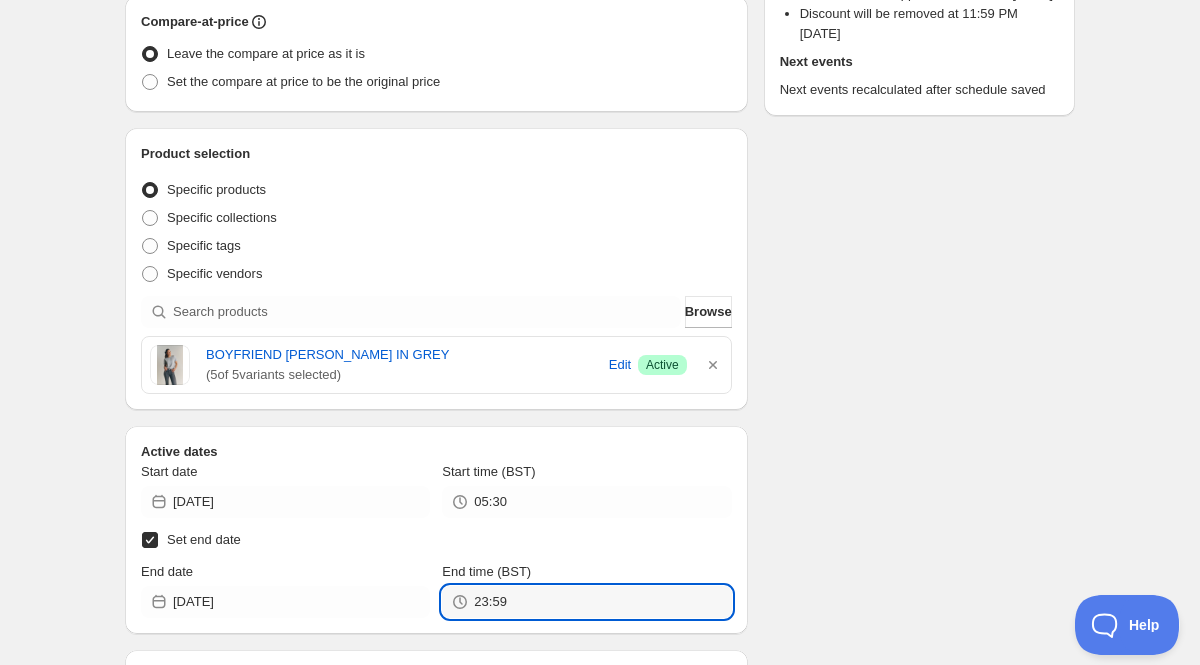 type on "23:59" 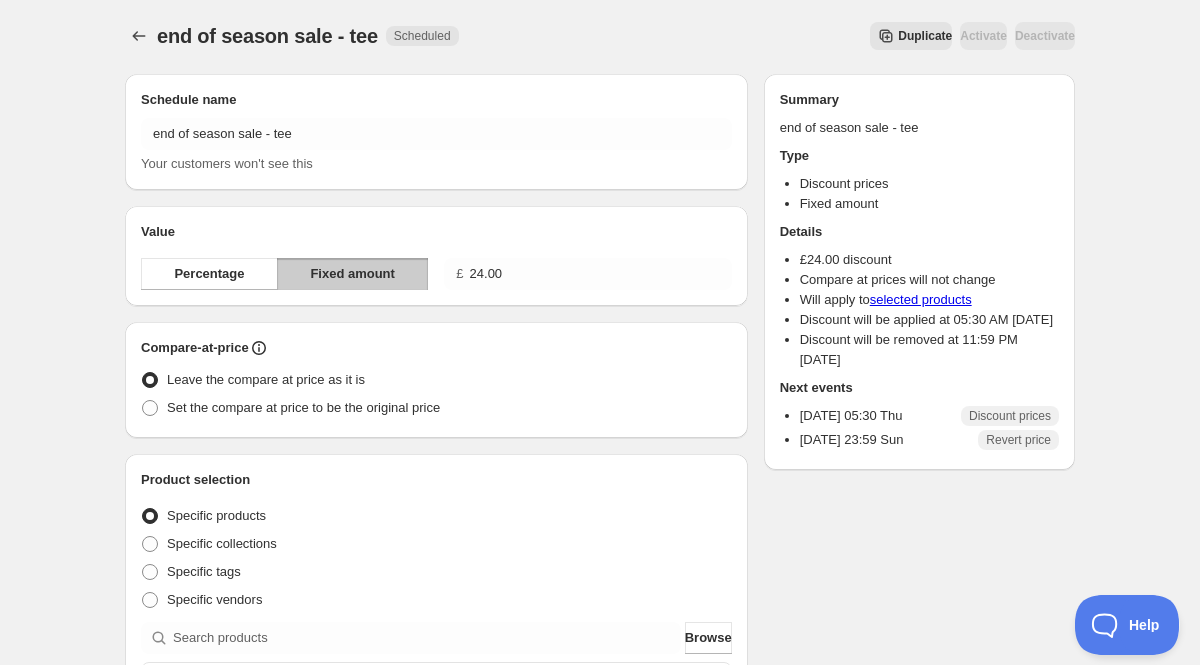 scroll, scrollTop: 0, scrollLeft: 0, axis: both 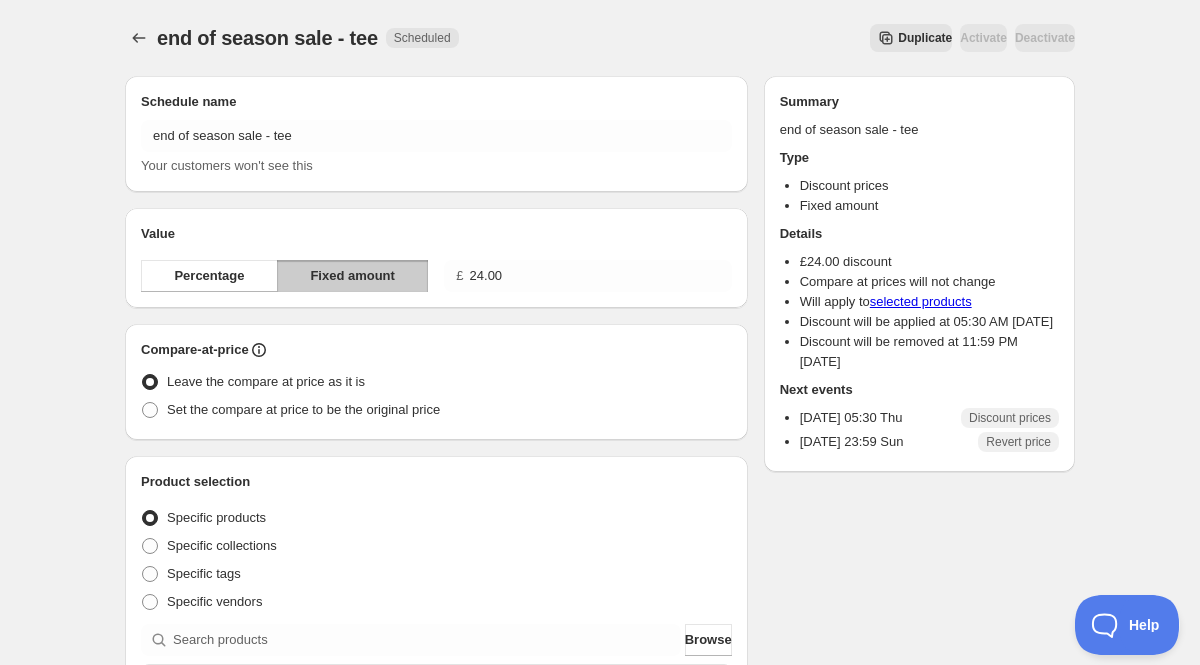 click on "Duplicate" at bounding box center [911, 38] 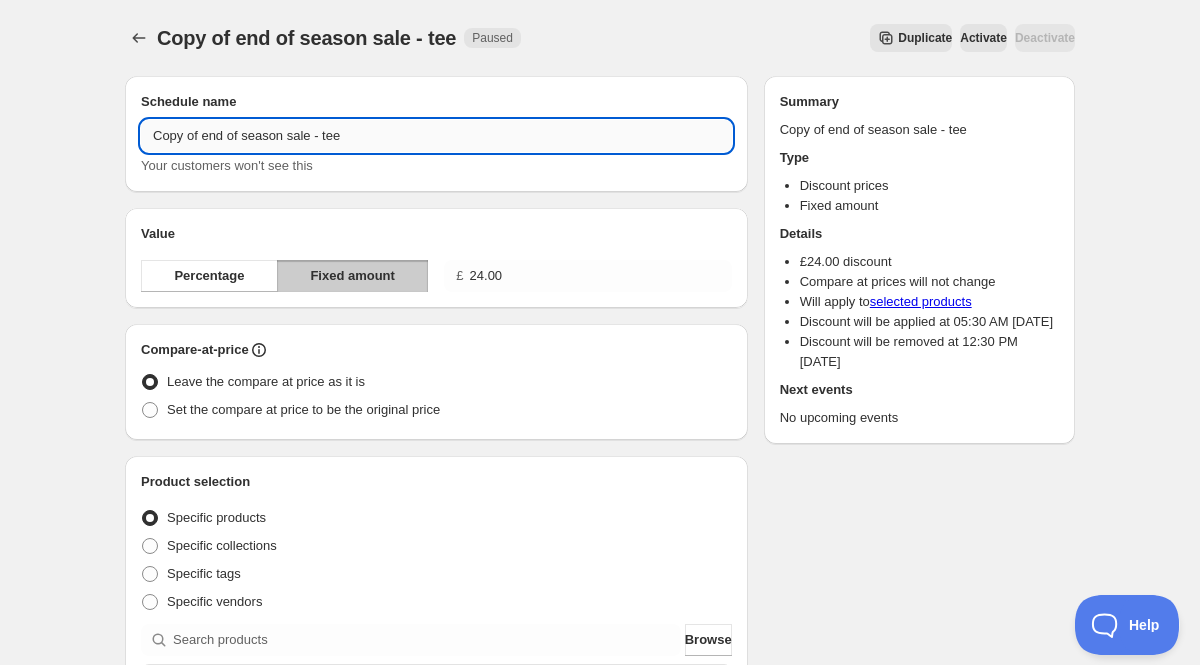 click on "Copy of end of season sale - tee" at bounding box center (436, 136) 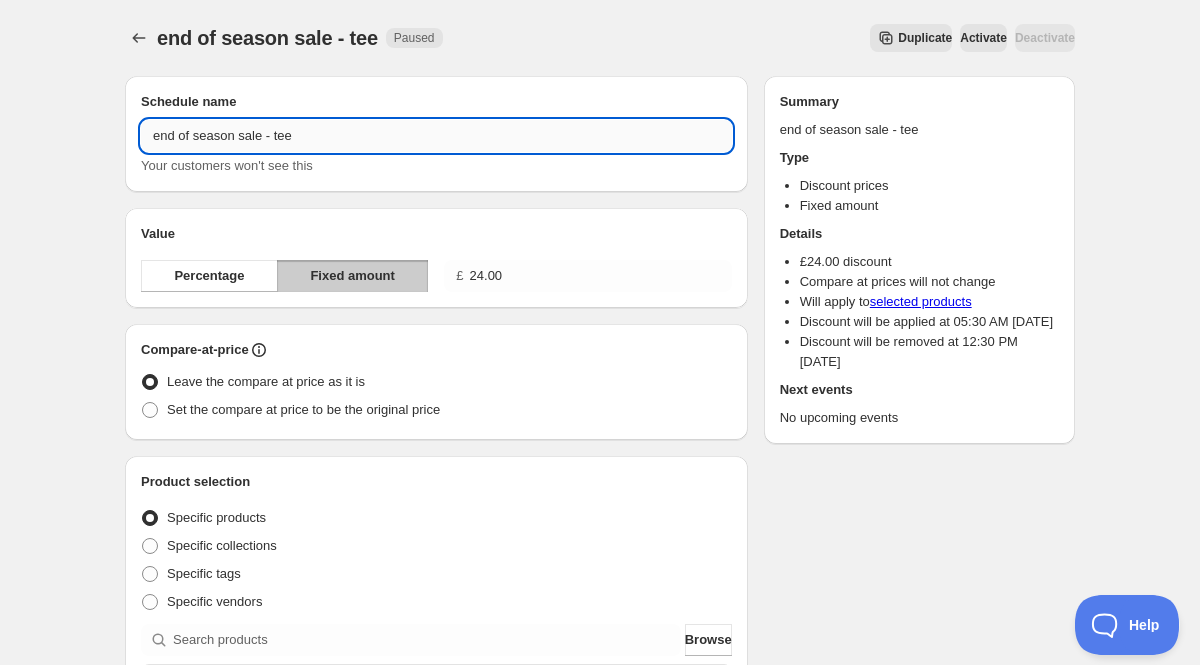 click on "end of season sale - tee" at bounding box center [436, 136] 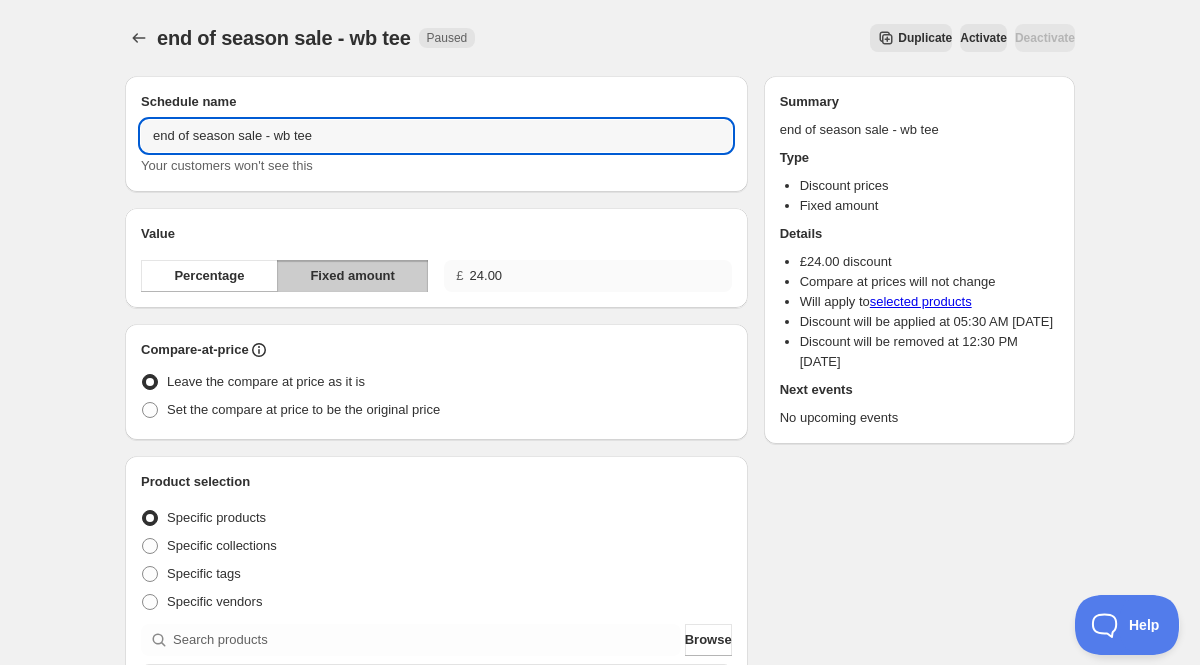 type on "end of season sale - wb tee" 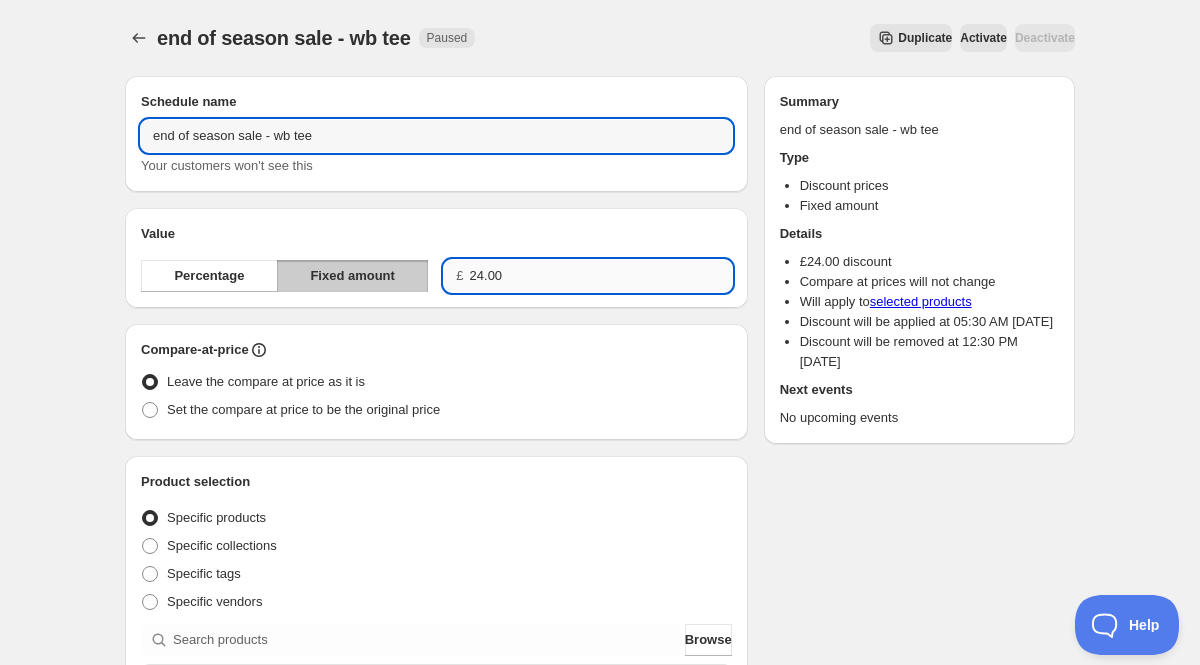click on "24.00" at bounding box center [601, 276] 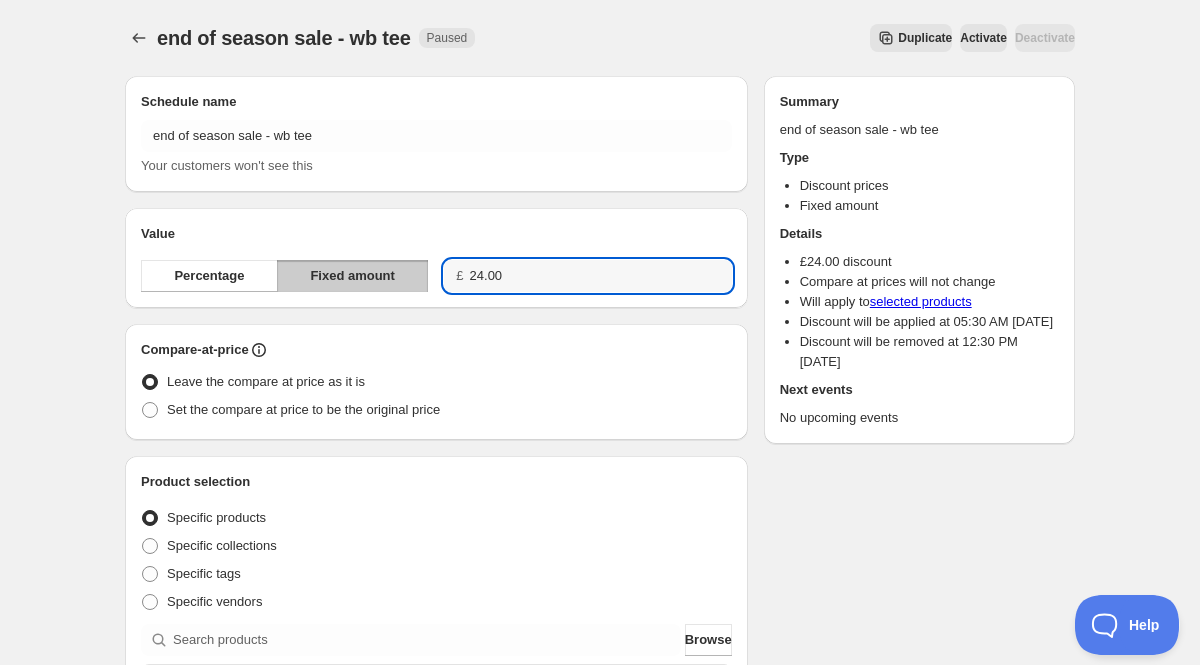 drag, startPoint x: 529, startPoint y: 279, endPoint x: 202, endPoint y: 200, distance: 336.4075 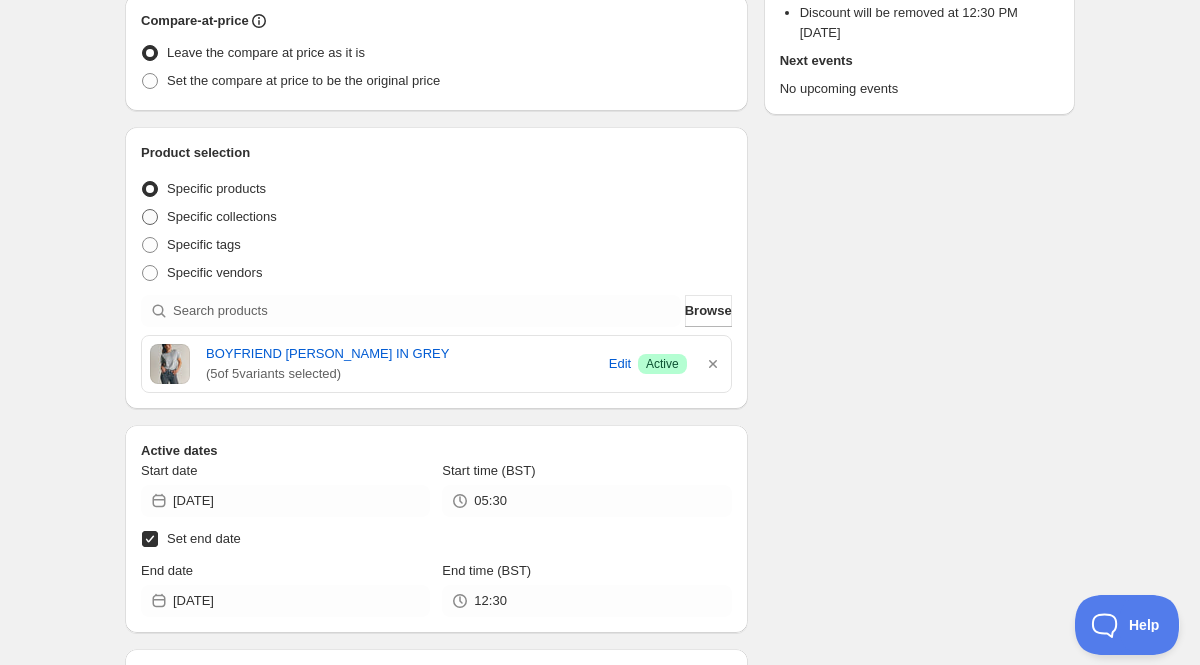 scroll, scrollTop: 333, scrollLeft: 0, axis: vertical 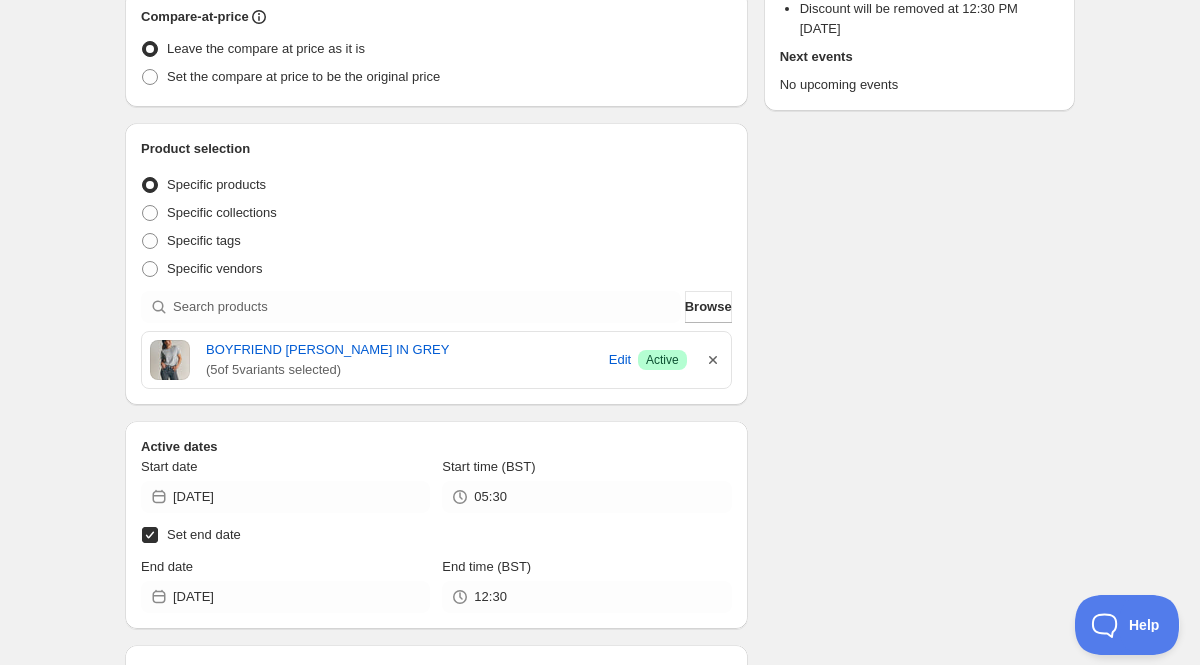 type on "19.00" 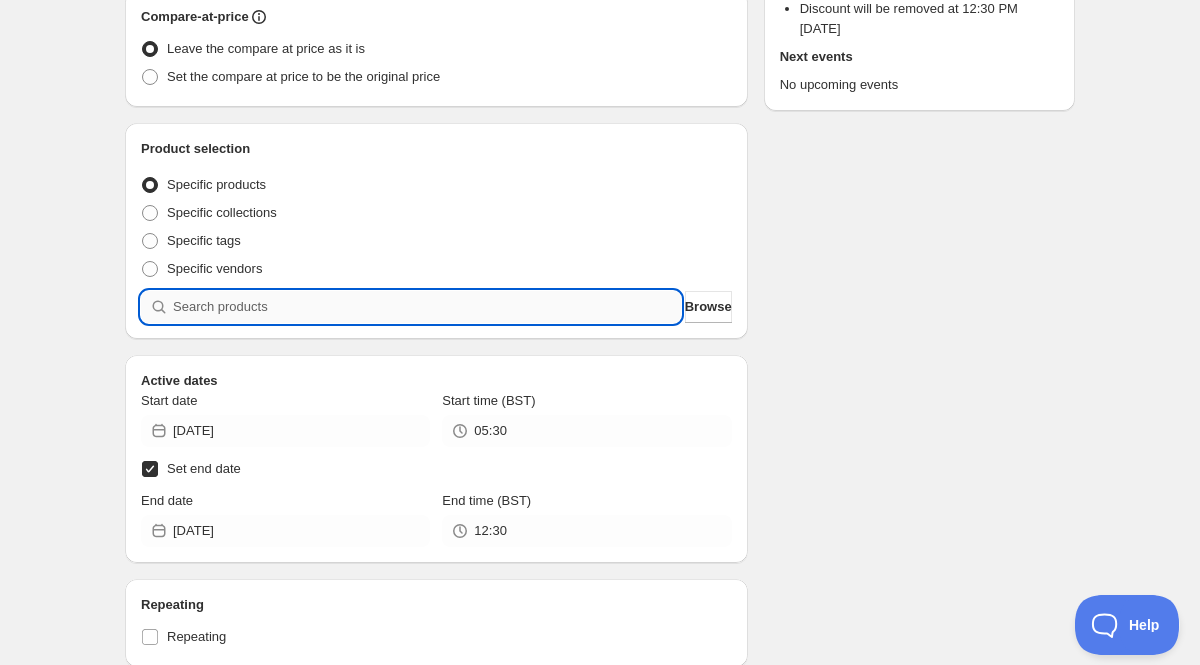 click at bounding box center [427, 307] 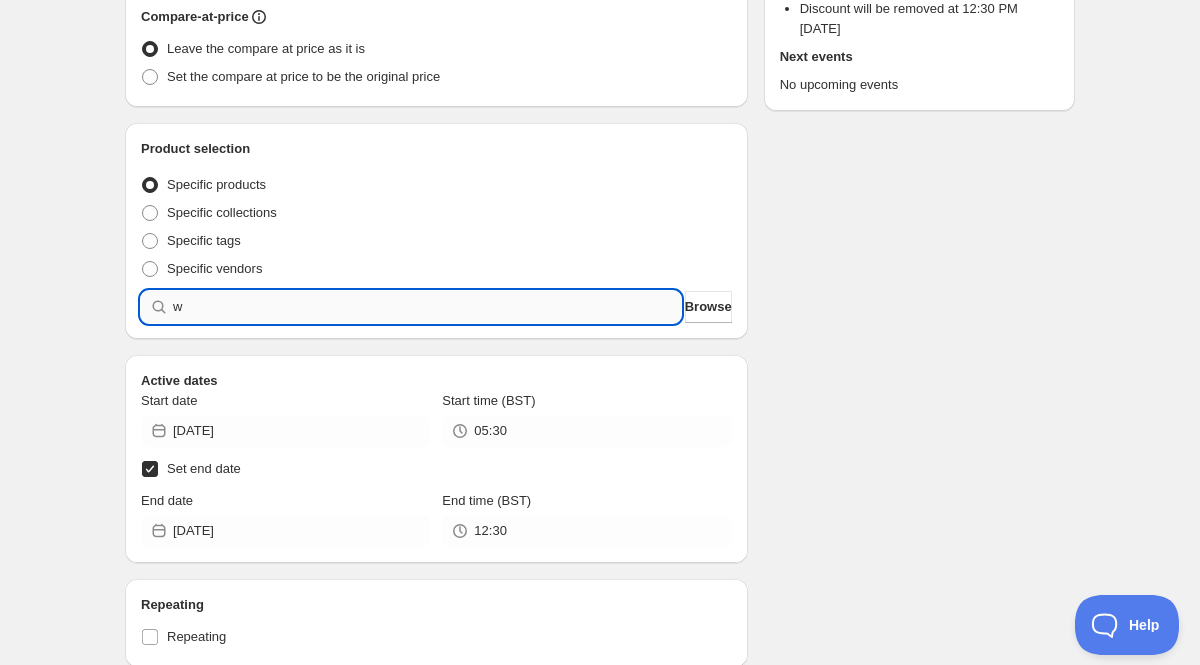 type 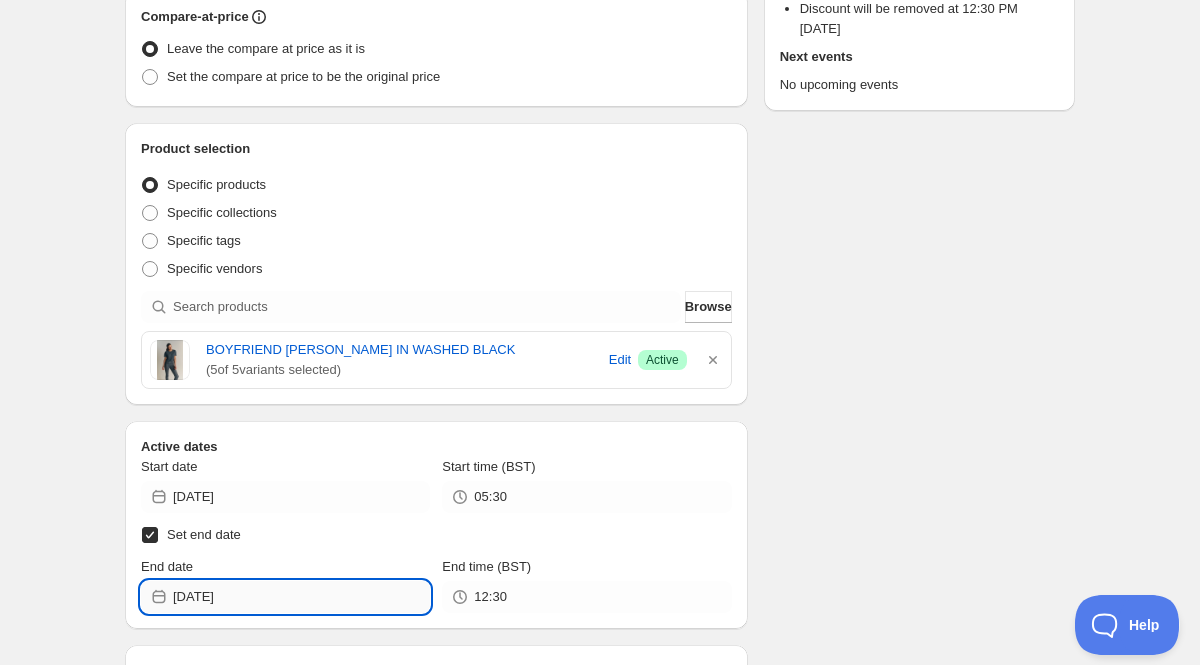 click on "[DATE]" at bounding box center (301, 597) 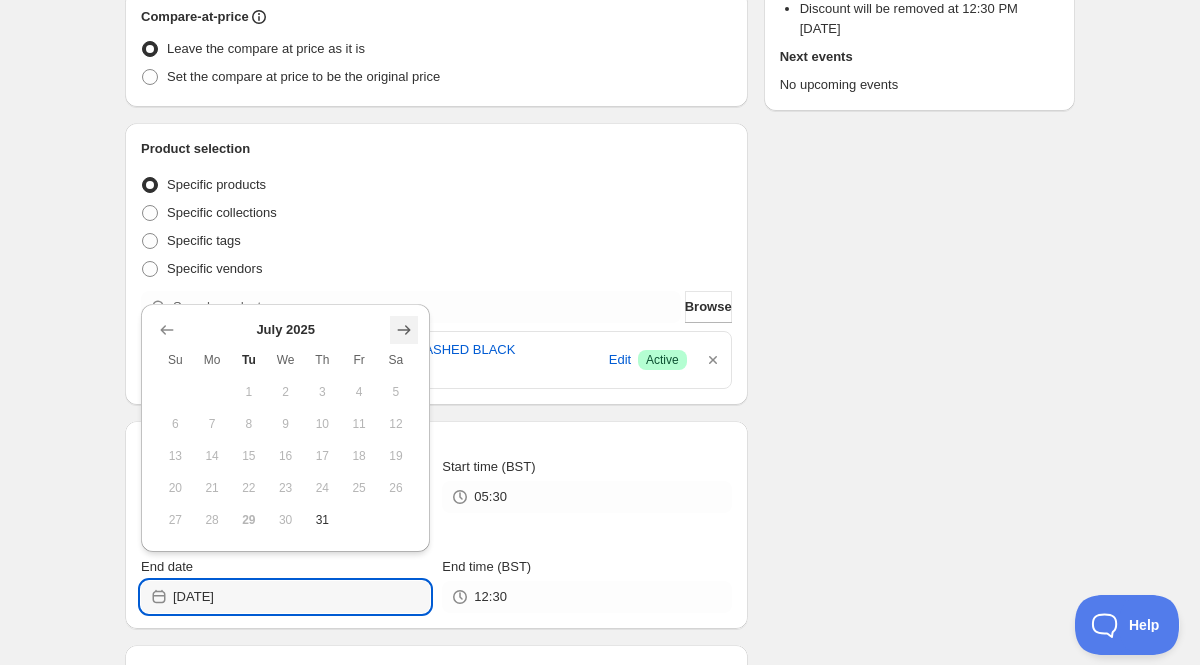 click 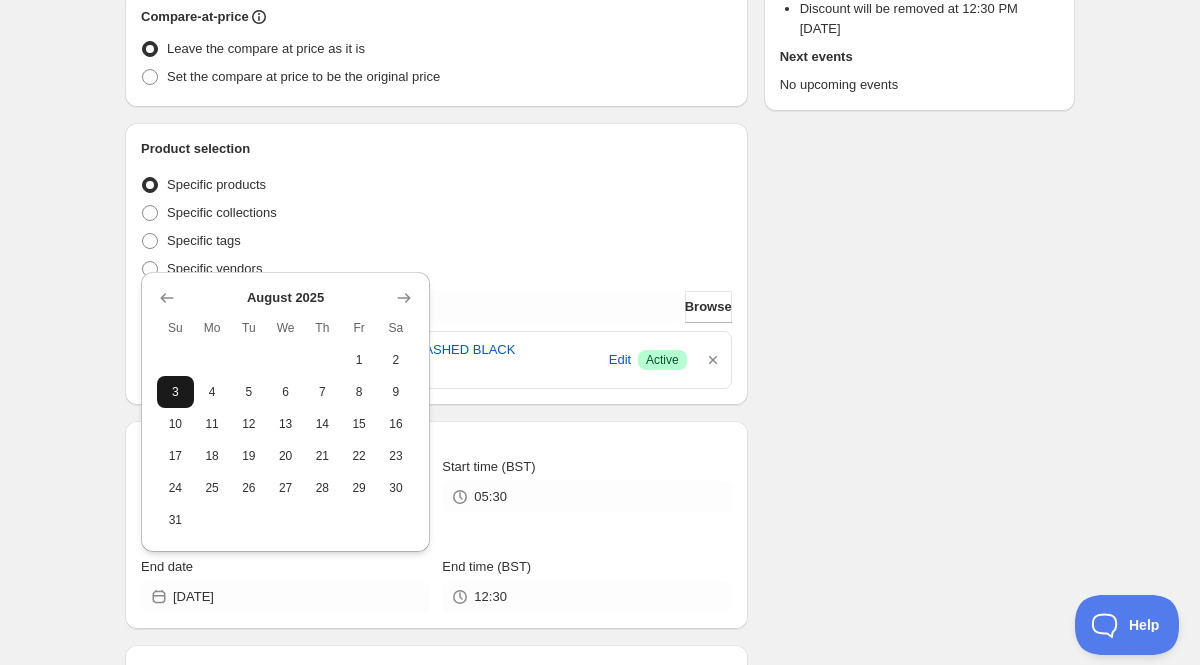 click on "3" at bounding box center (175, 392) 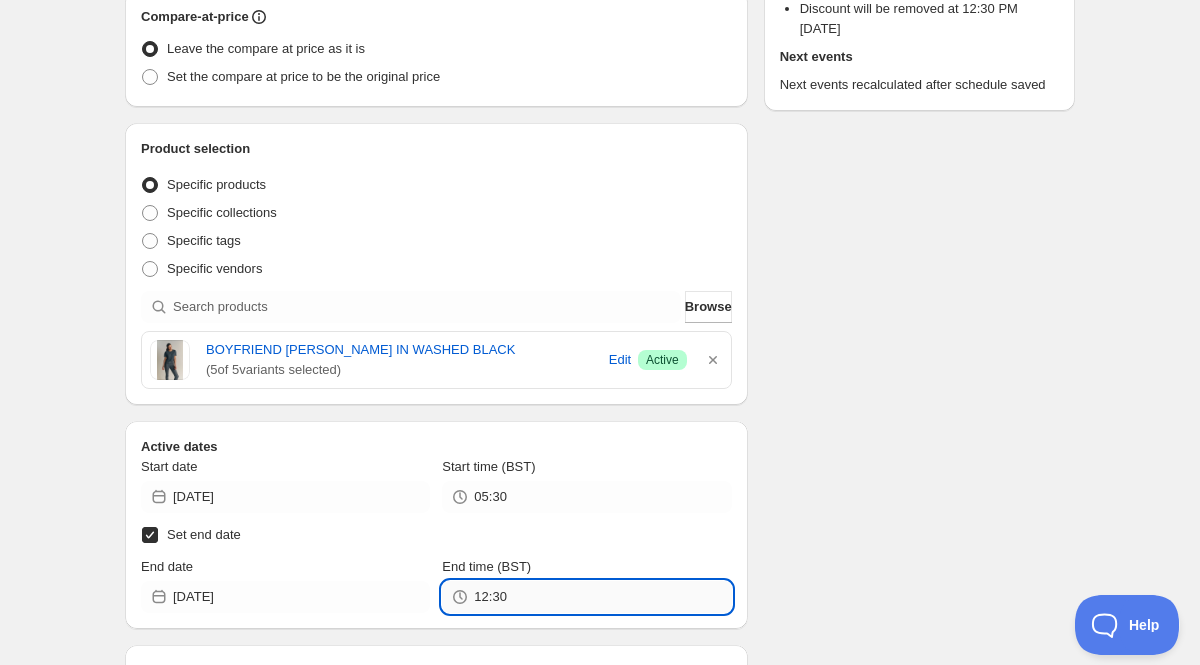 click on "12:30" at bounding box center [602, 597] 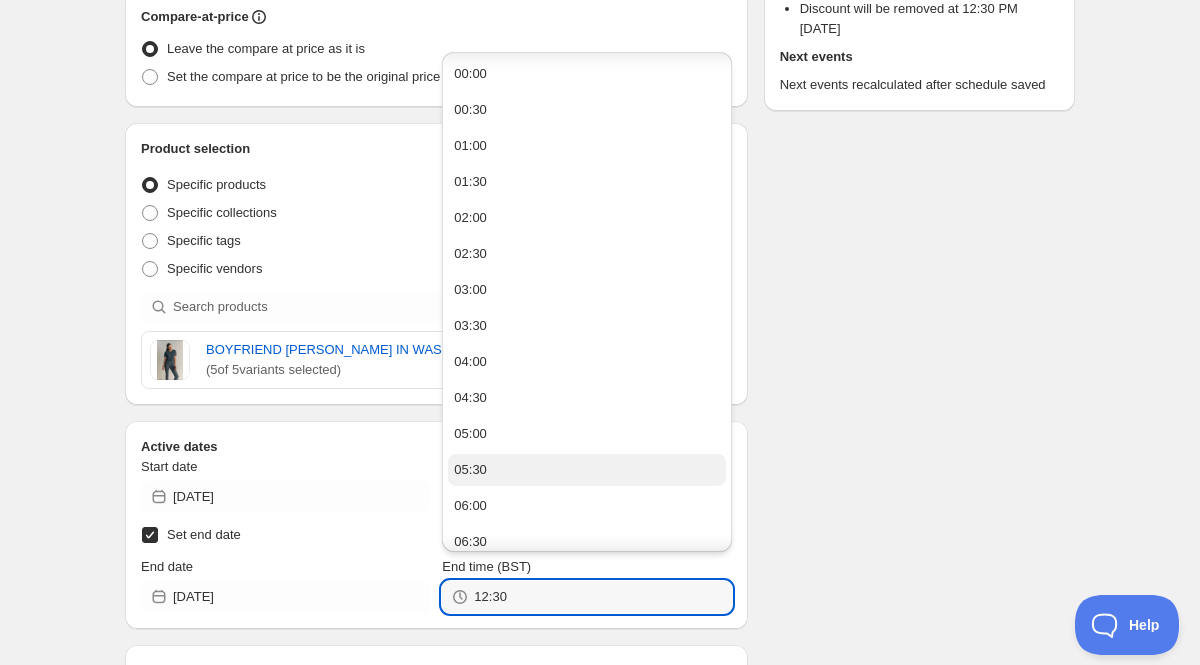 scroll, scrollTop: 1236, scrollLeft: 0, axis: vertical 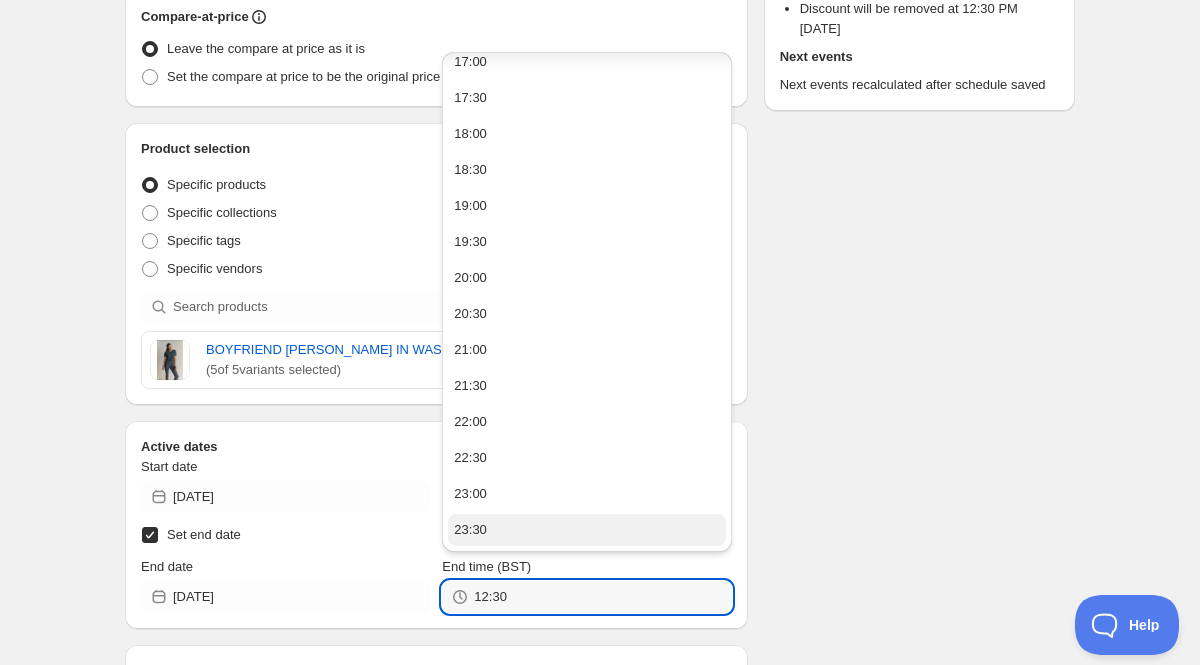 click on "23:30" at bounding box center (586, 530) 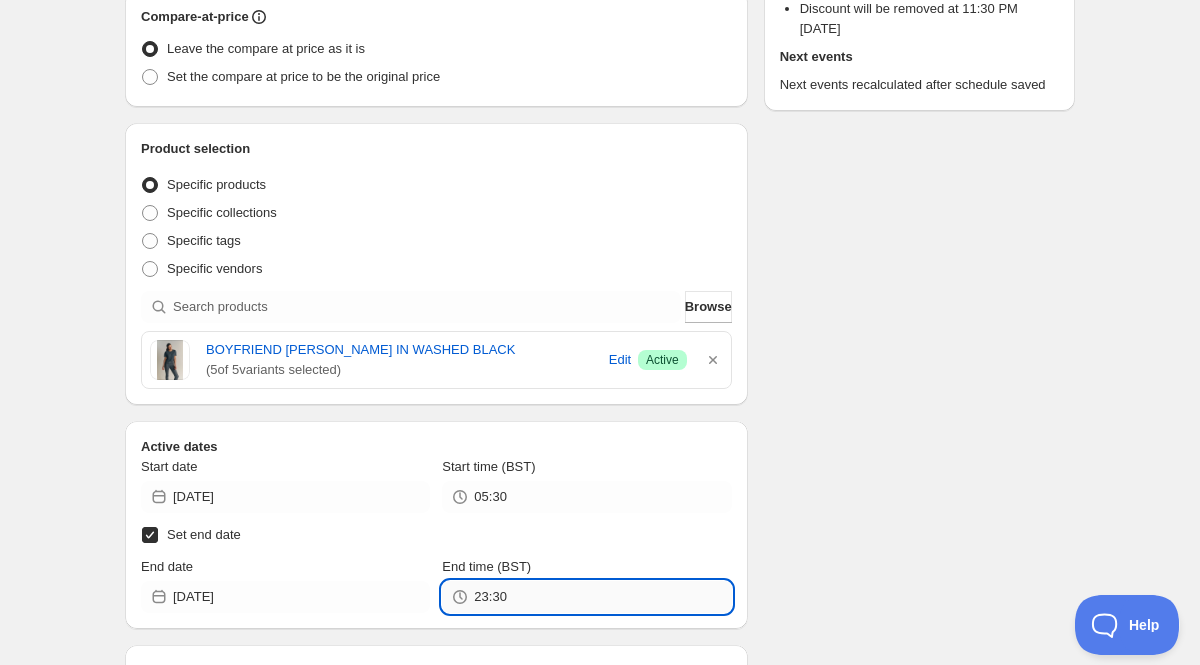 click on "23:30" at bounding box center [602, 597] 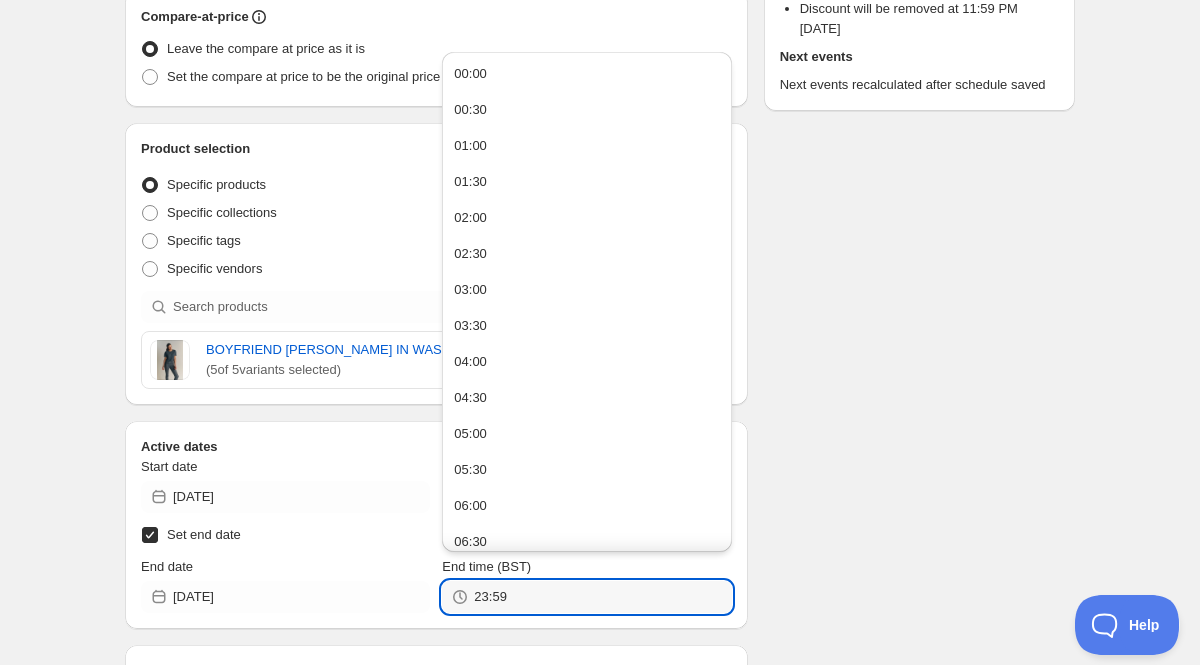 type on "23:59" 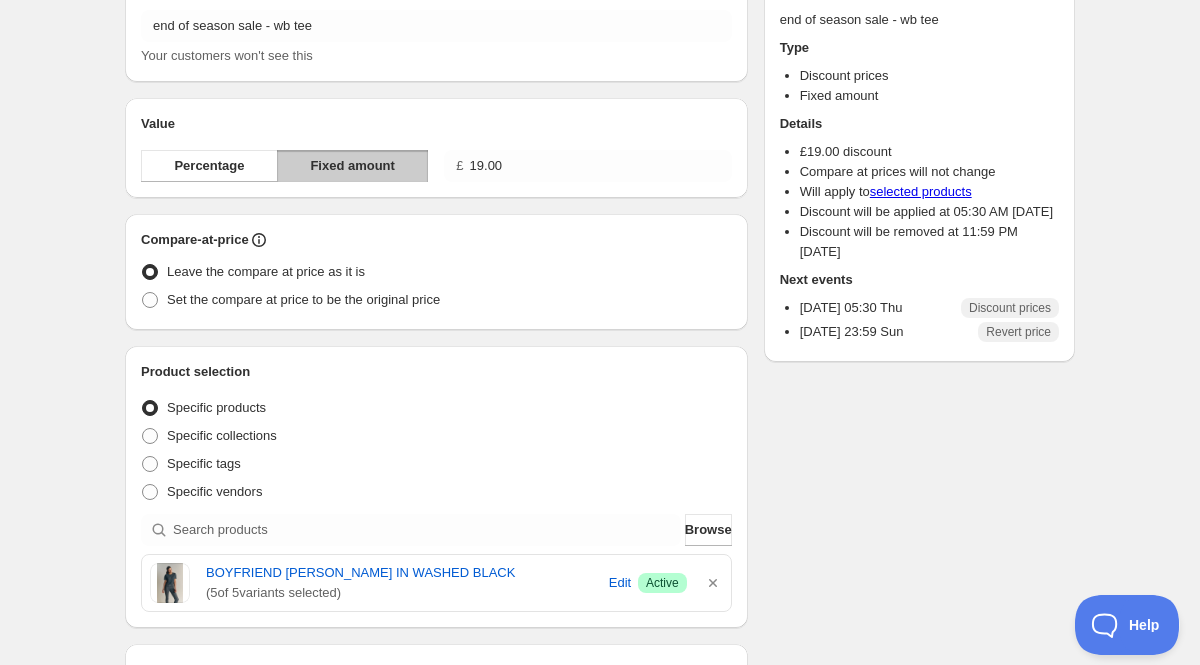 scroll, scrollTop: 0, scrollLeft: 0, axis: both 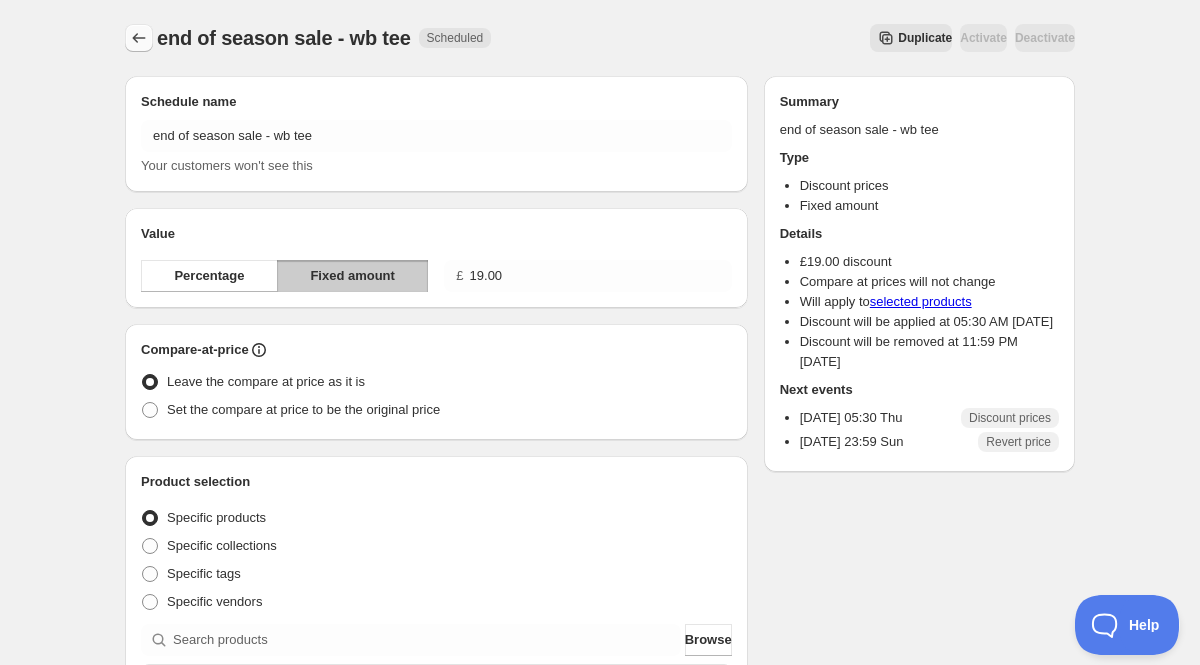 click 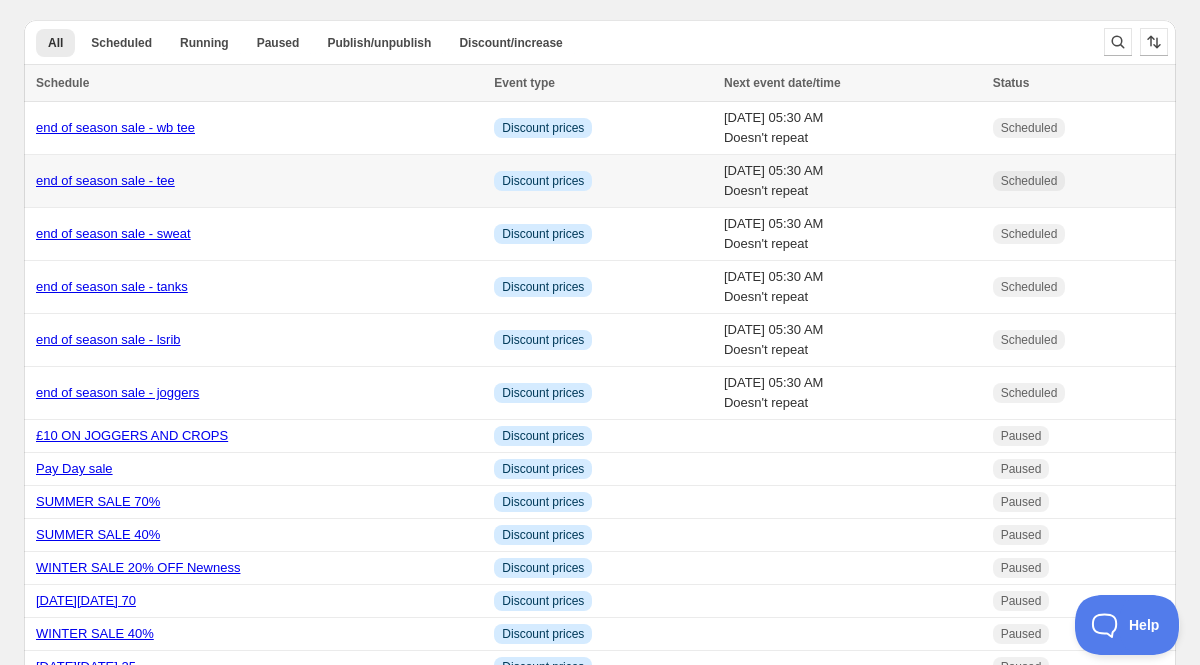 click on "end of season sale - tee" at bounding box center [105, 180] 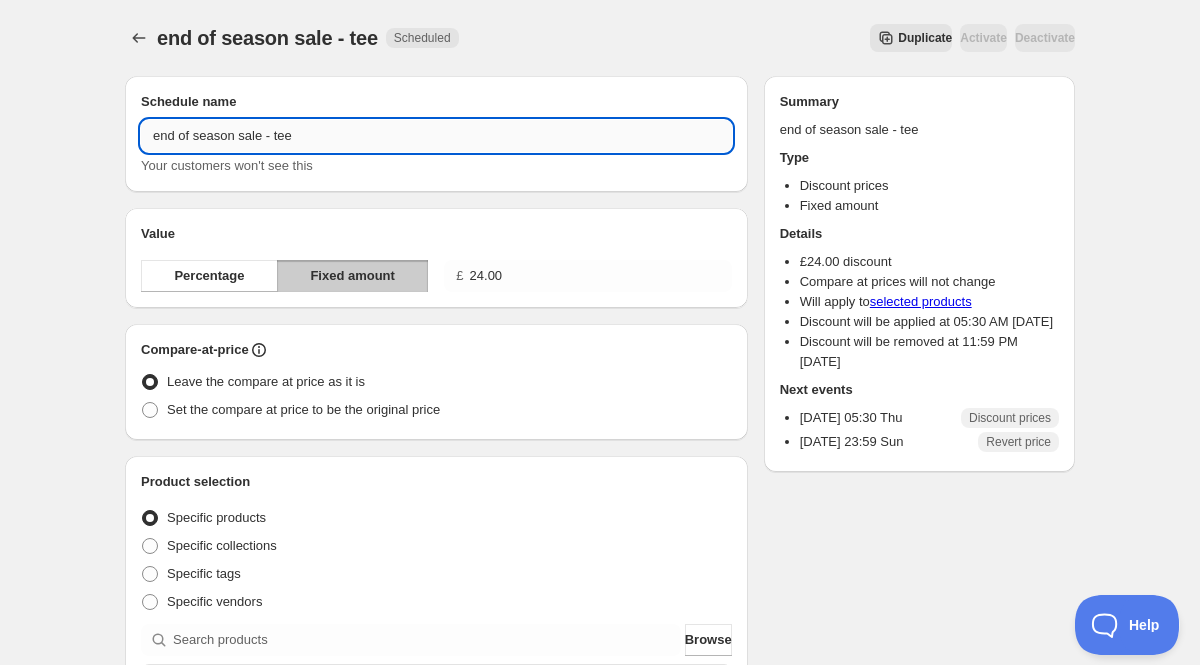click on "end of season sale - tee" at bounding box center (436, 136) 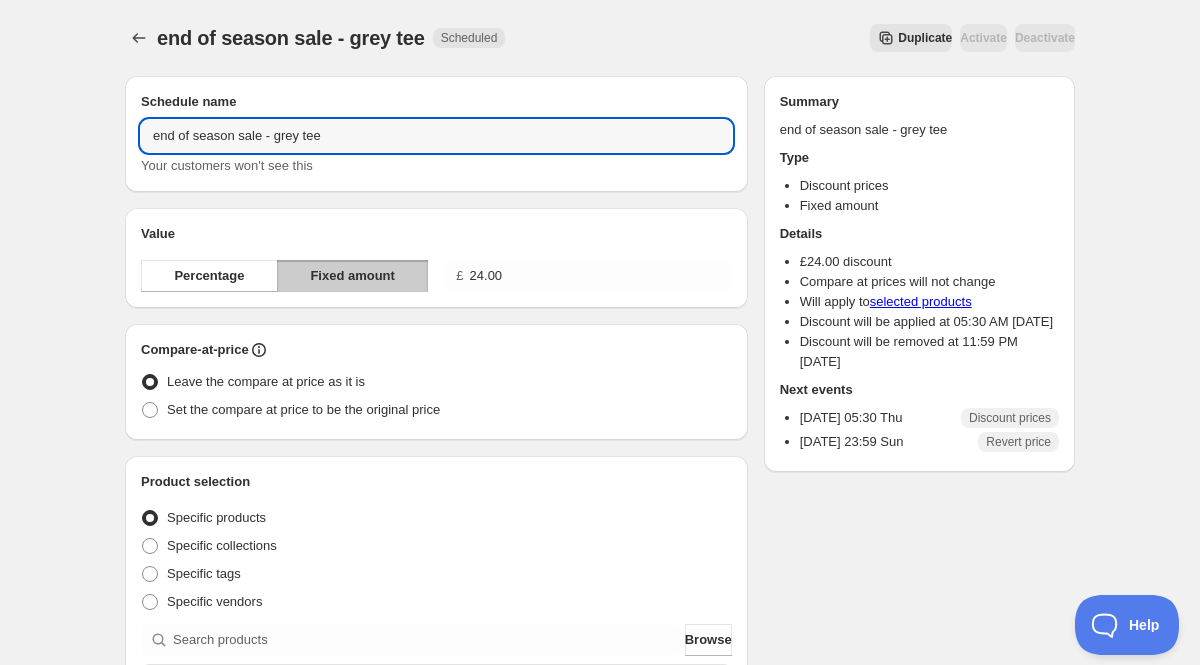 type on "end of season sale - grey tee" 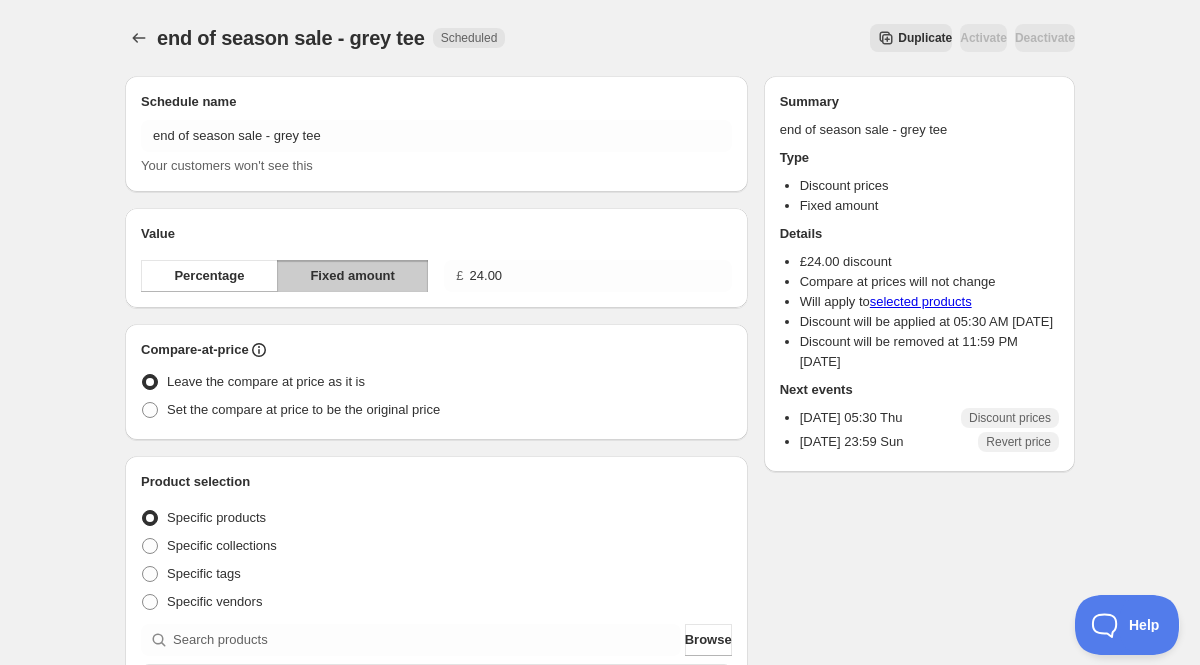 click at bounding box center (141, 38) 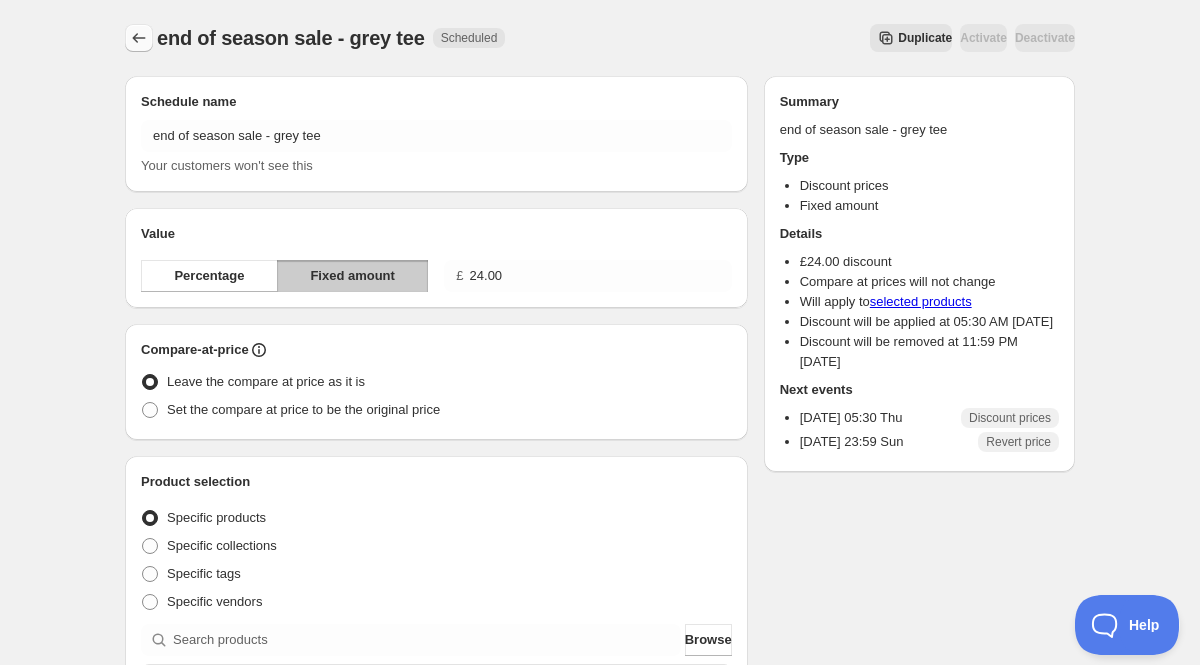click 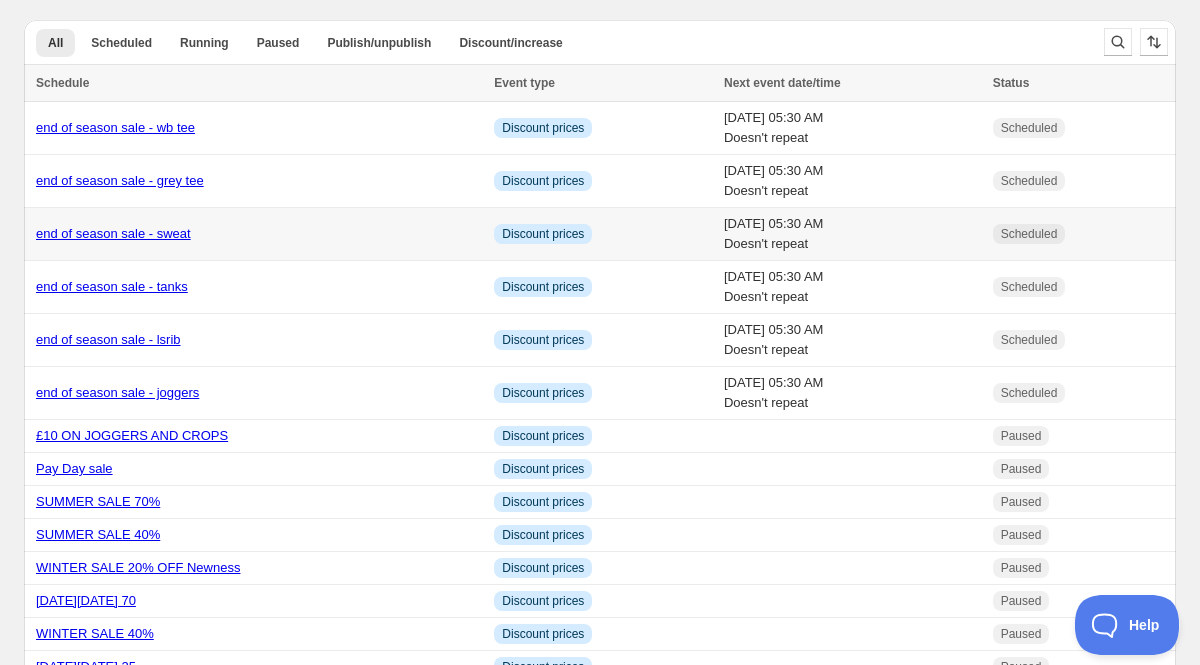 click on "end of season sale - sweat" at bounding box center (113, 233) 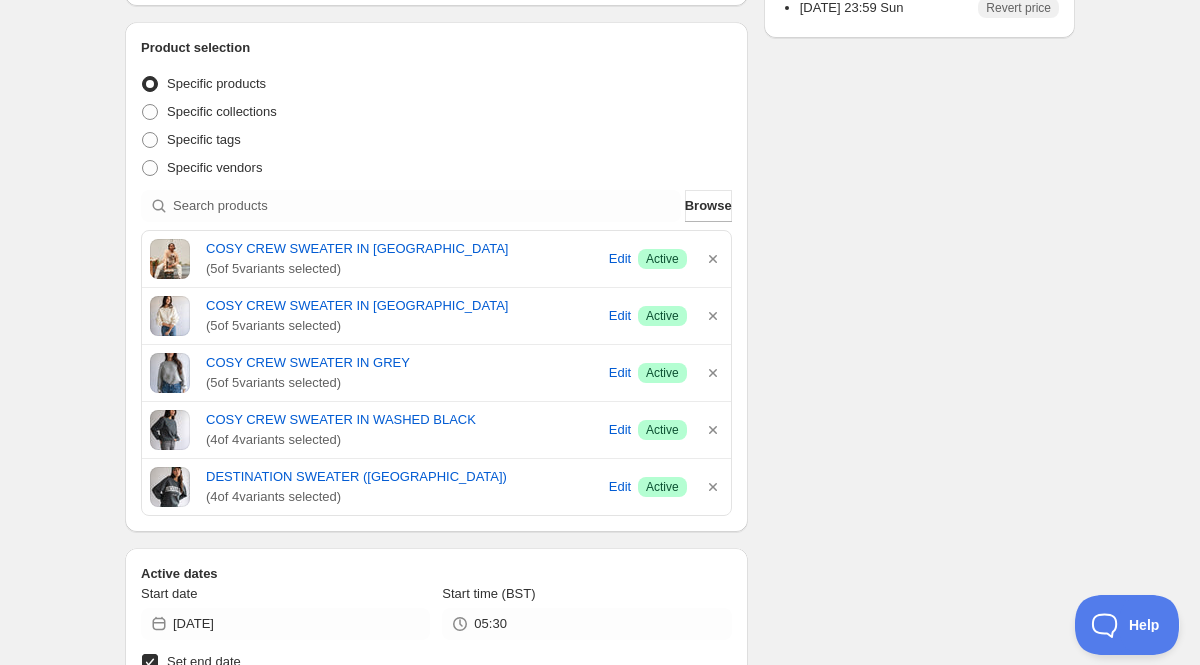 scroll, scrollTop: 435, scrollLeft: 0, axis: vertical 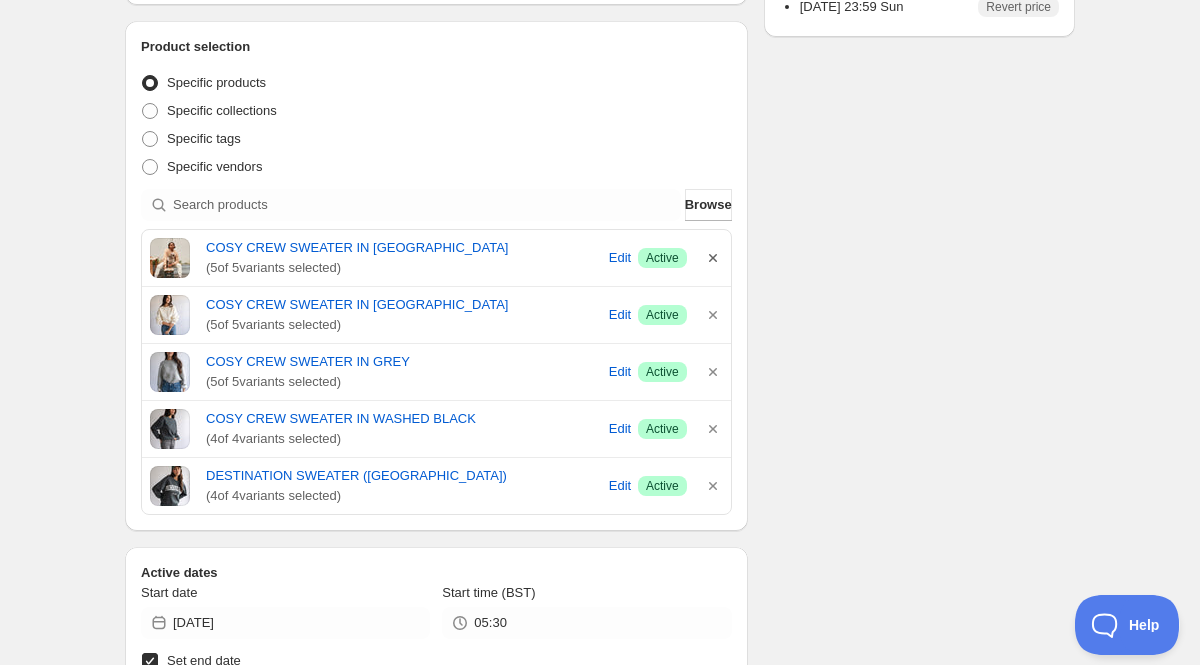 click 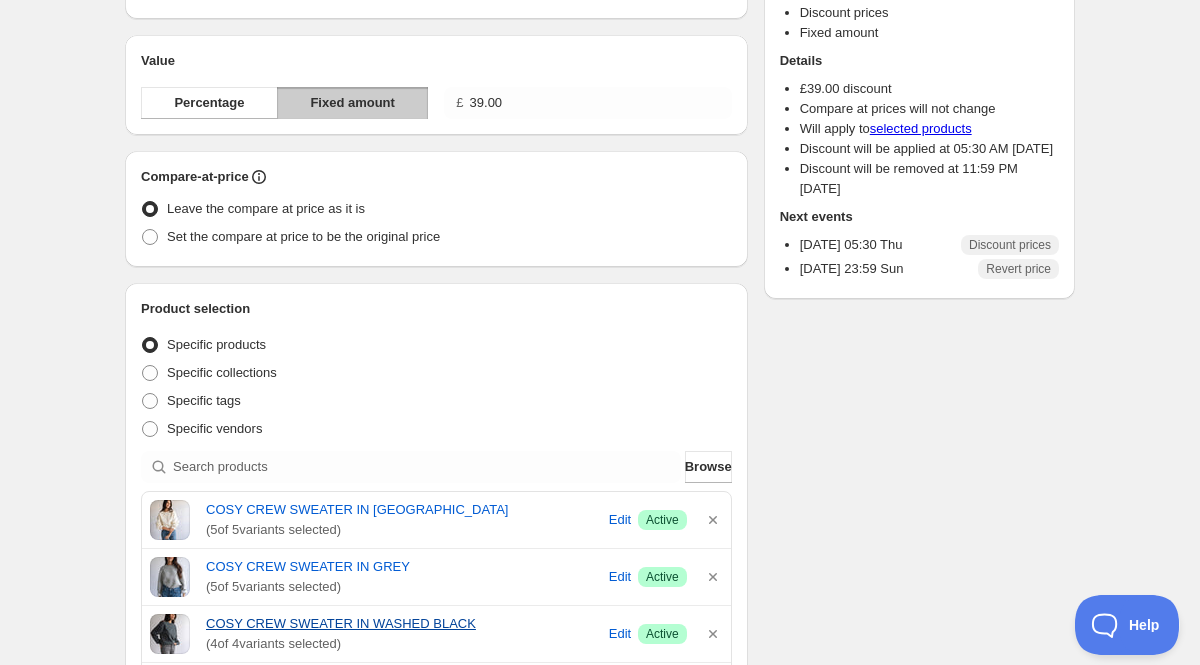 scroll, scrollTop: 0, scrollLeft: 0, axis: both 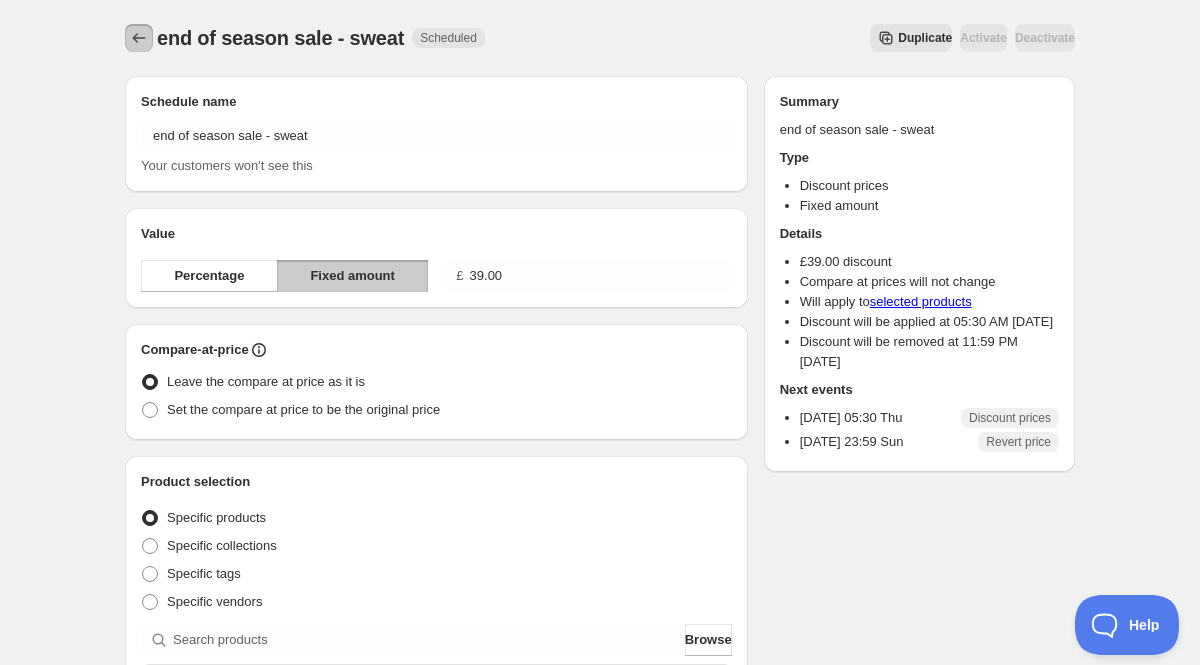 click 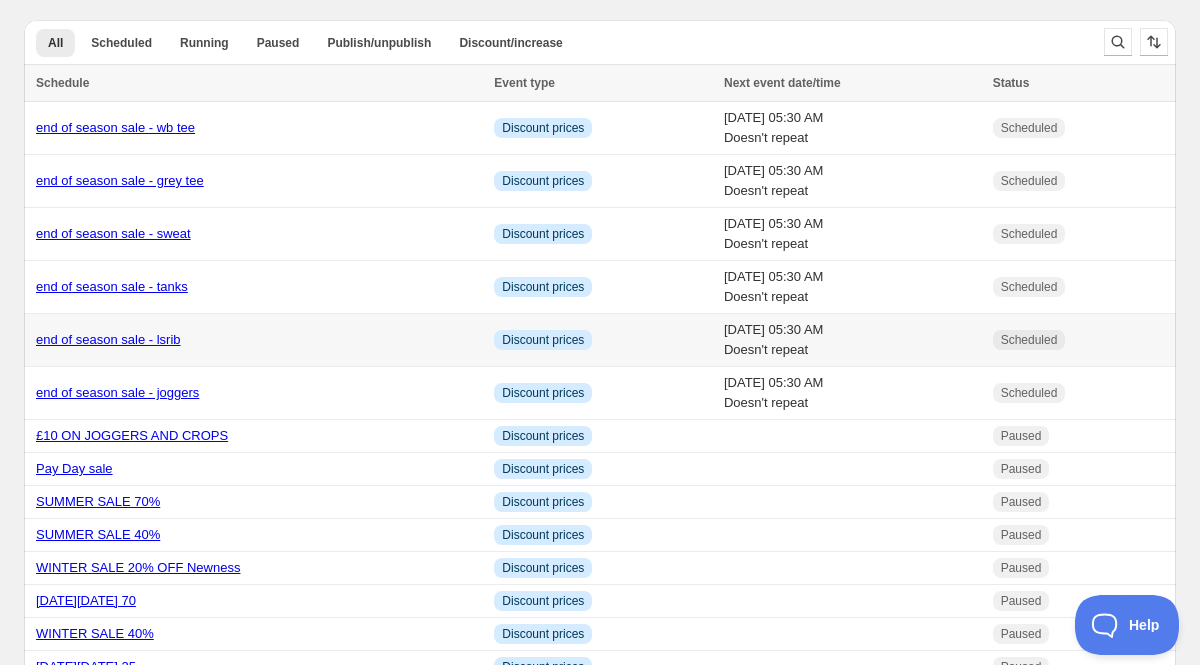 click on "end of season sale - lsrib" at bounding box center (108, 339) 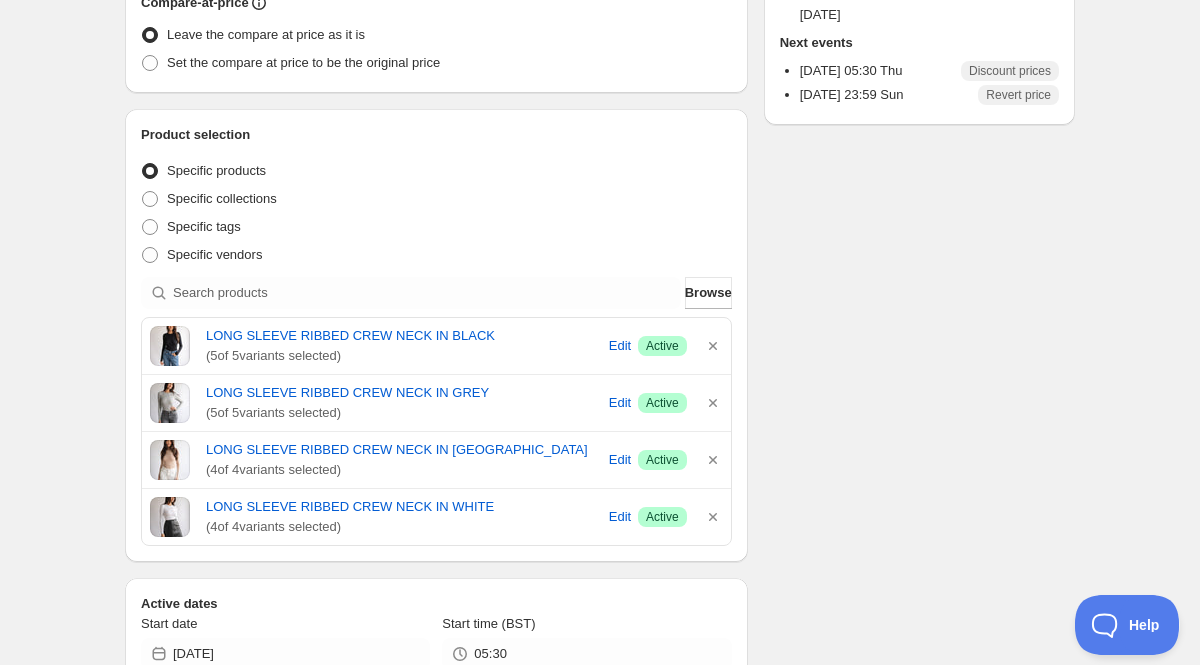 scroll, scrollTop: 350, scrollLeft: 0, axis: vertical 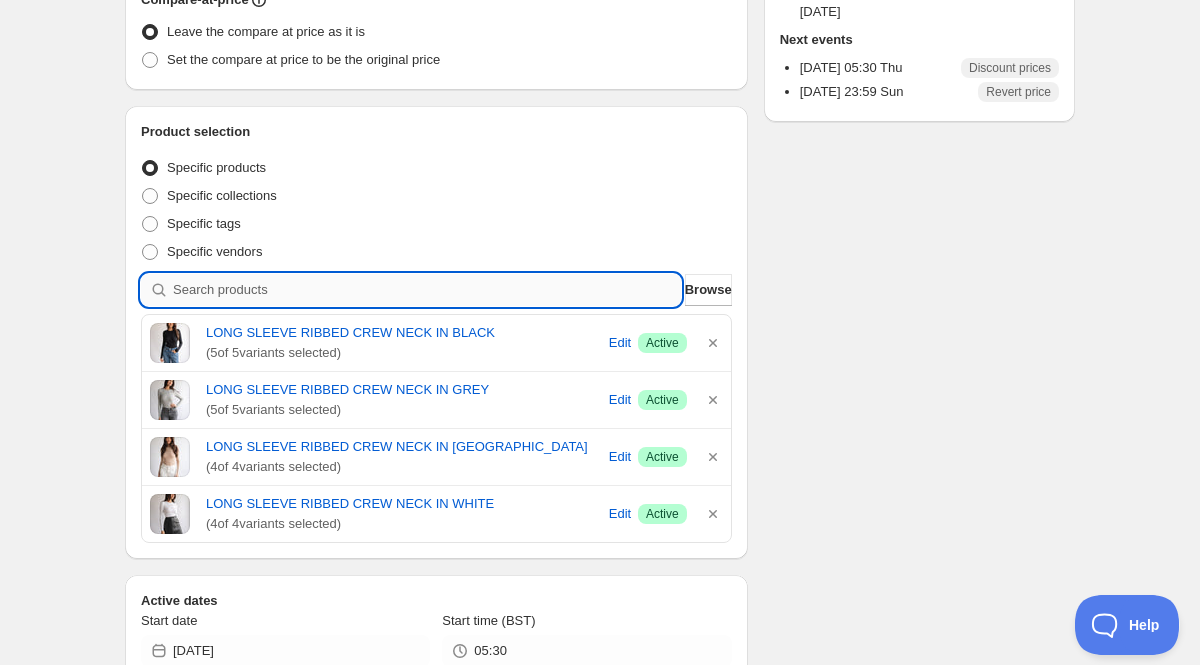 click at bounding box center (427, 290) 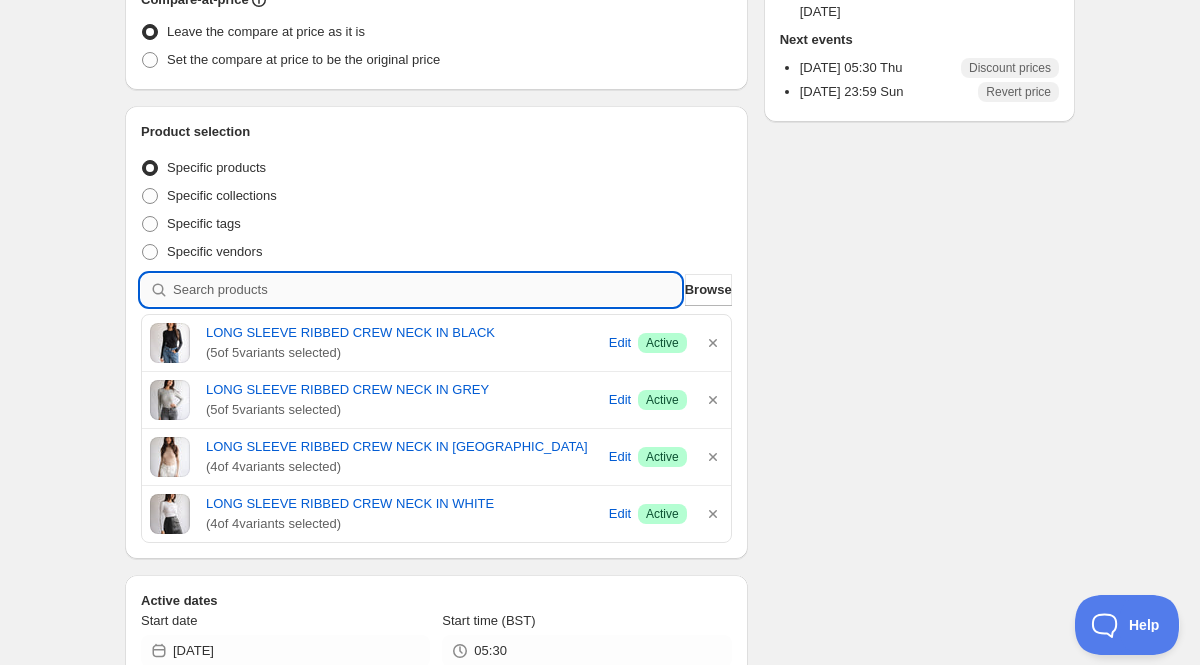 type on "t" 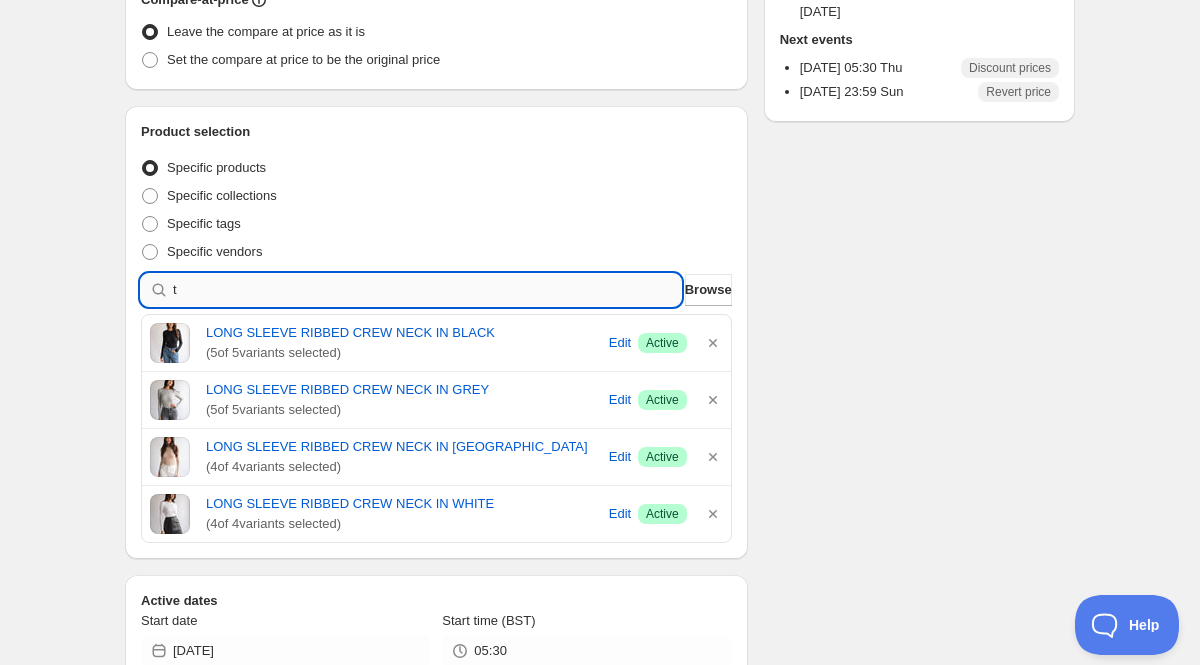 type 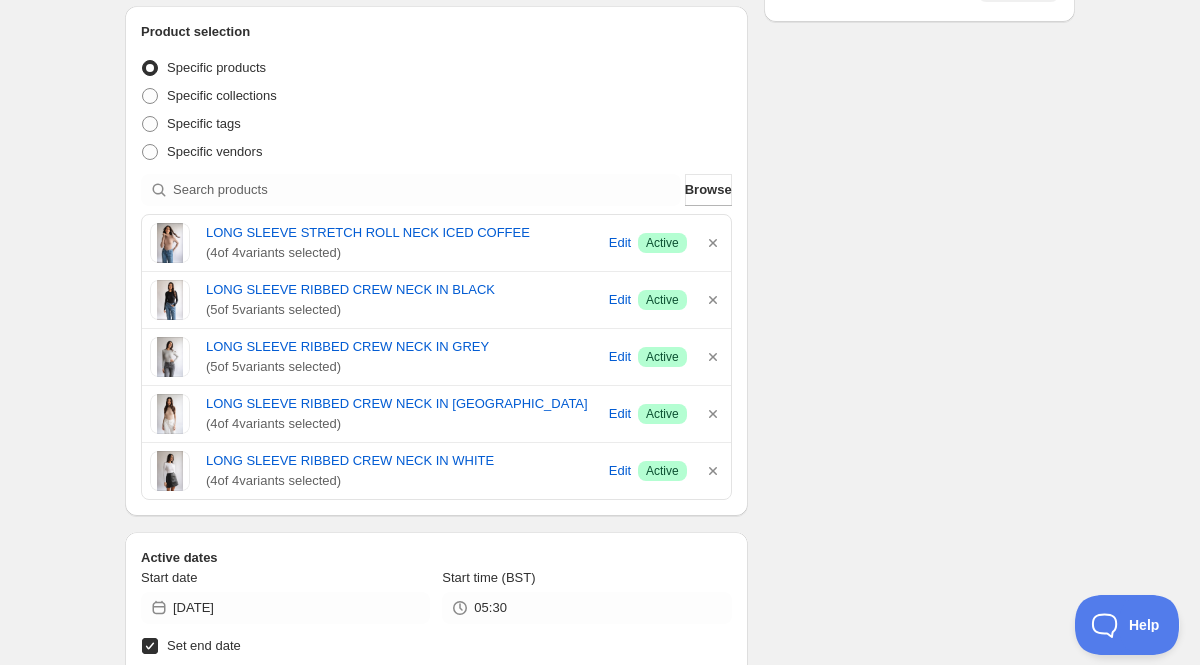 scroll, scrollTop: 0, scrollLeft: 0, axis: both 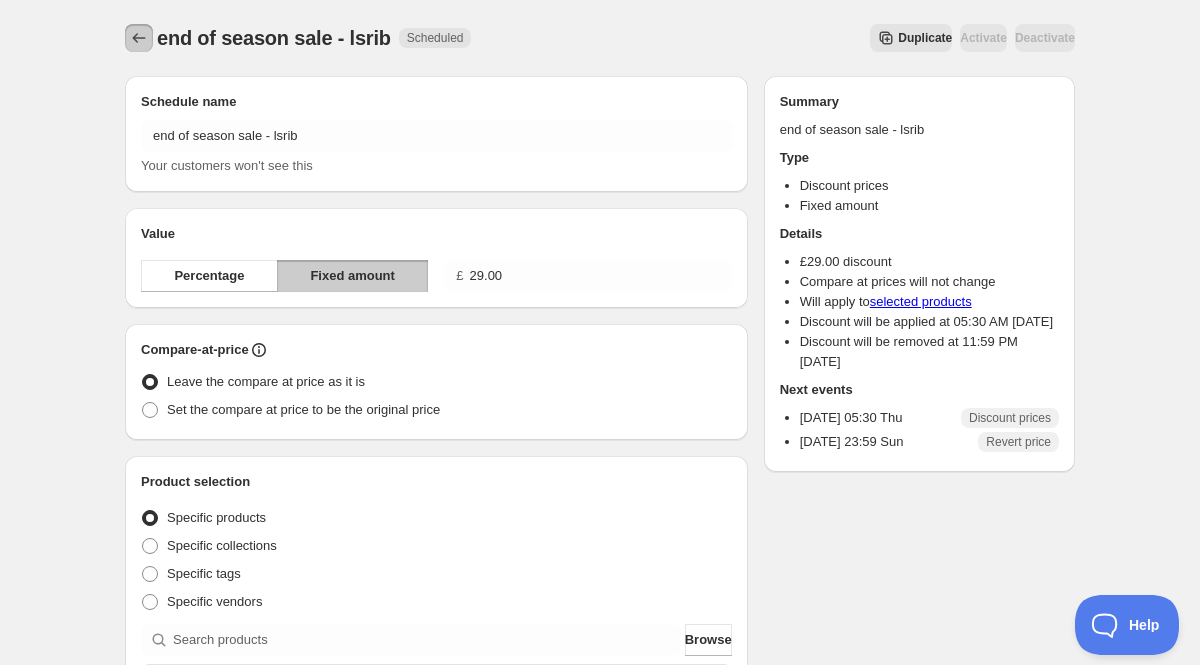 click at bounding box center [139, 38] 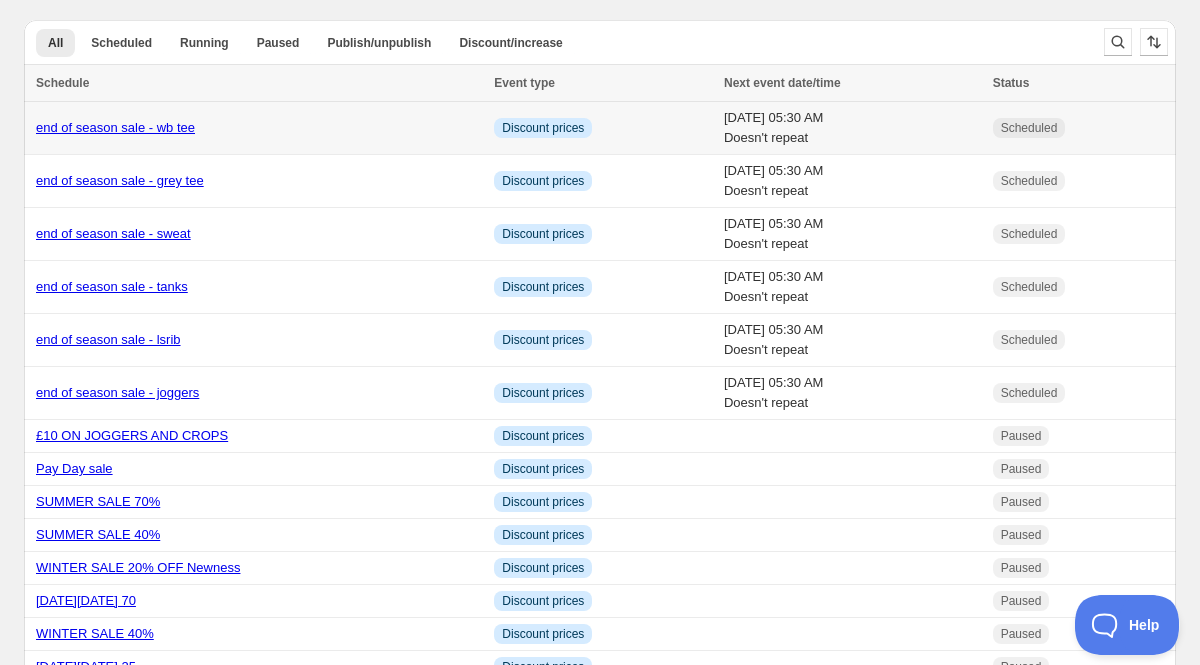 click on "end of season sale - wb tee" at bounding box center (115, 127) 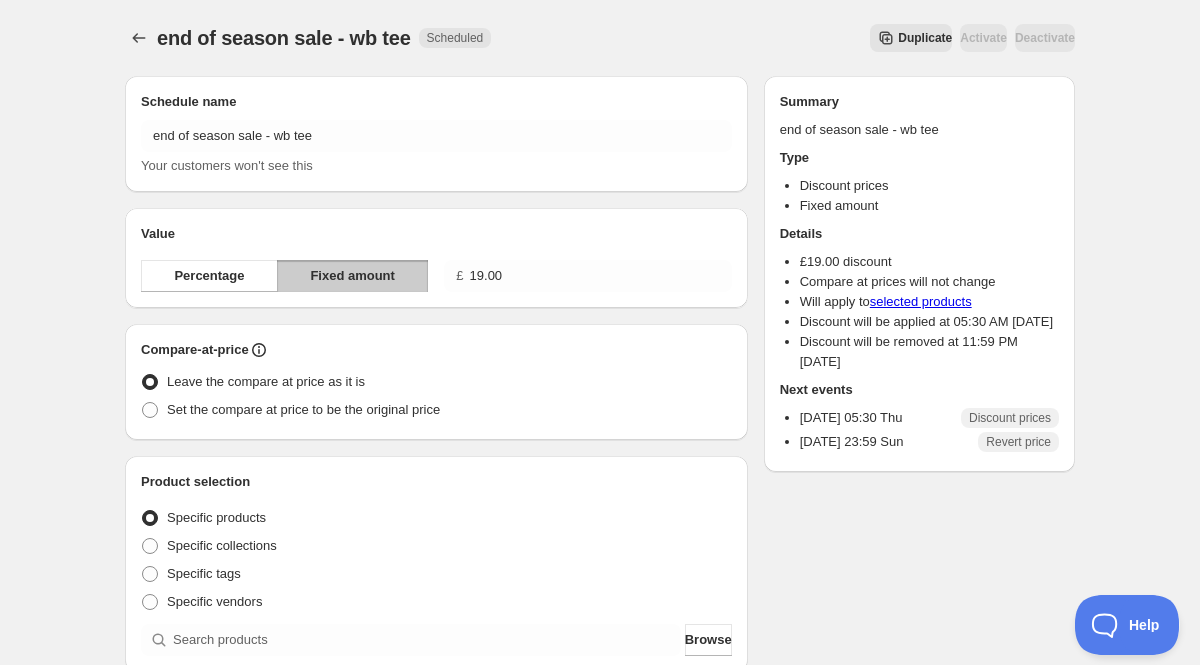 click on "Duplicate" at bounding box center [925, 38] 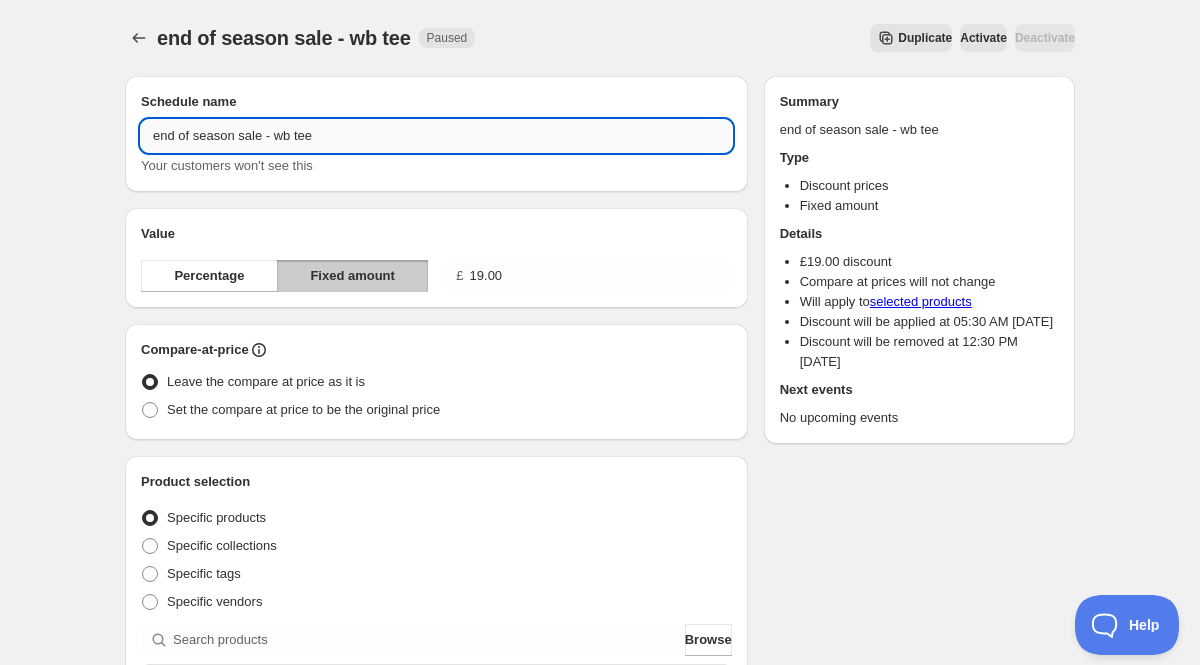 click on "end of season sale - wb tee" at bounding box center [436, 136] 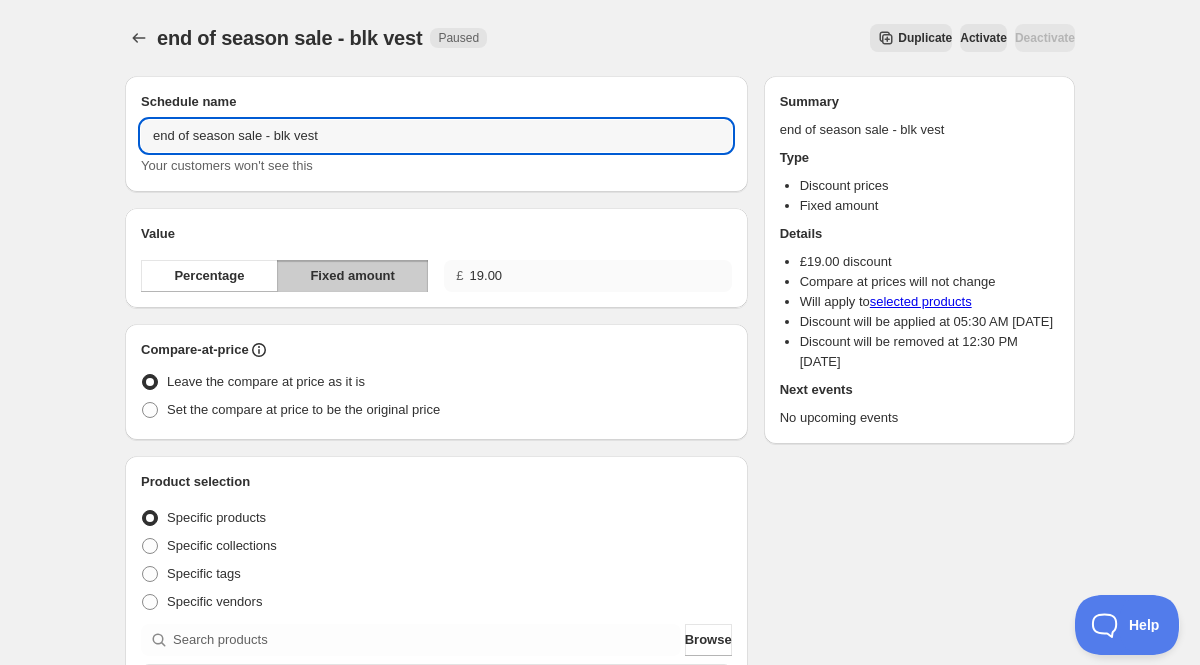 type on "end of season sale - blk vest" 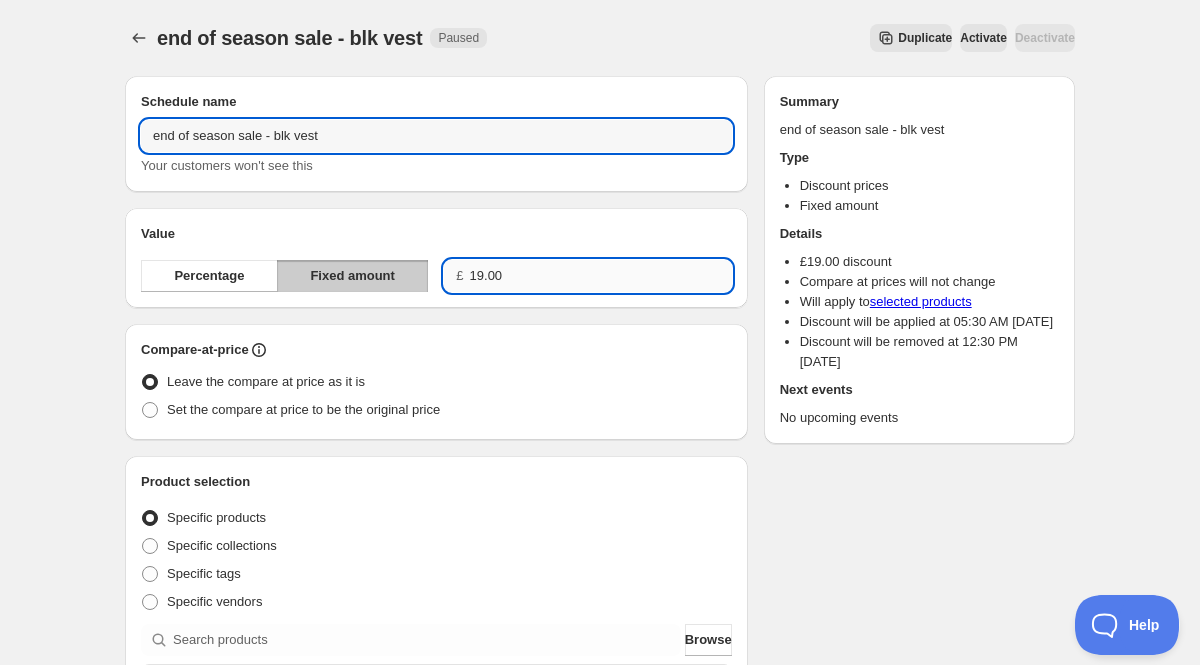 click on "19.00" at bounding box center [601, 276] 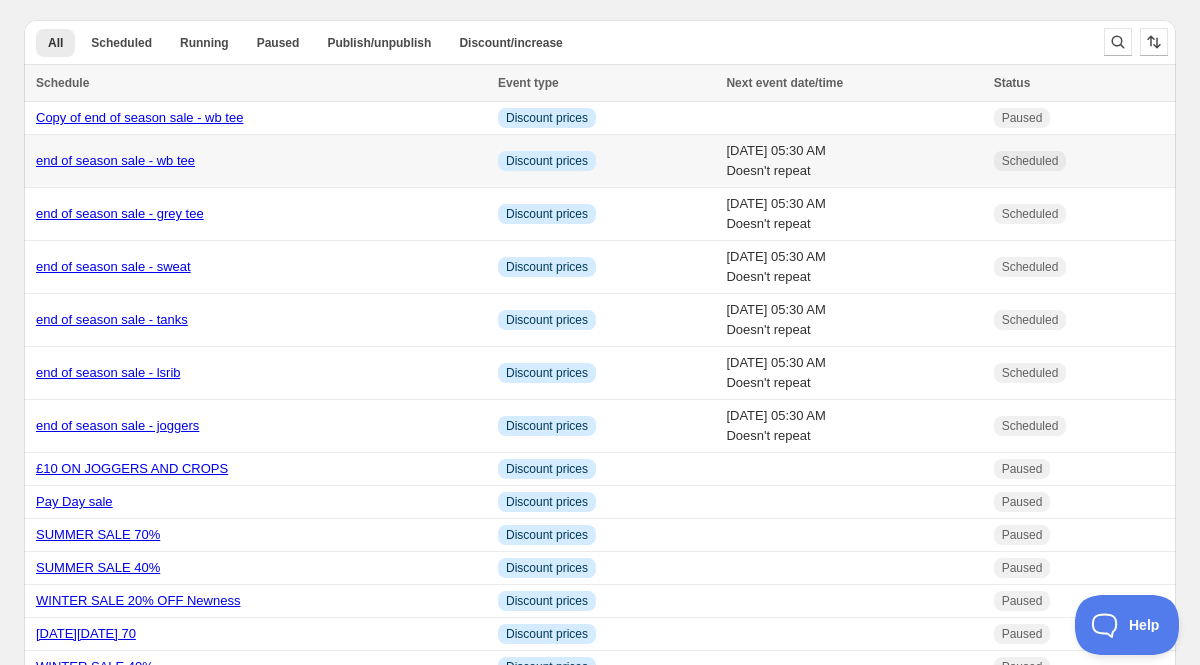 click on "end of season sale - wb tee" at bounding box center [115, 160] 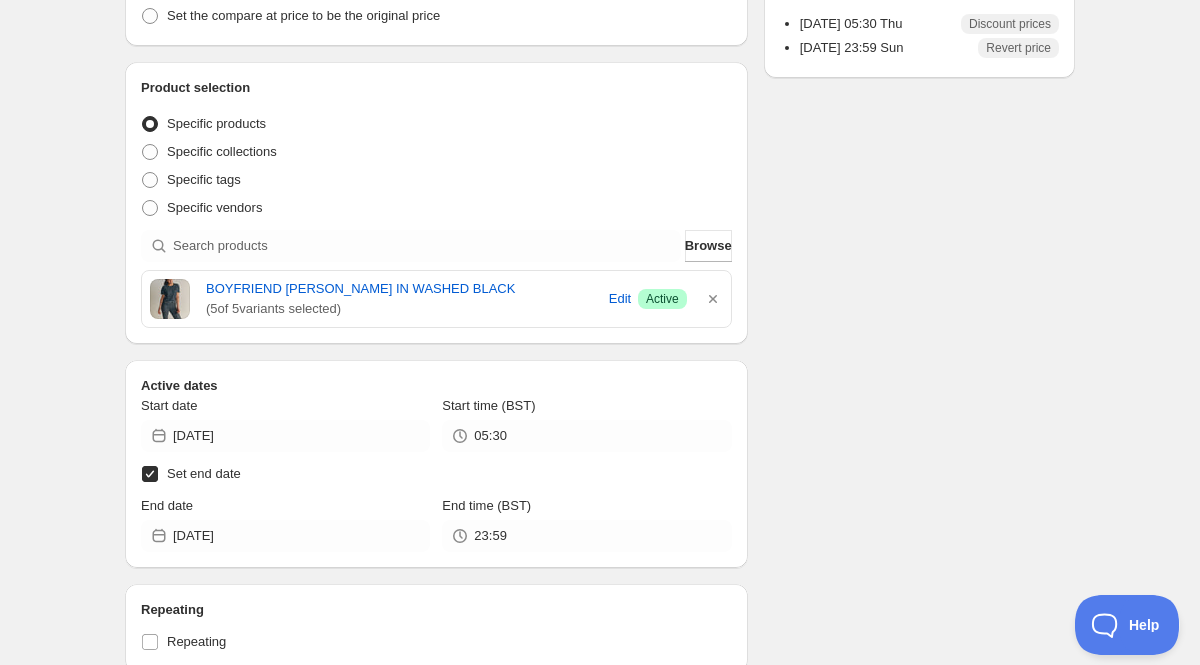 scroll, scrollTop: 396, scrollLeft: 0, axis: vertical 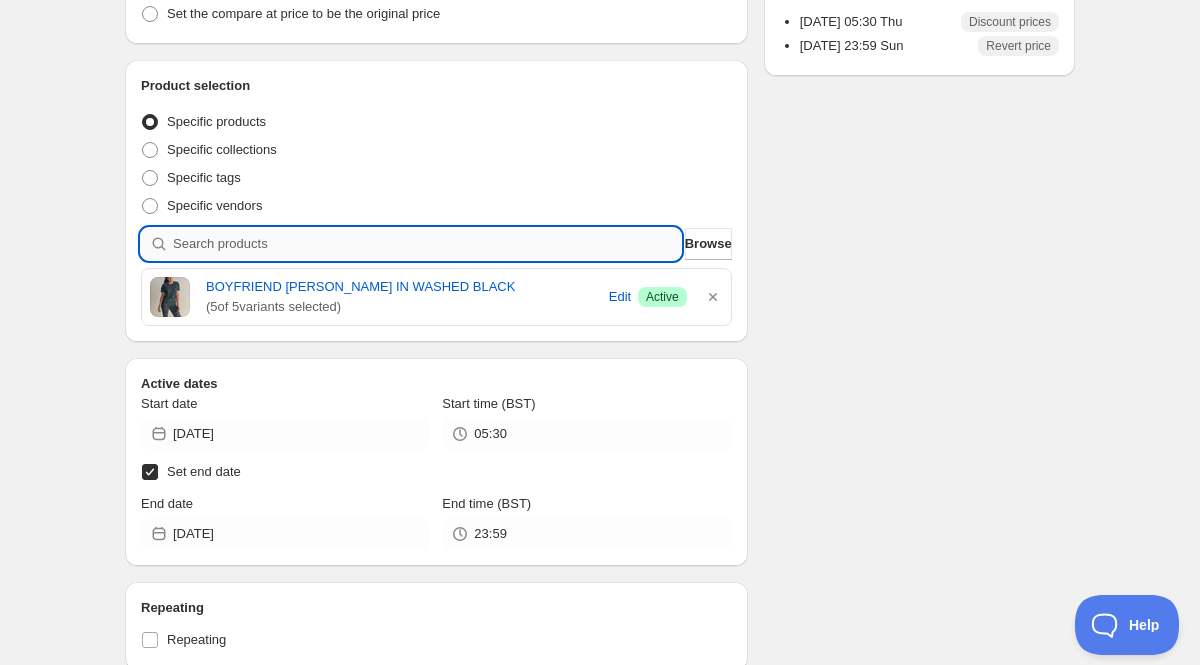 click at bounding box center (427, 244) 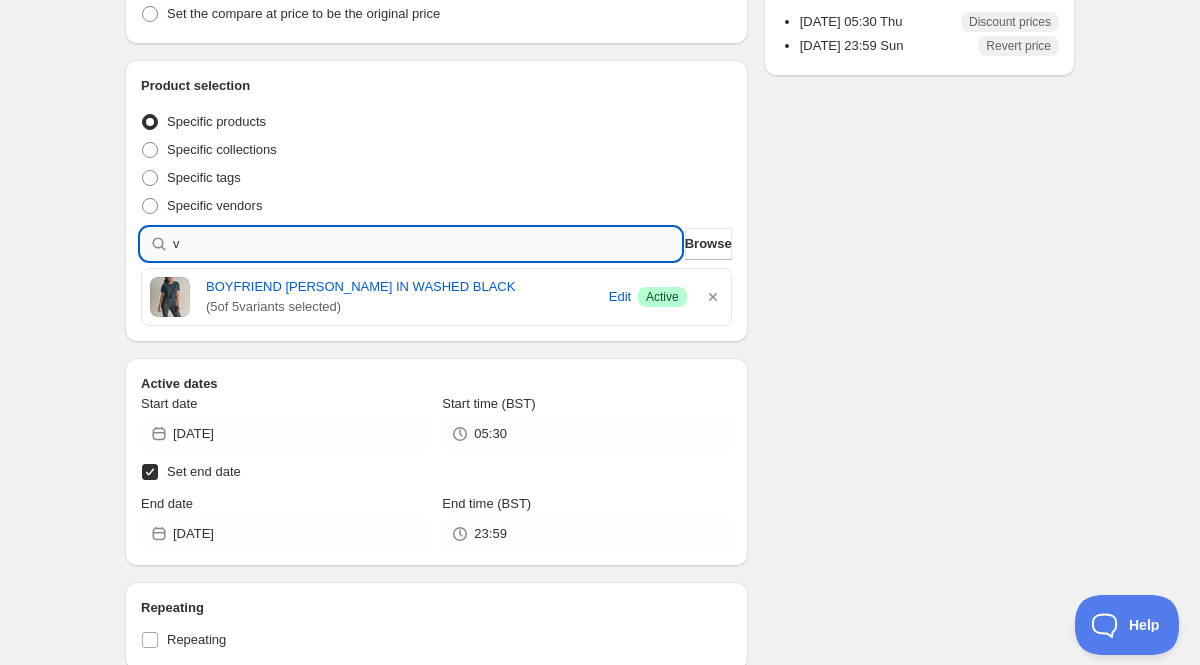 type 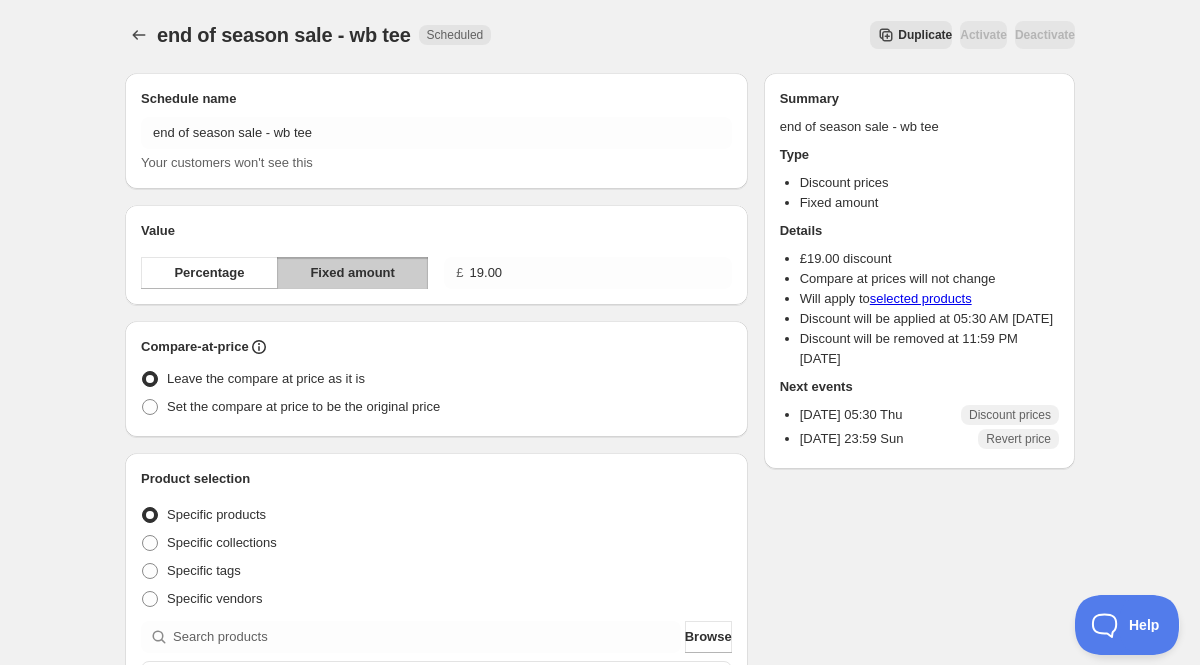 scroll, scrollTop: 0, scrollLeft: 0, axis: both 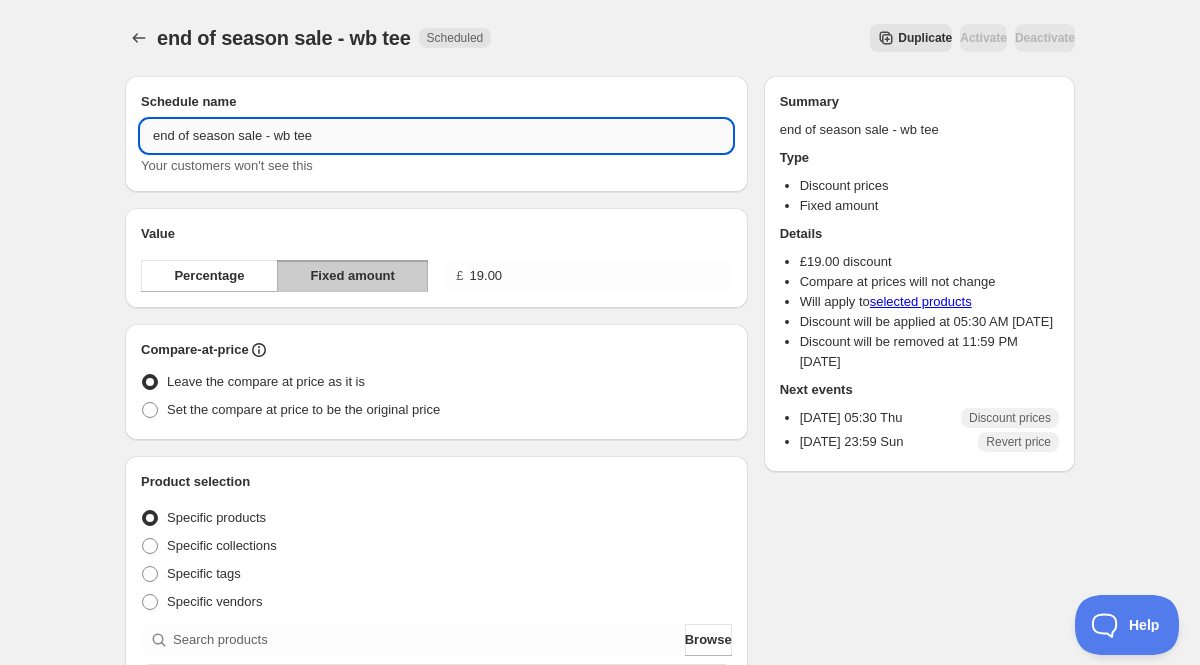 click on "end of season sale - wb tee" at bounding box center (436, 136) 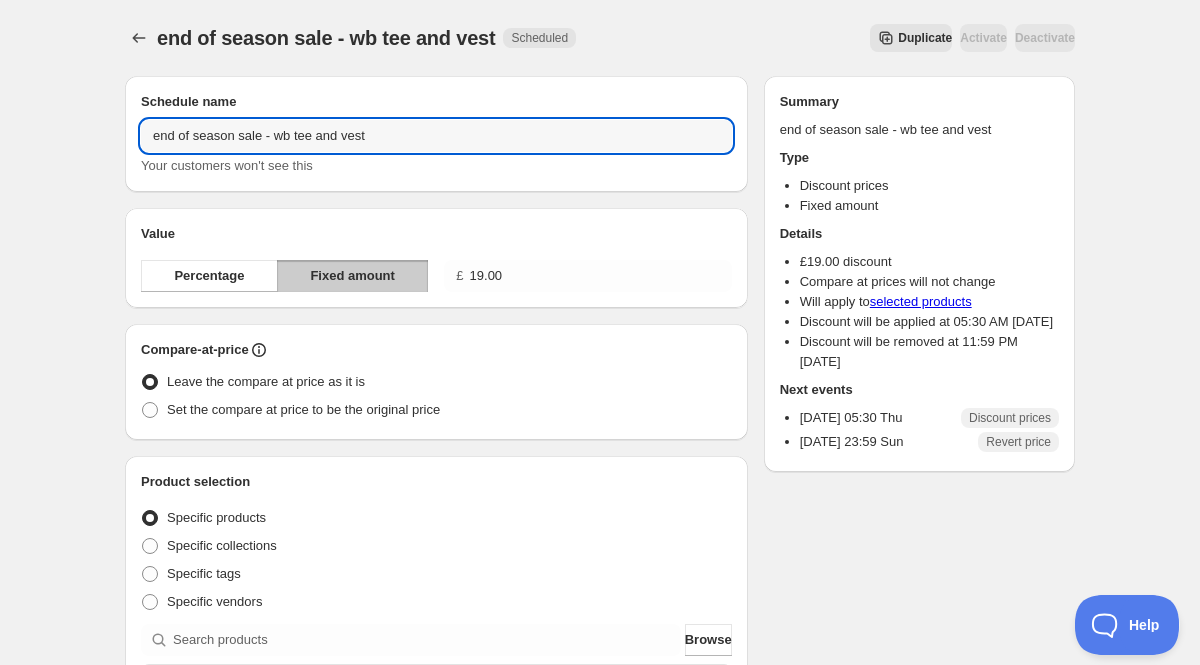 type on "end of season sale - wb tee and vest" 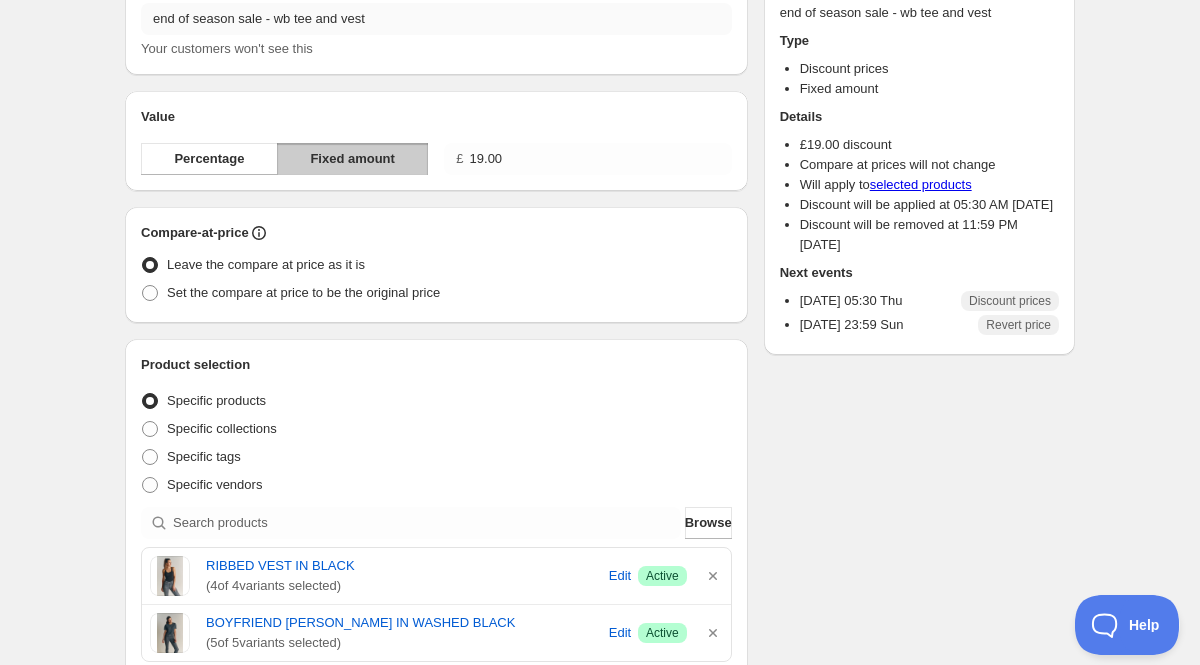 scroll, scrollTop: 0, scrollLeft: 0, axis: both 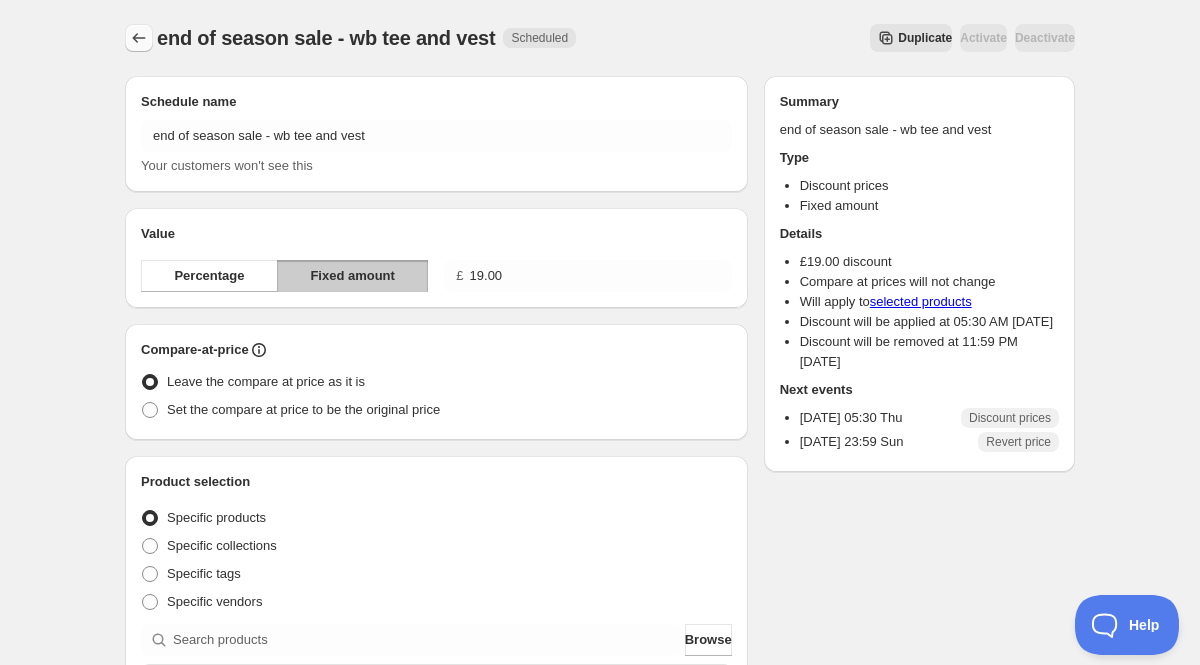click 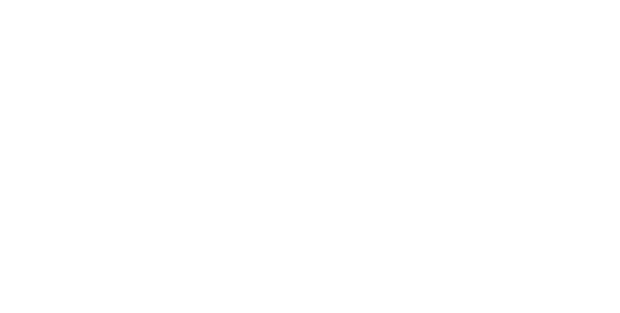 scroll, scrollTop: 0, scrollLeft: 0, axis: both 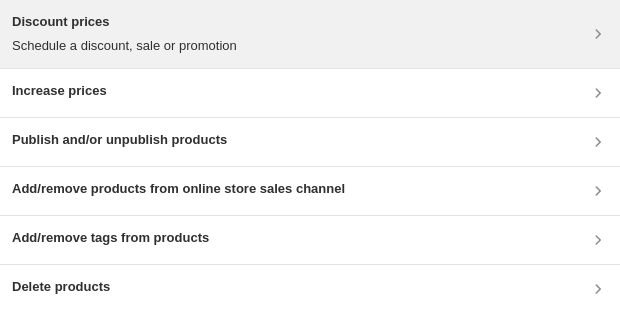 click on "Discount prices Schedule a discount, sale or promotion" at bounding box center [310, 34] 